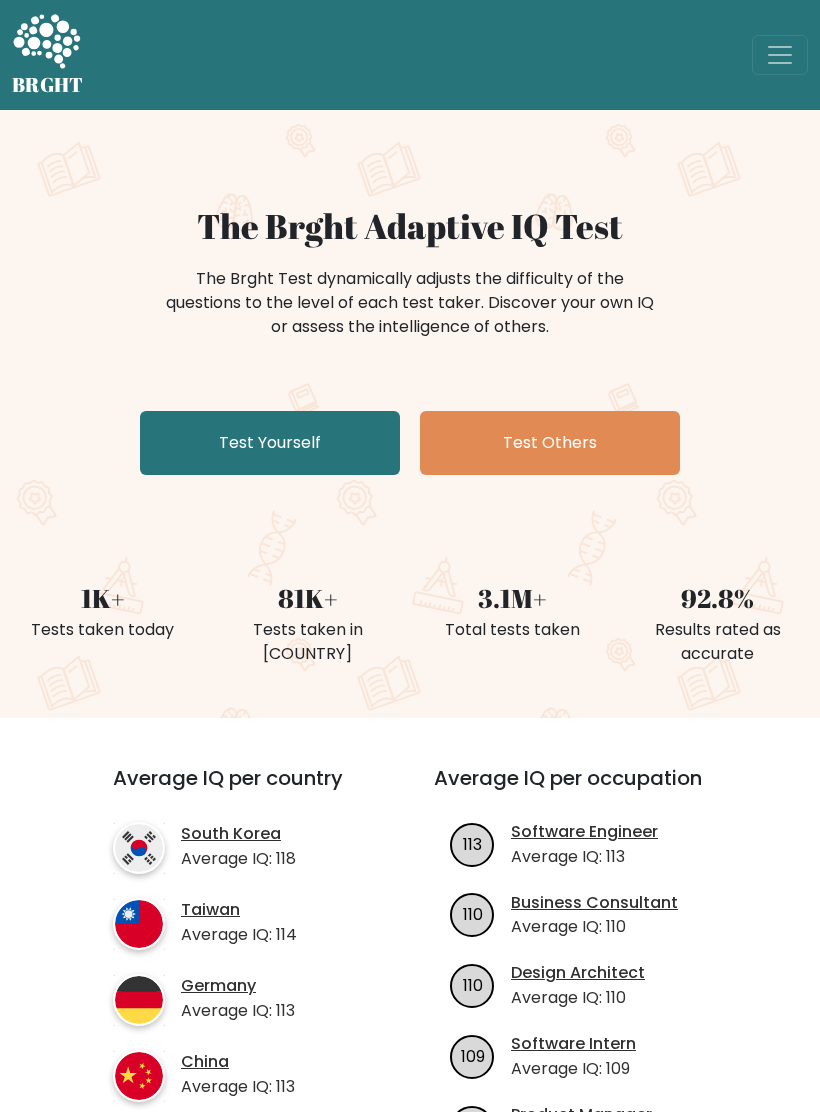 scroll, scrollTop: 0, scrollLeft: 0, axis: both 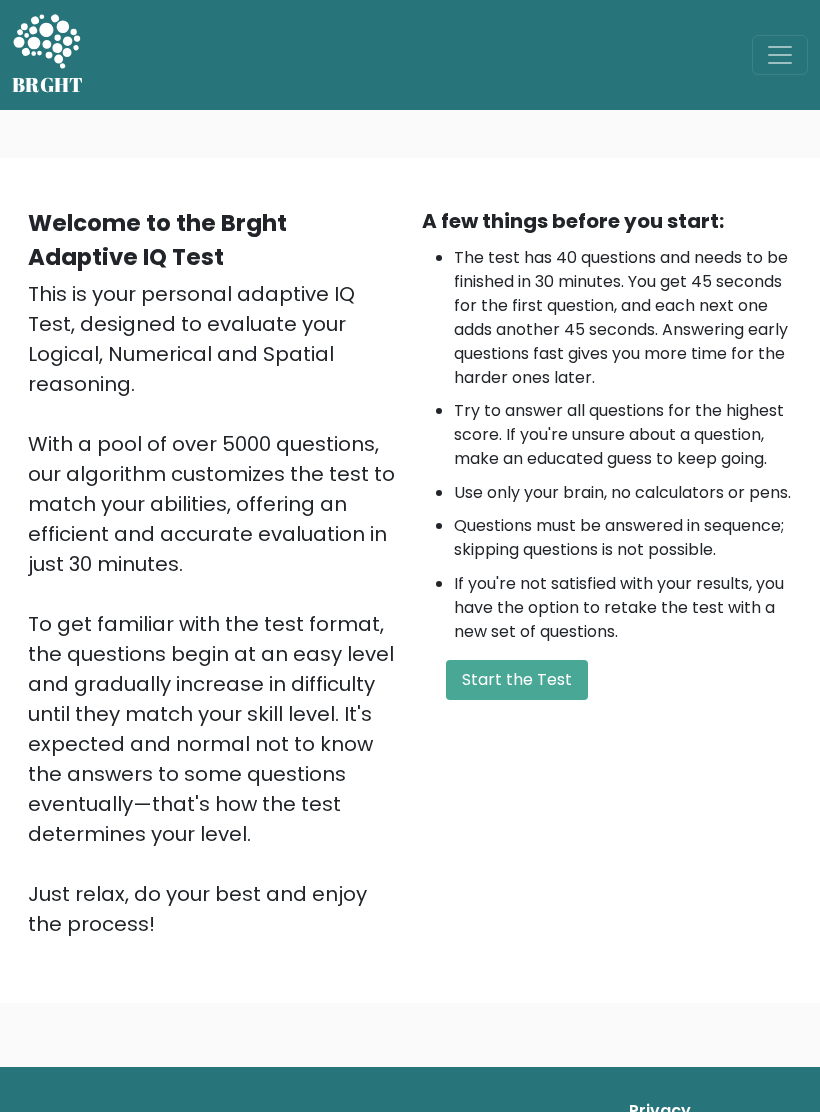 click on "Start the Test" at bounding box center [517, 680] 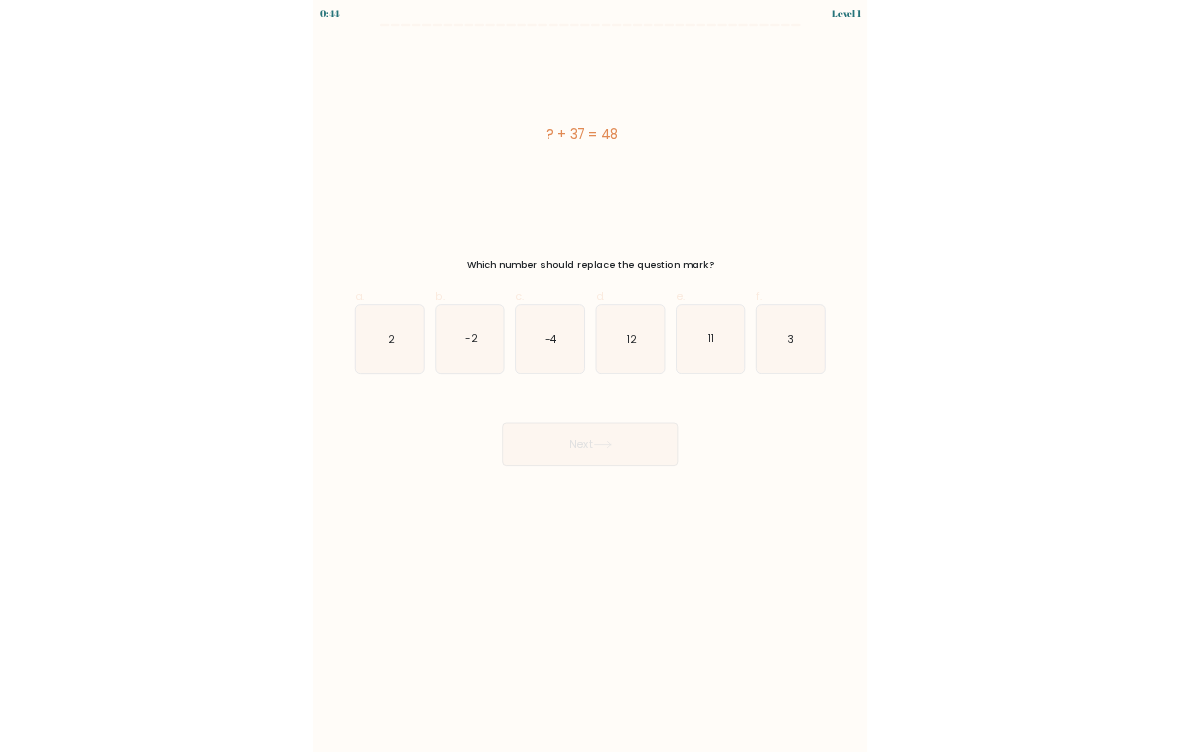 scroll, scrollTop: 0, scrollLeft: 0, axis: both 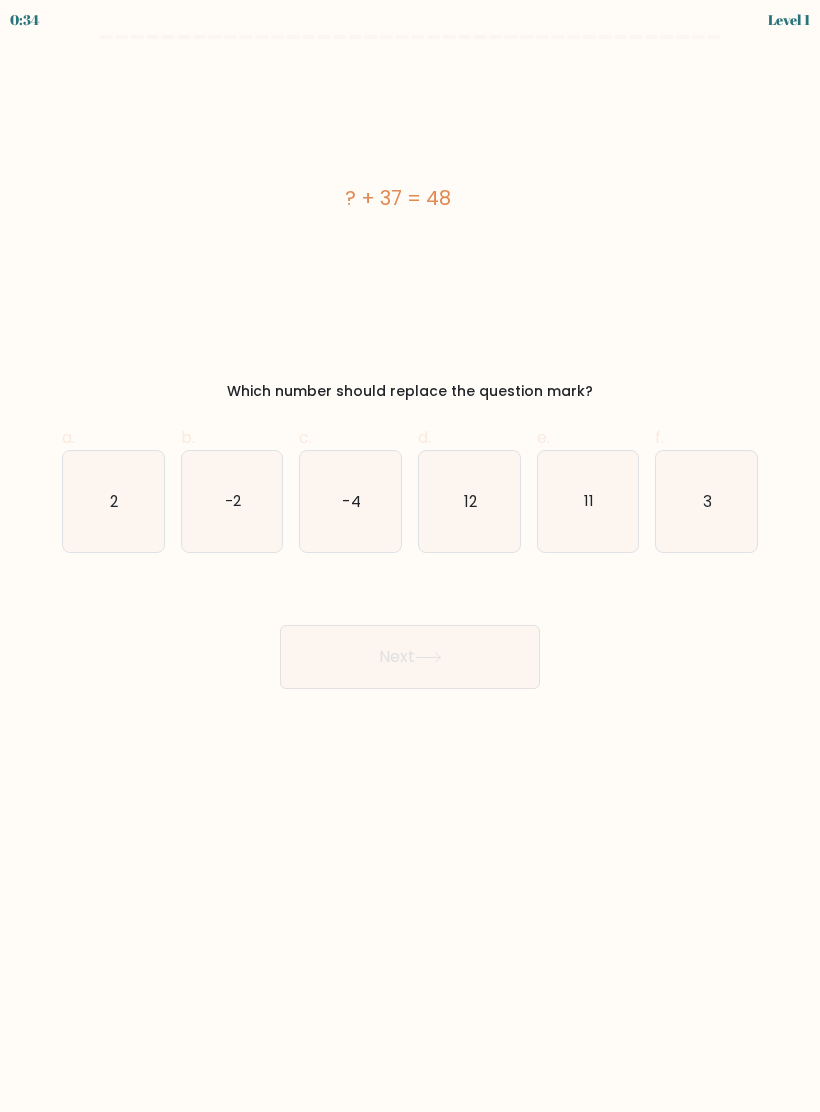 click on "11" at bounding box center (588, 501) 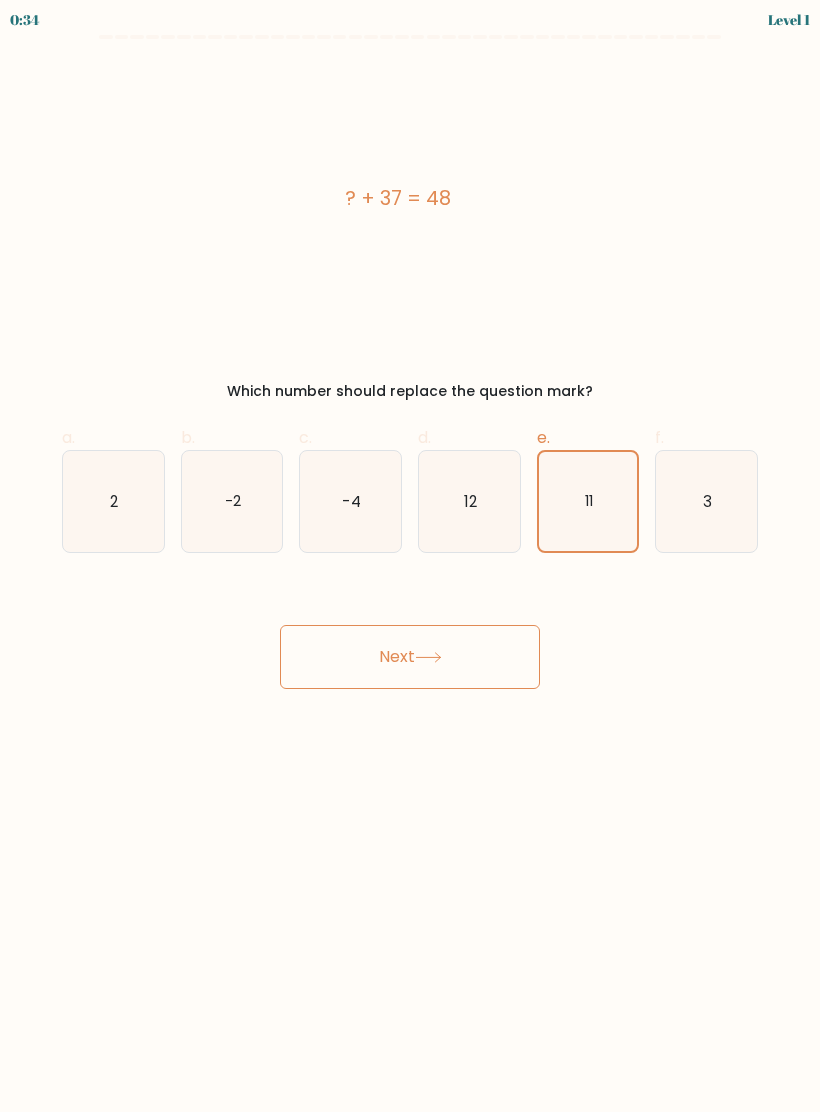 click on "Next" at bounding box center [410, 657] 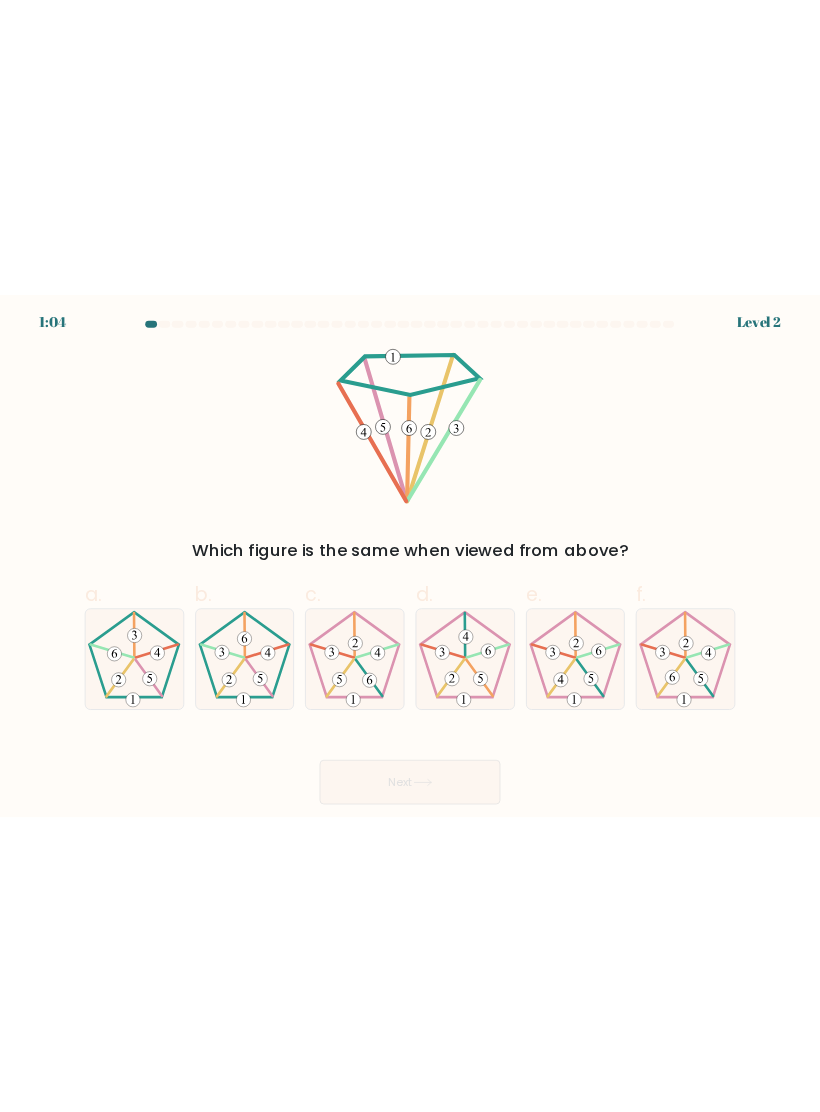 scroll, scrollTop: 0, scrollLeft: 0, axis: both 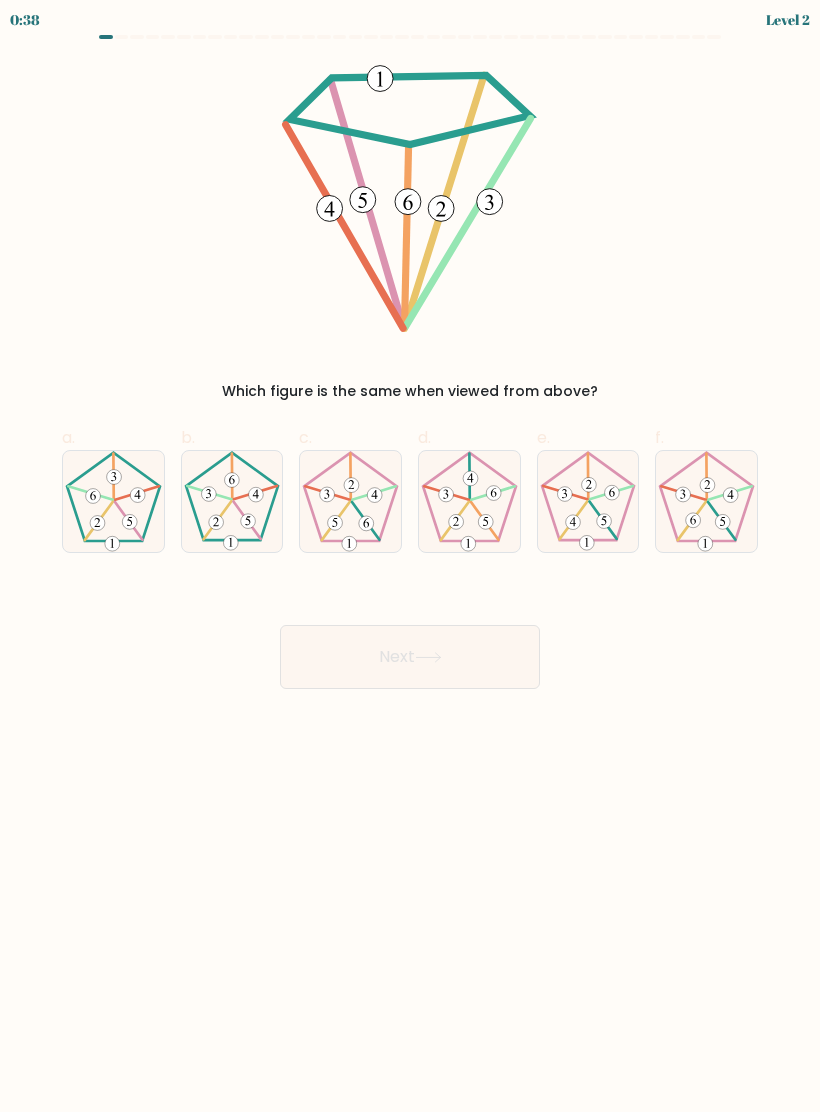 click at bounding box center (113, 501) 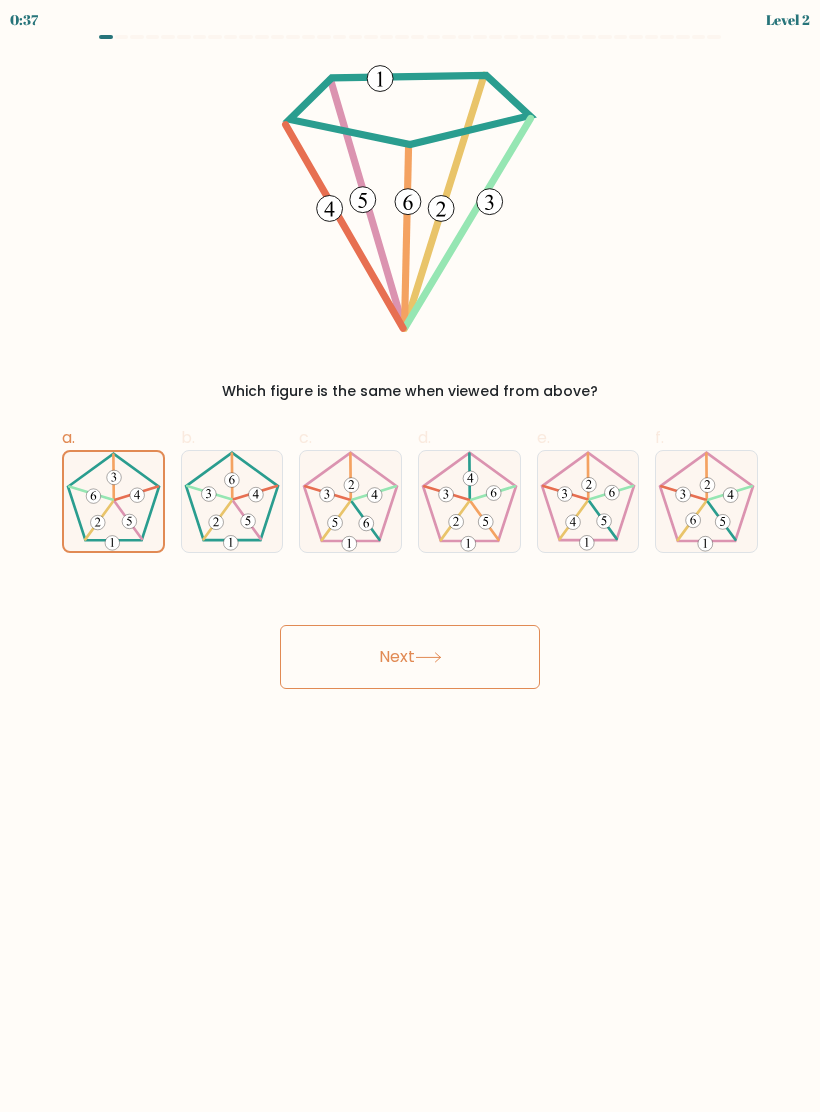 click on "Next" at bounding box center [410, 657] 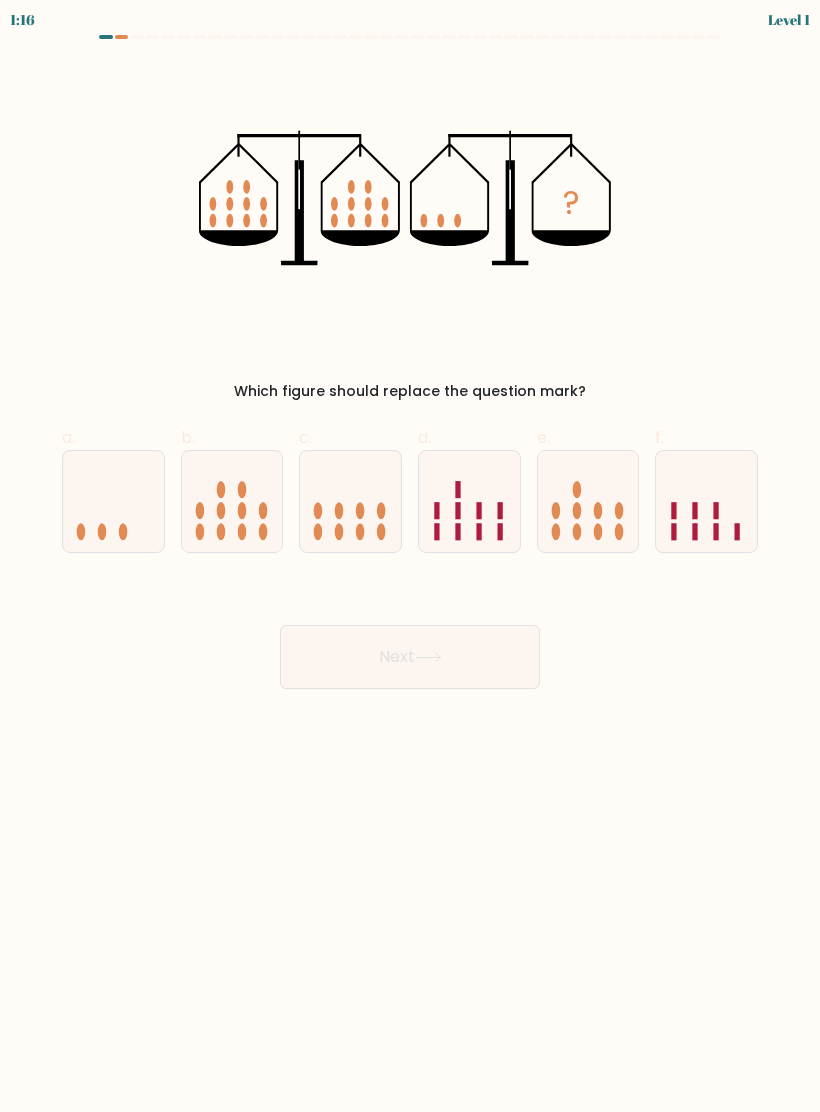 click at bounding box center [113, 501] 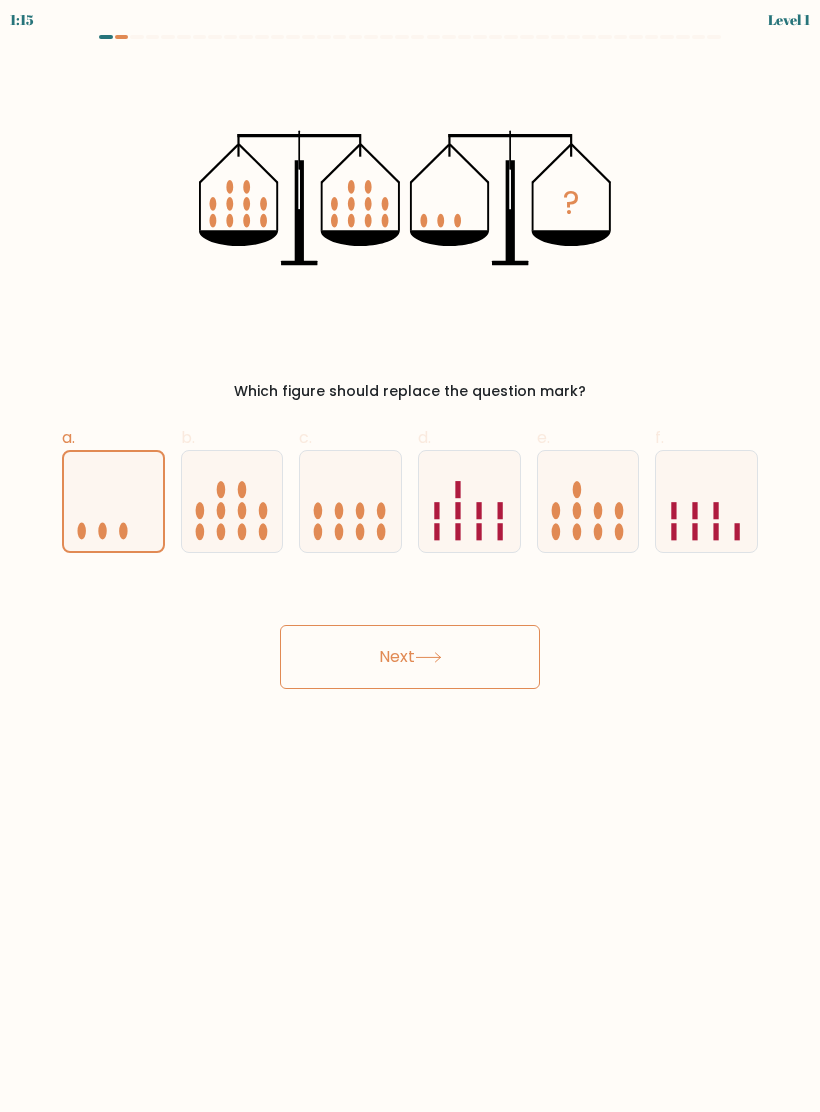 click on "Next" at bounding box center [410, 657] 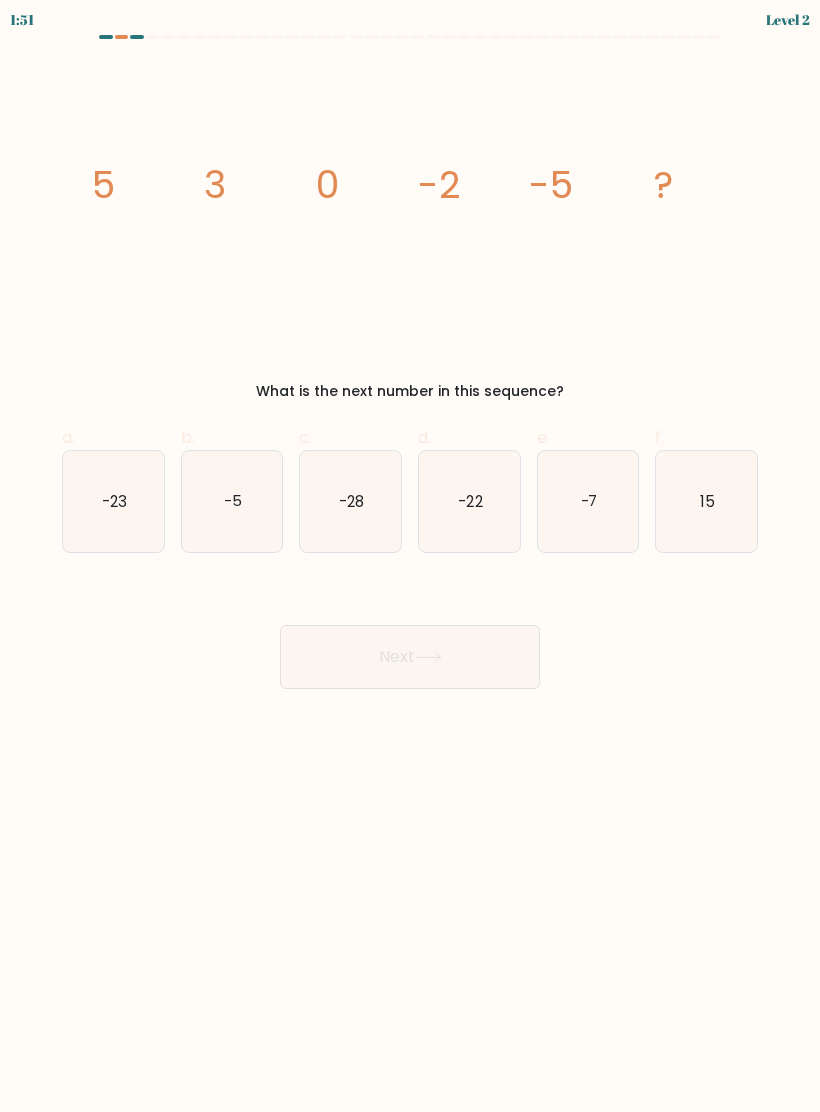 click on "-7" at bounding box center (588, 500) 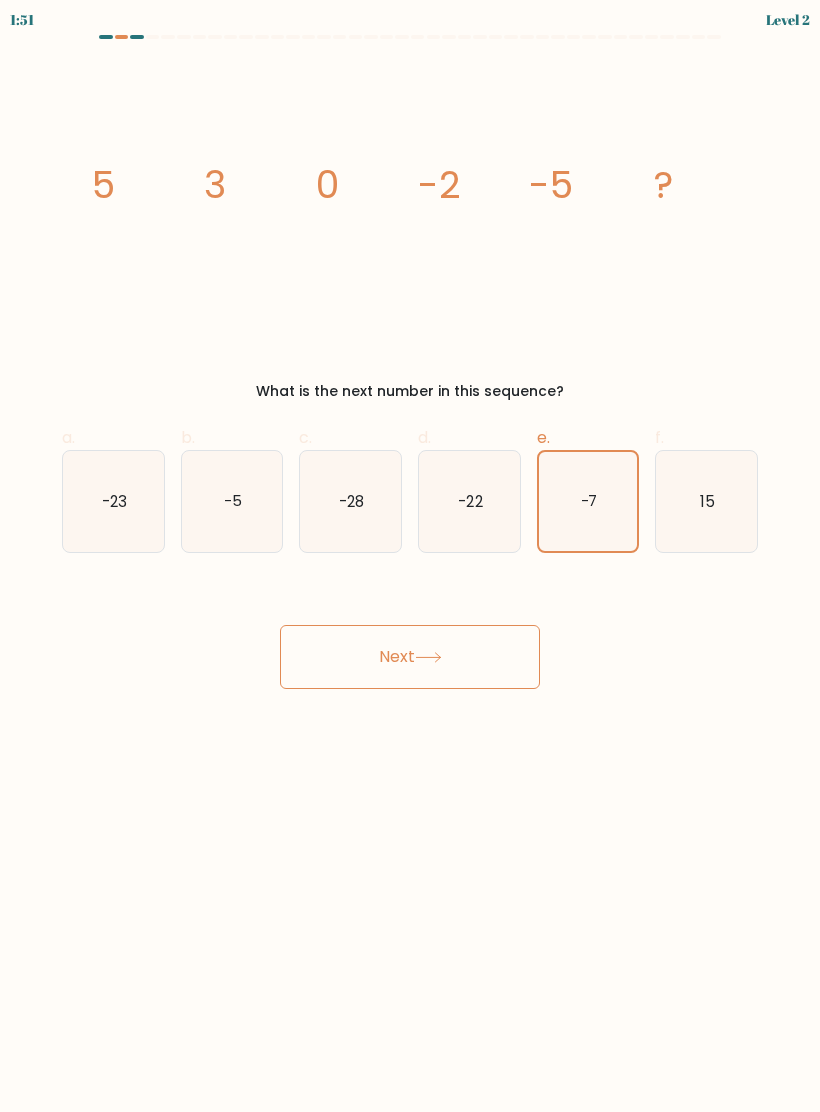 click on "Next" at bounding box center (410, 657) 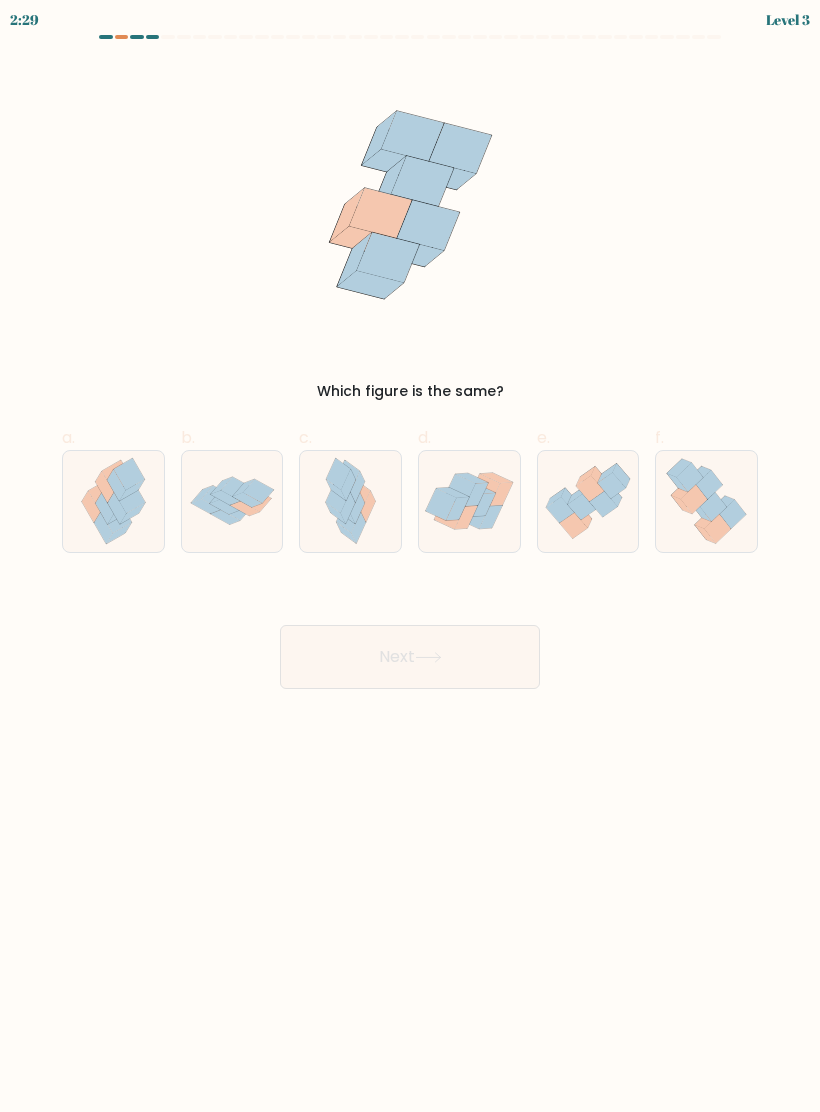 click at bounding box center (225, 507) 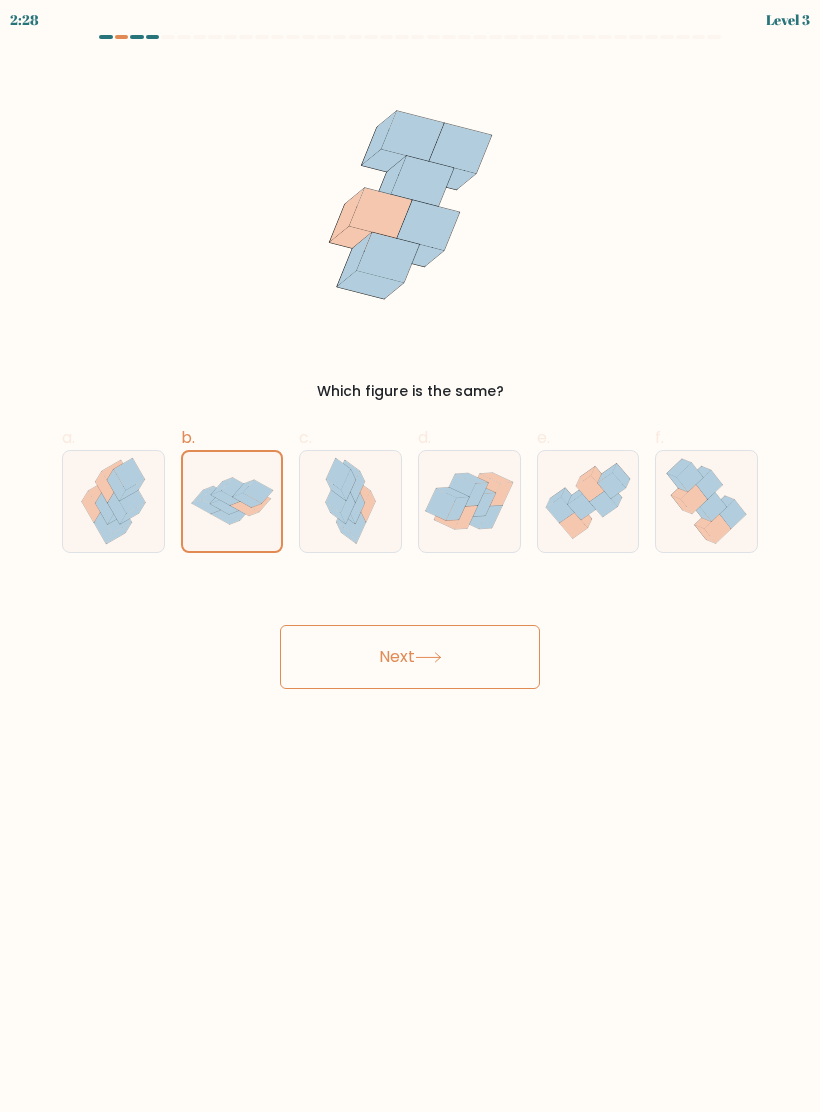 click on "Next" at bounding box center [410, 657] 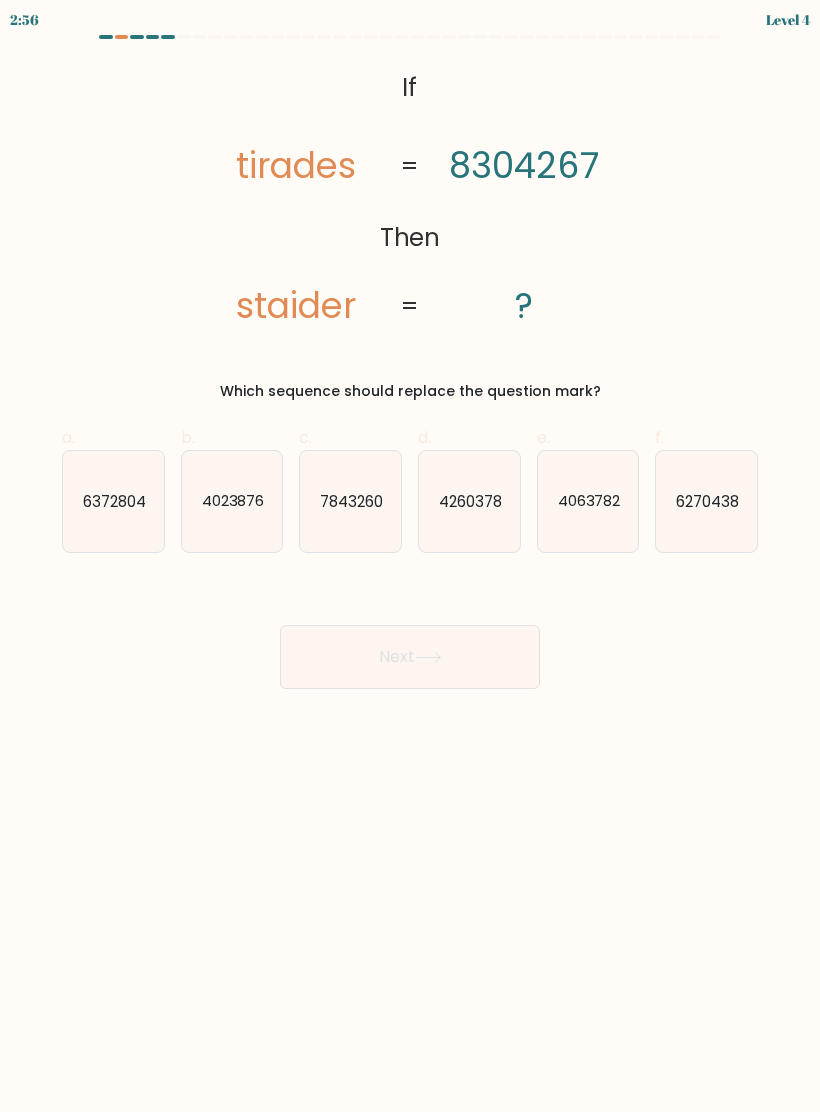 click on "4260378" at bounding box center (470, 500) 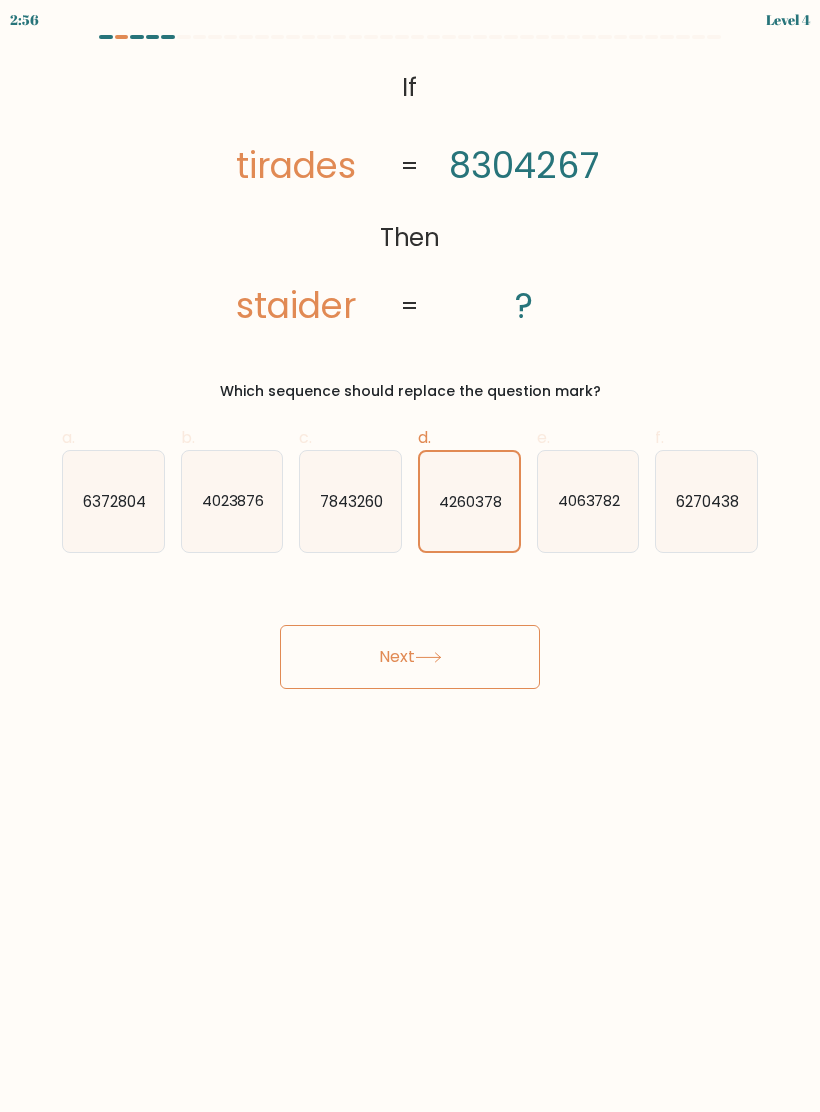 click at bounding box center (428, 657) 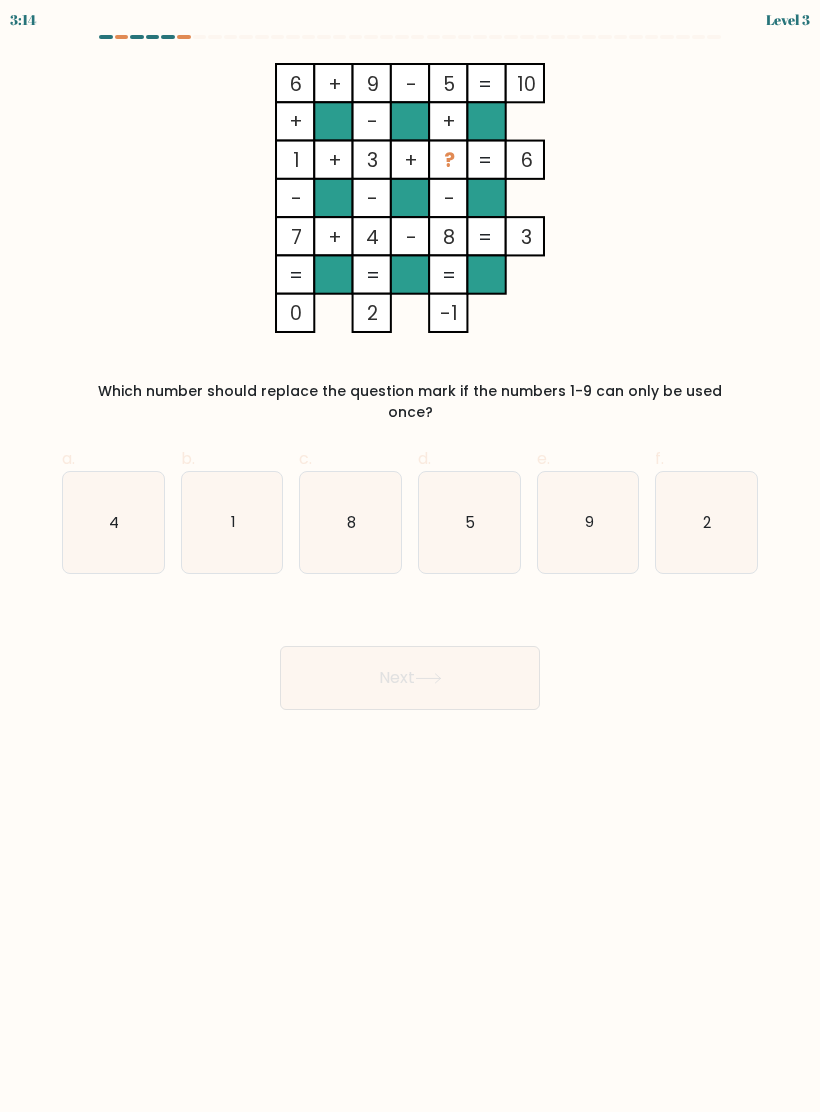 click on "2" at bounding box center [706, 522] 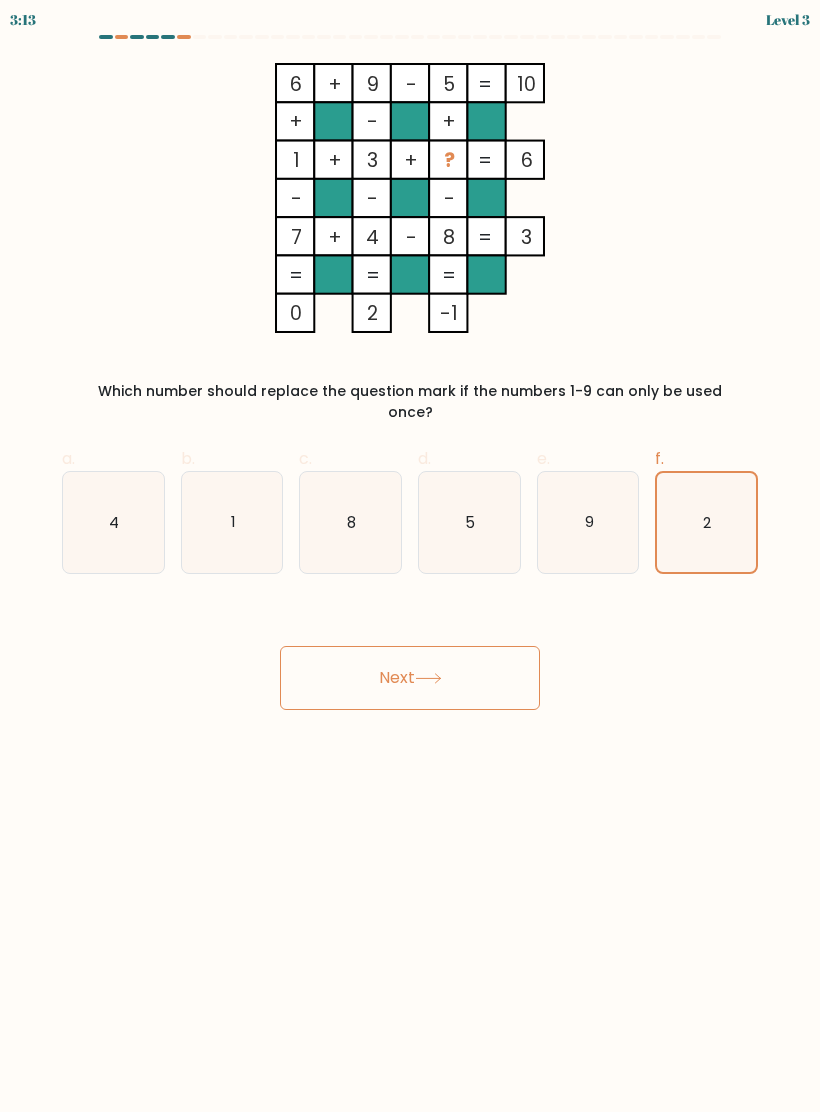 click on "Next" at bounding box center (410, 678) 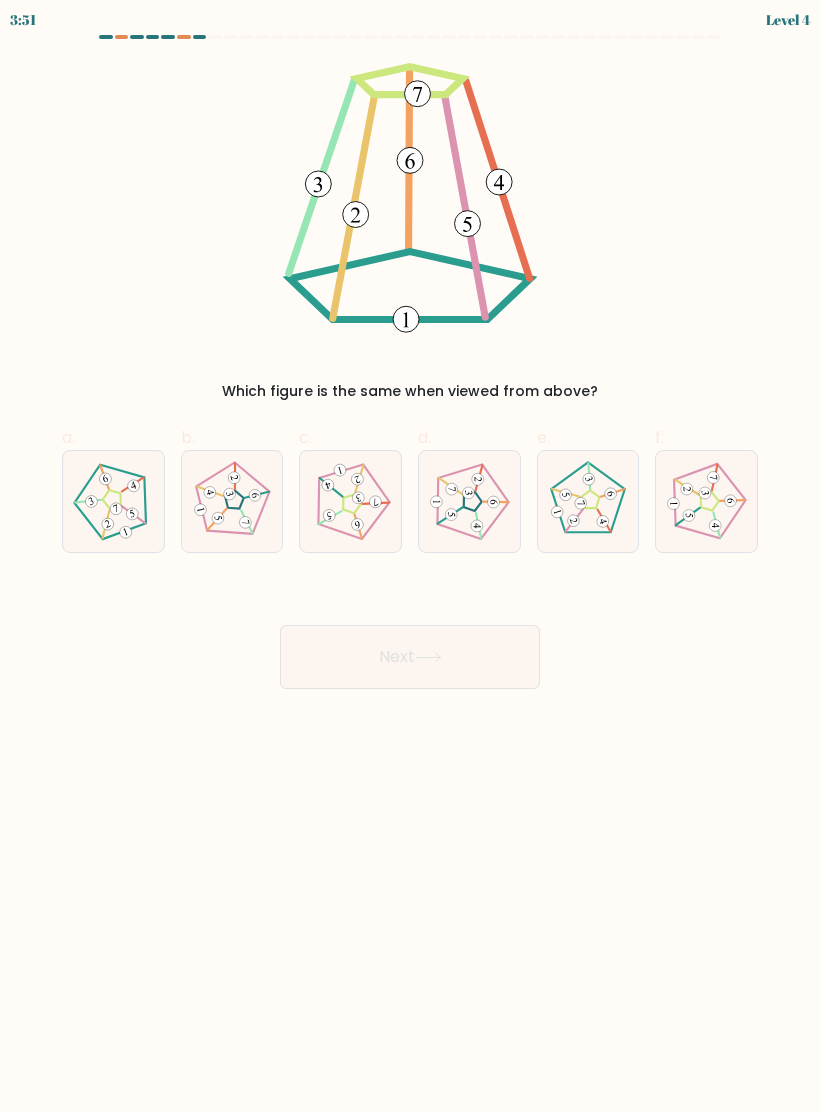 click at bounding box center [588, 501] 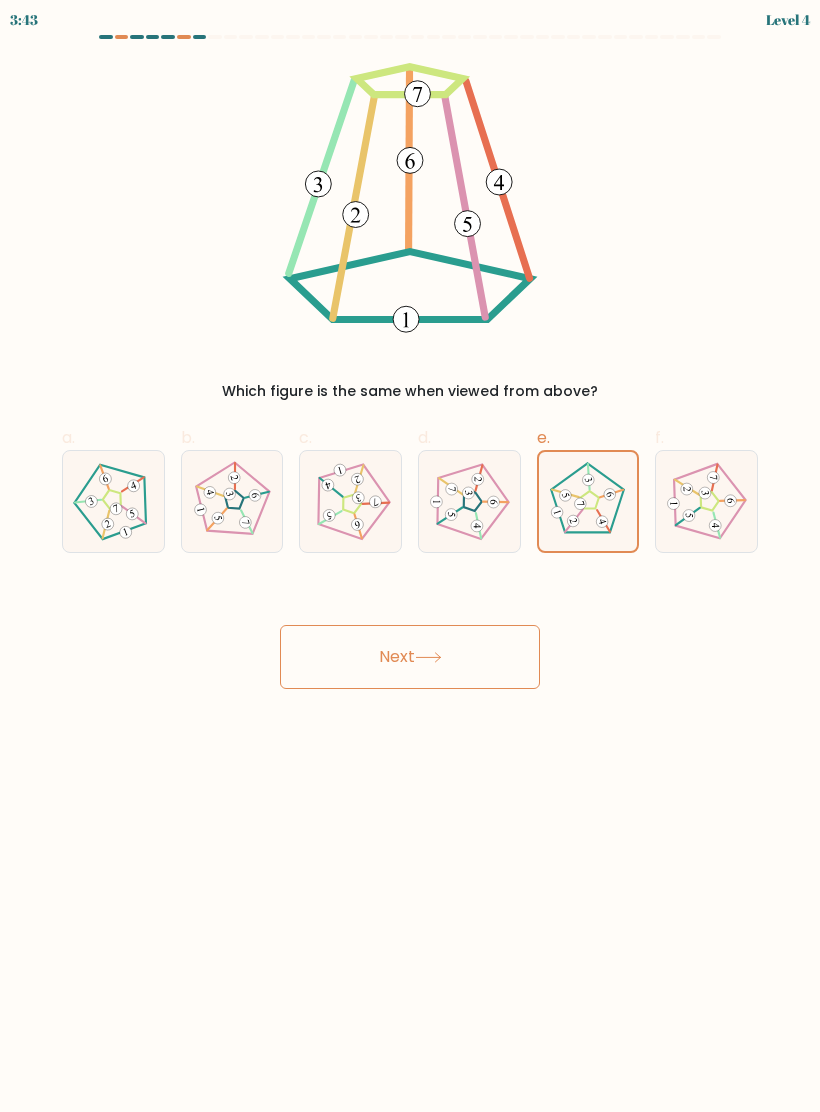 click at bounding box center (113, 501) 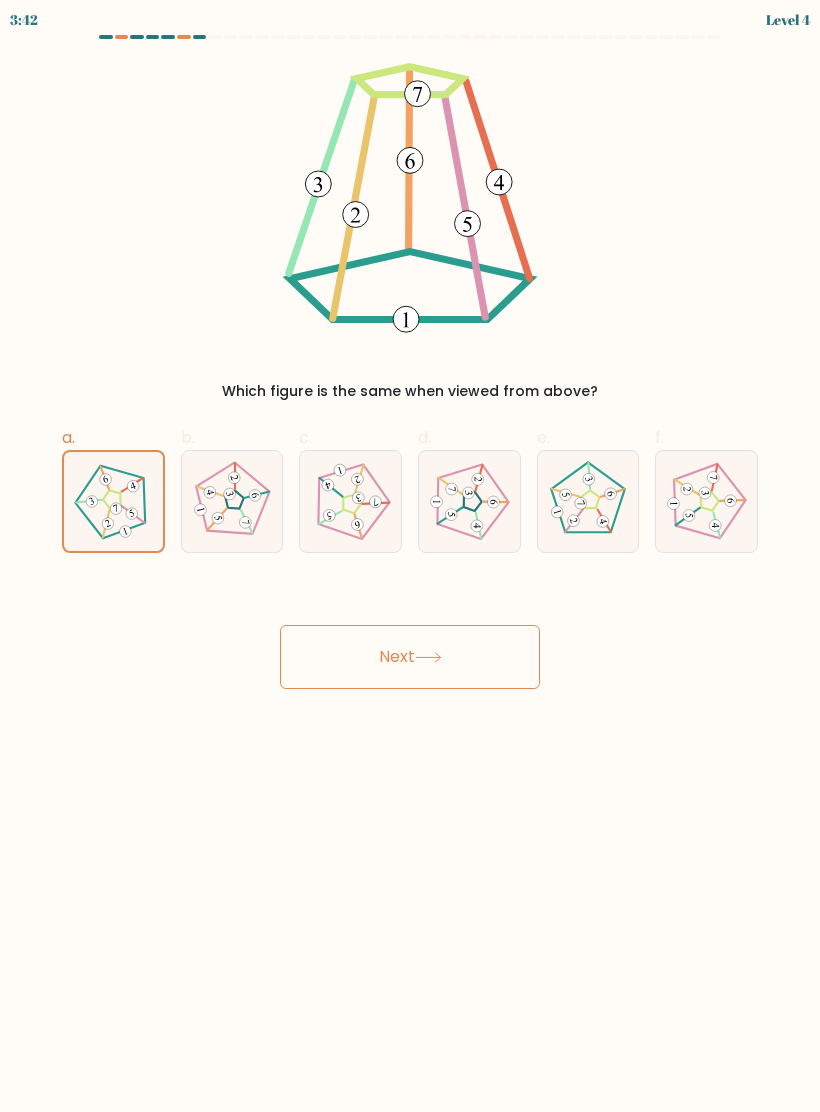 click on "Next" at bounding box center [410, 657] 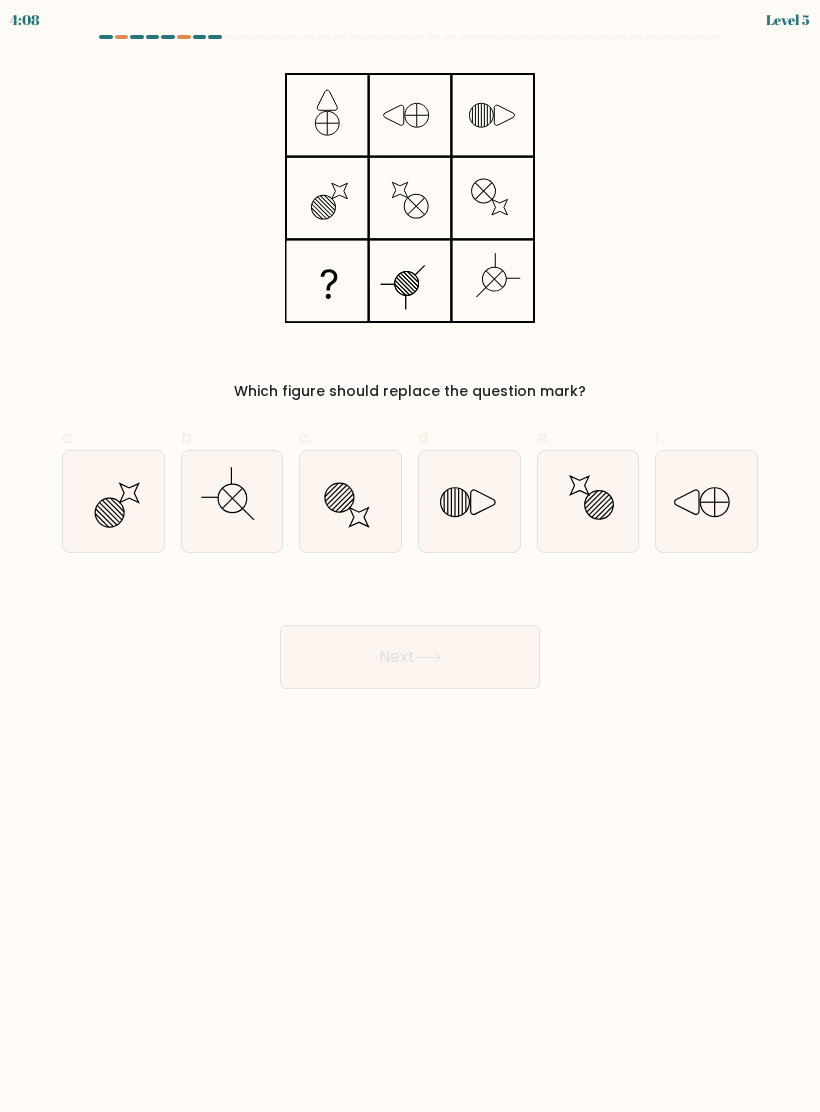 click at bounding box center (232, 501) 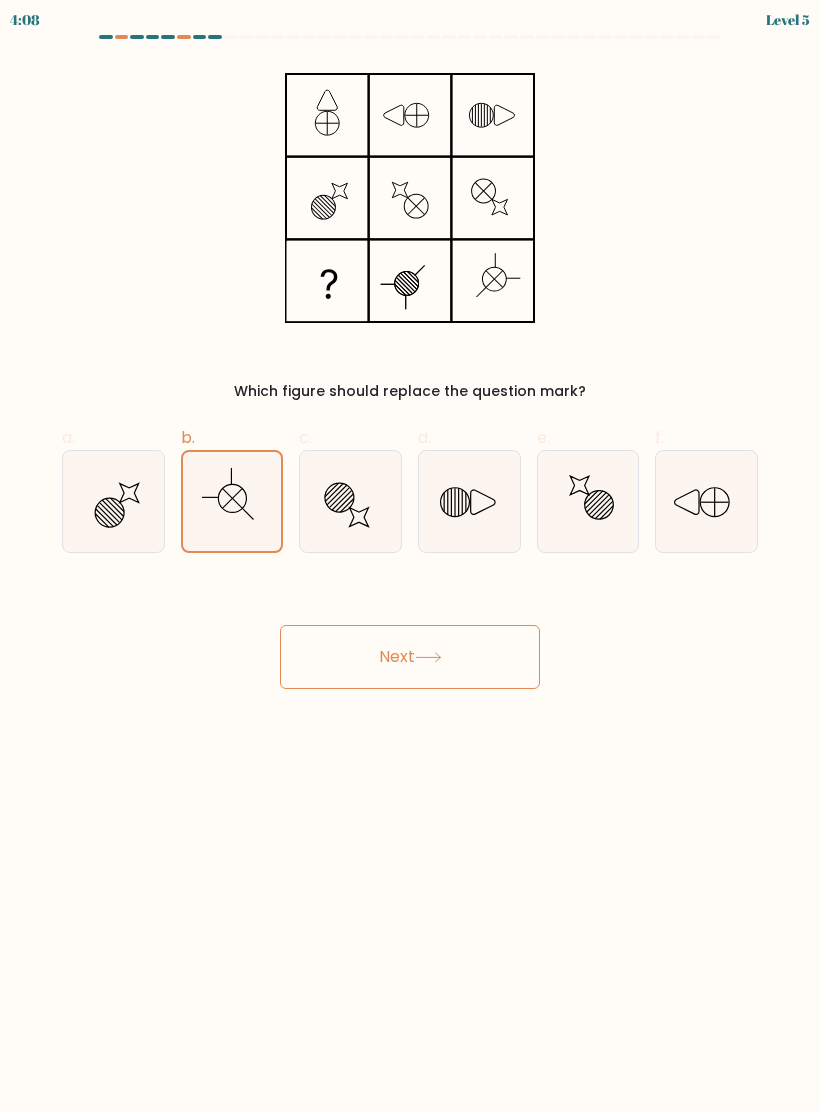 click on "Next" at bounding box center [410, 657] 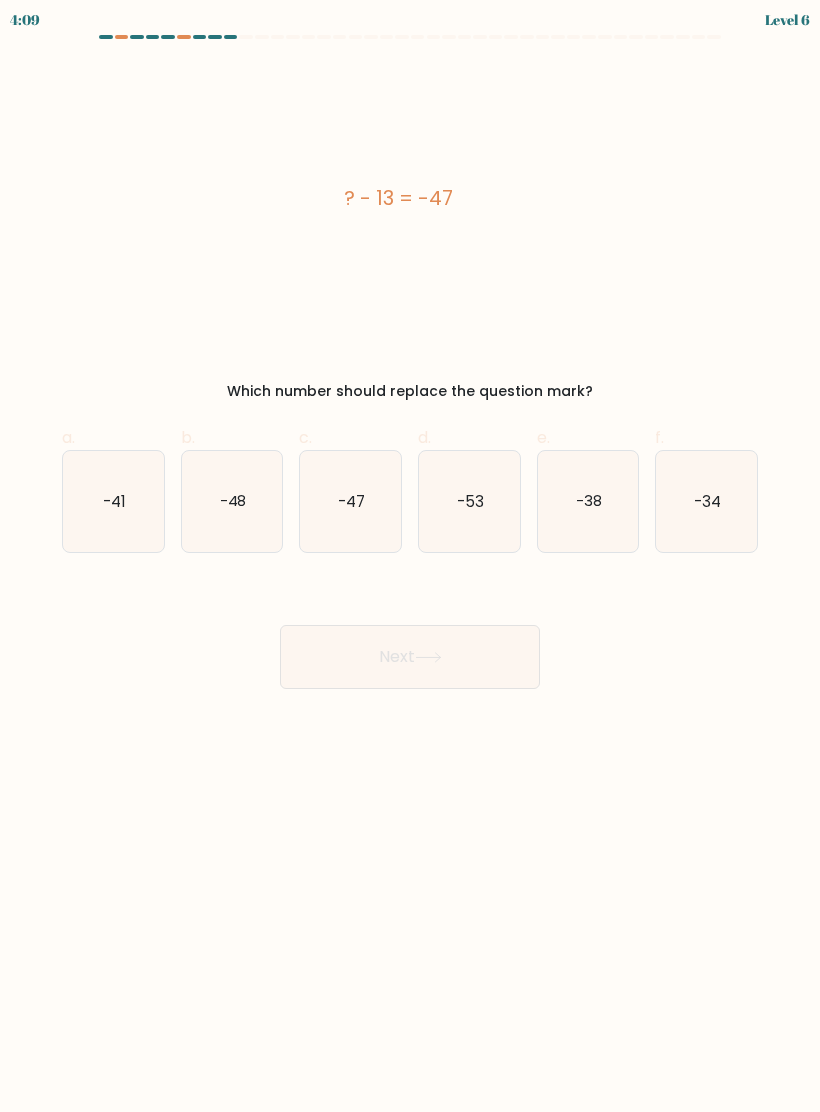 click on "-34" at bounding box center [706, 501] 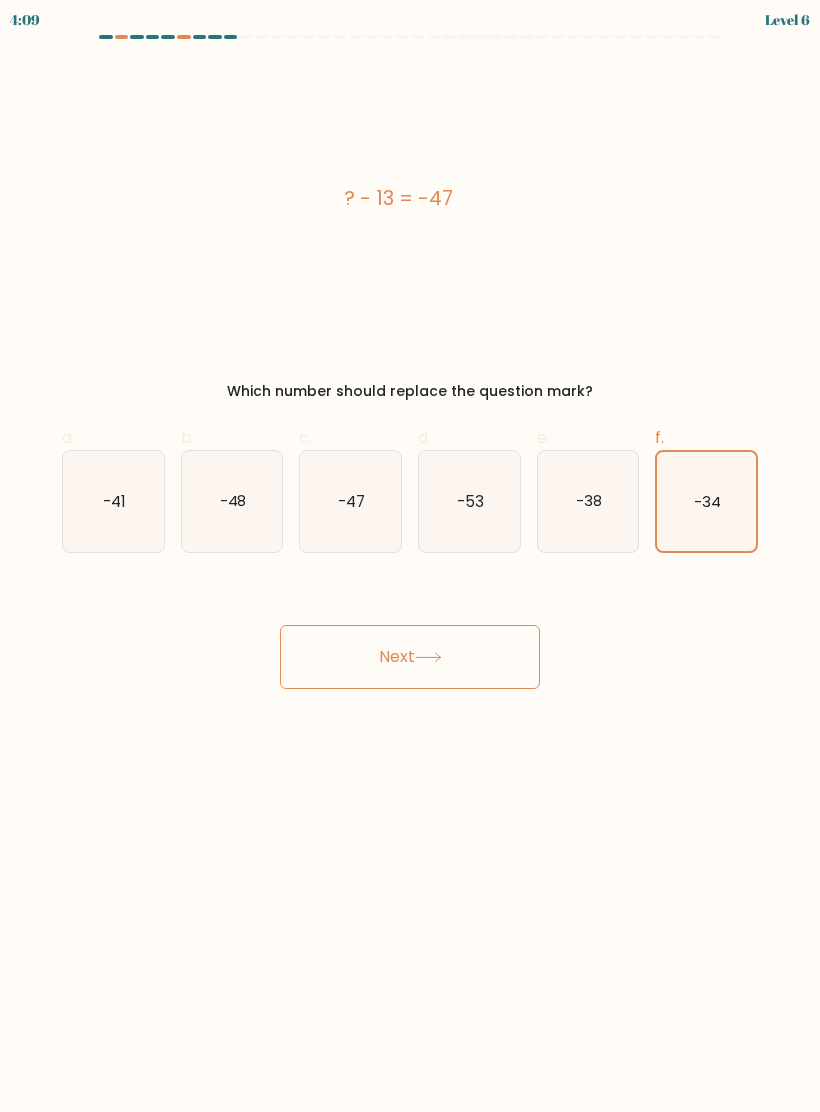 click on "Next" at bounding box center (410, 657) 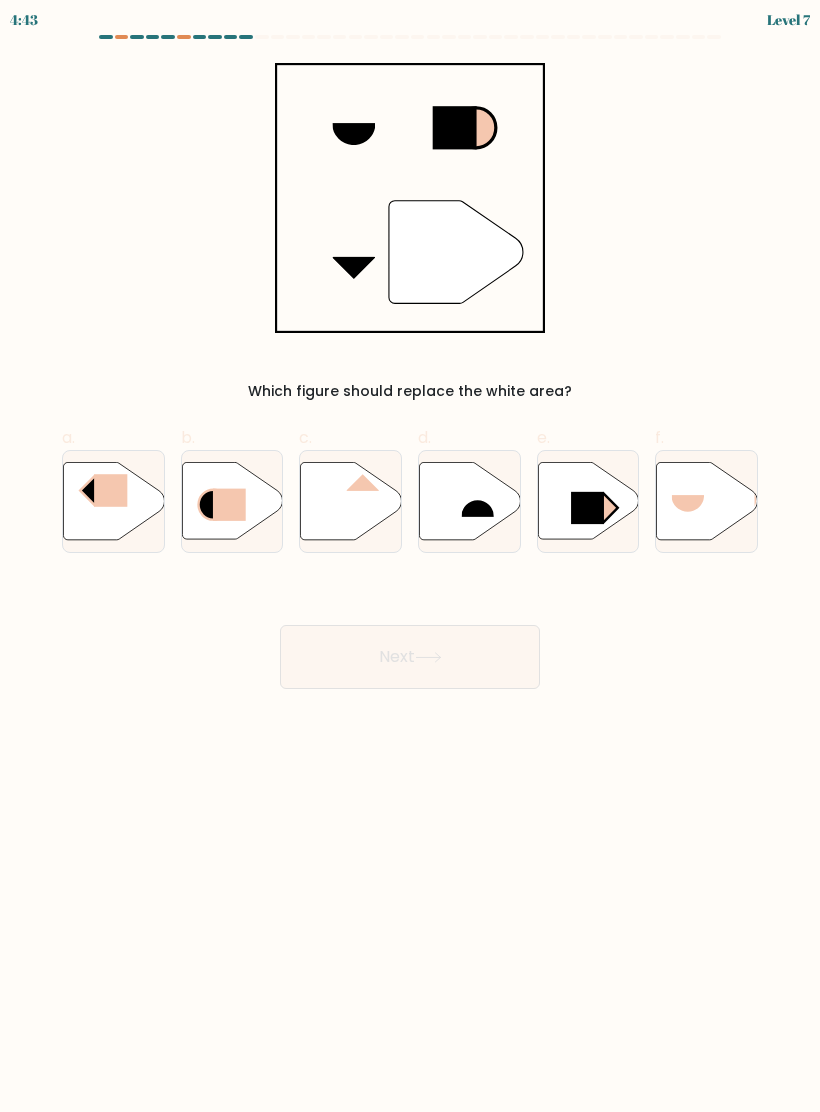 click at bounding box center (232, 500) 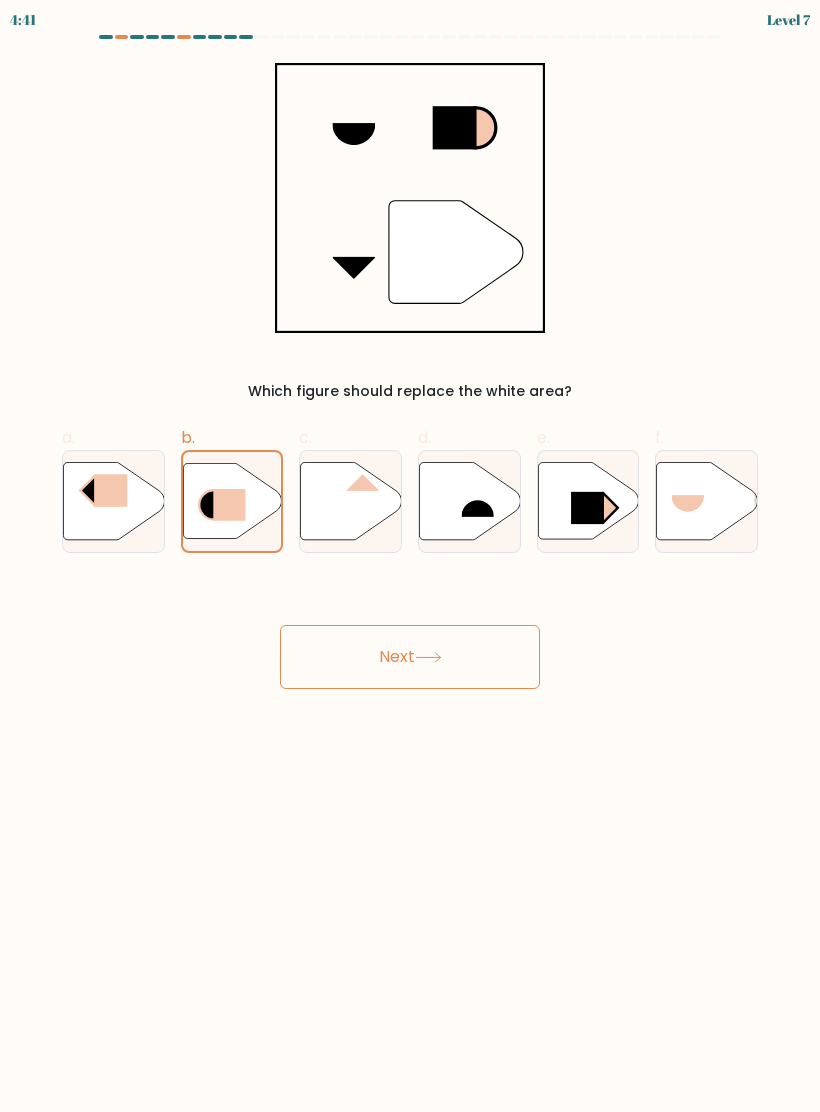 click at bounding box center (588, 500) 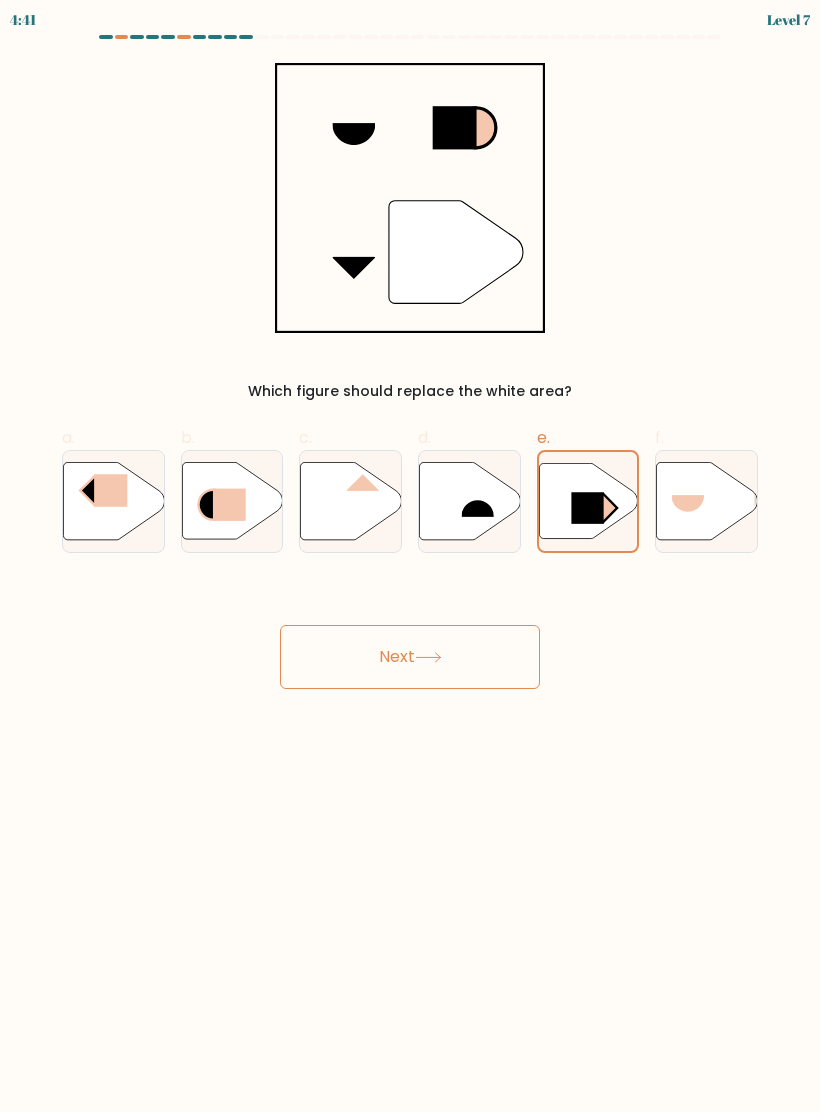 click on "Next" at bounding box center (410, 657) 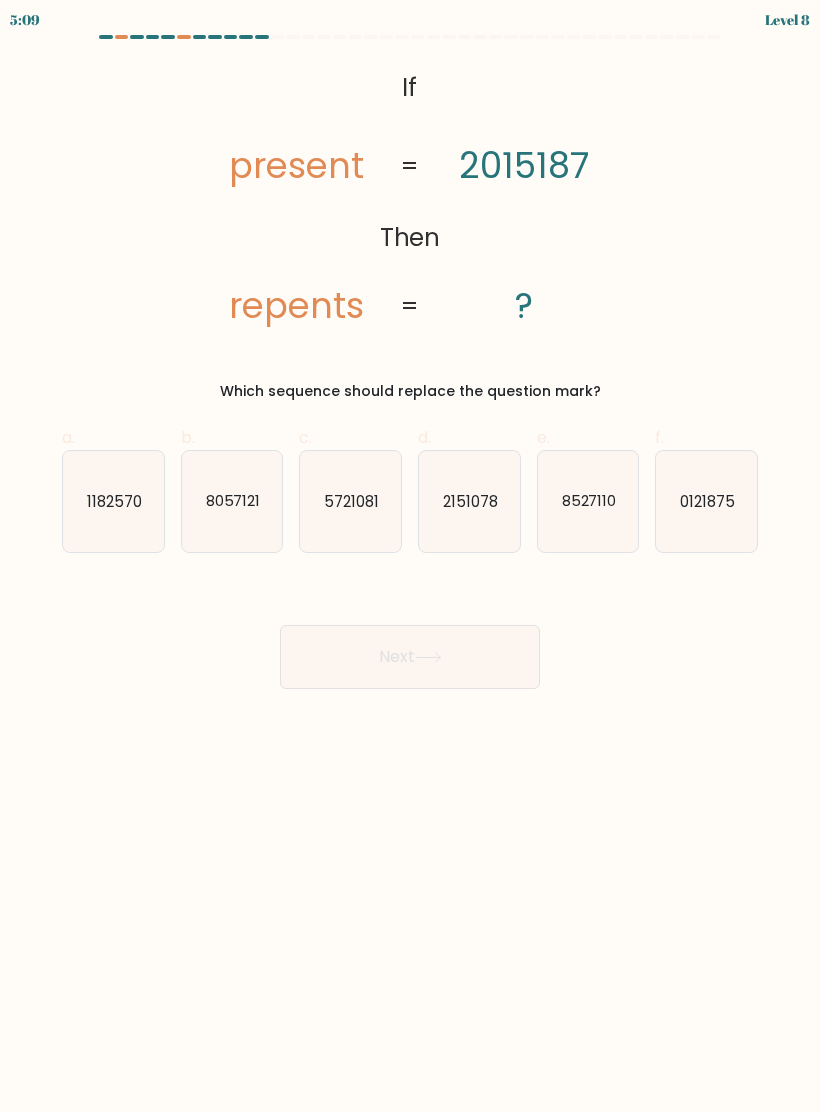 click on "1182570" at bounding box center [114, 500] 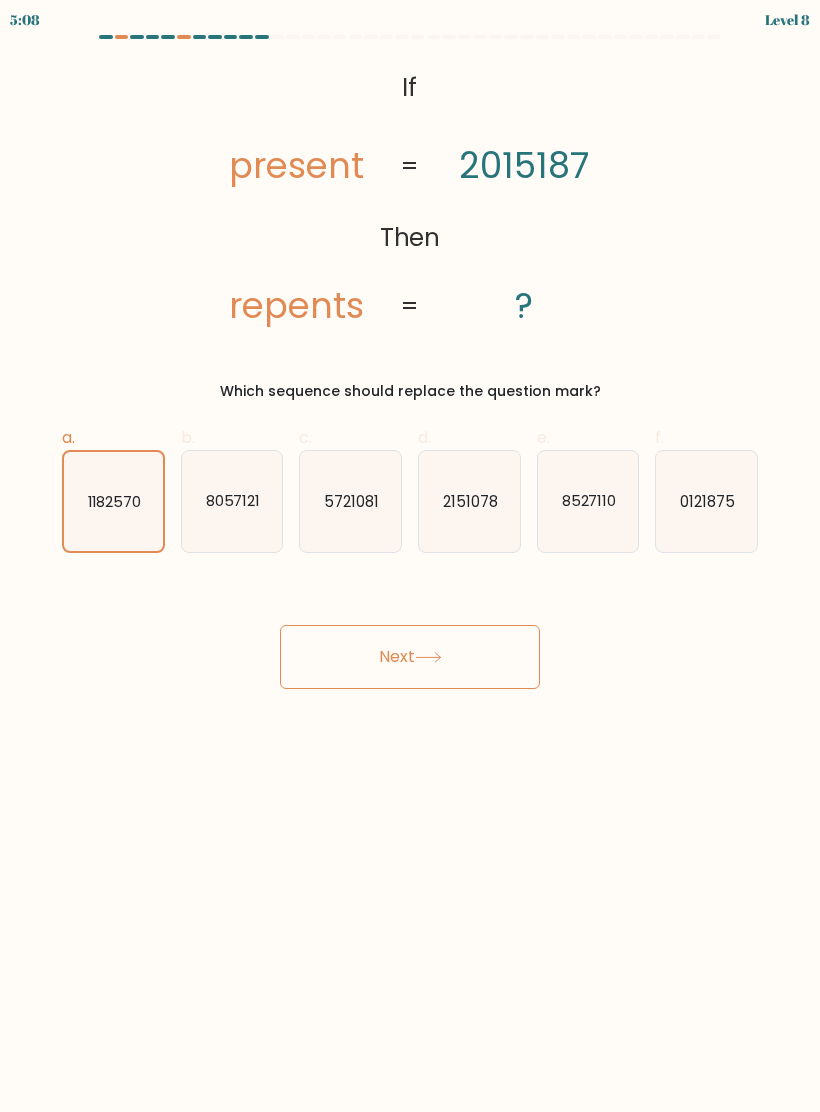 click on "Next" at bounding box center [410, 657] 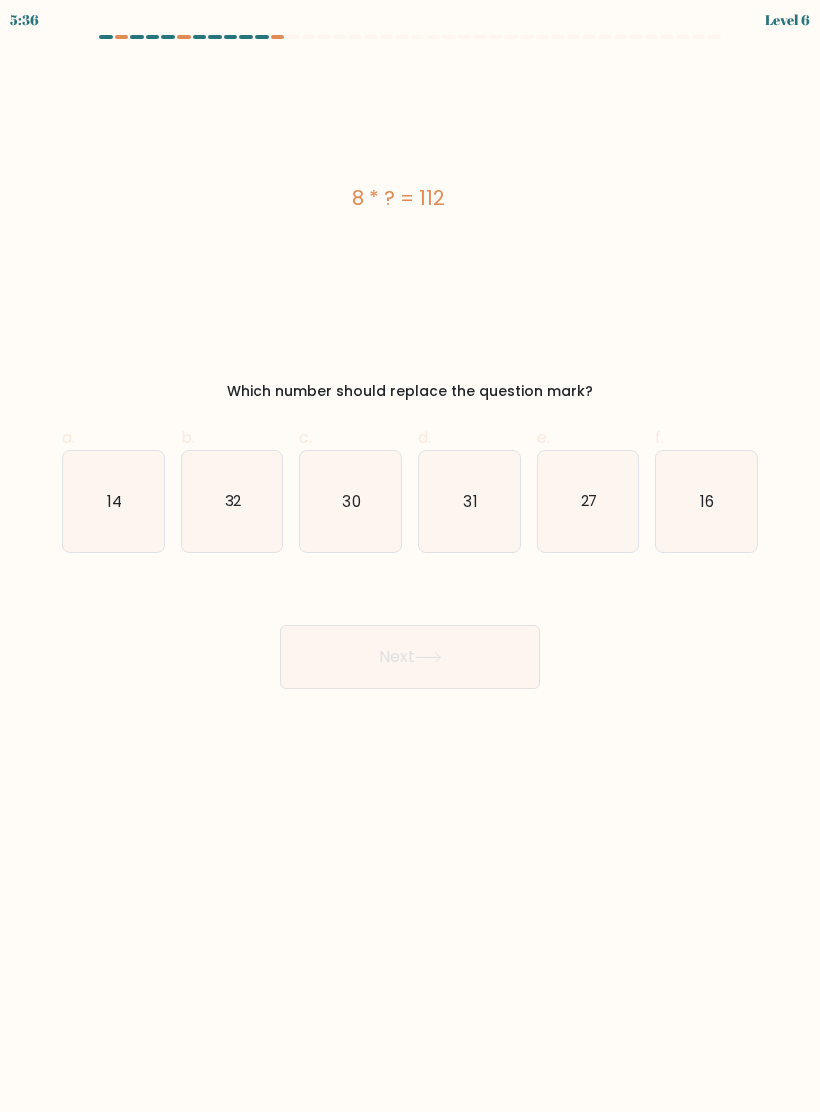 click on "16" at bounding box center [706, 501] 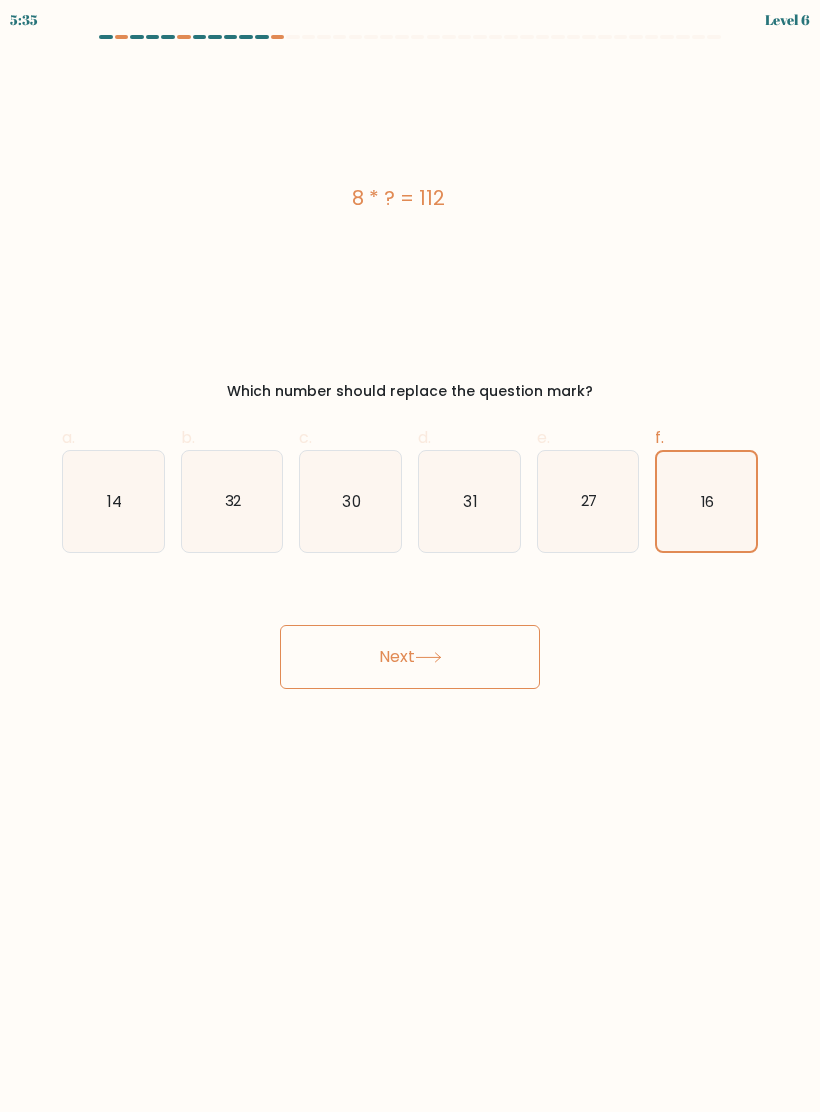 click on "Next" at bounding box center [410, 657] 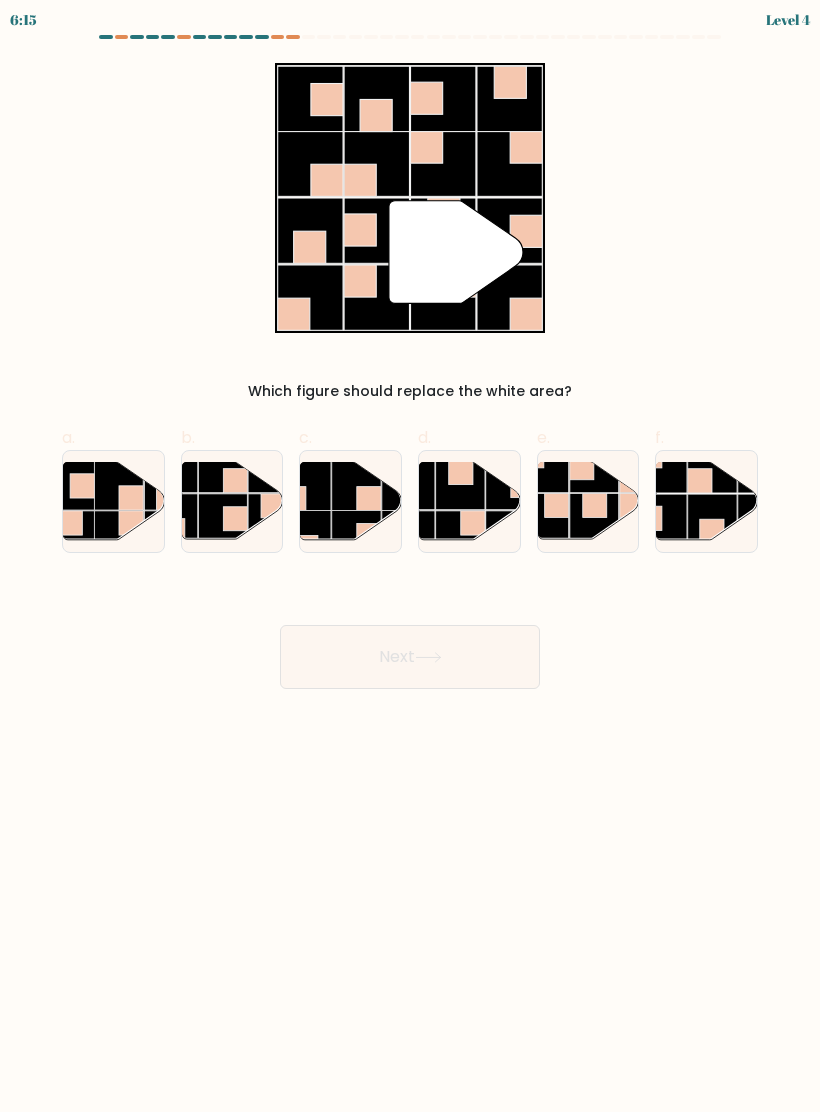 click at bounding box center [460, 484] 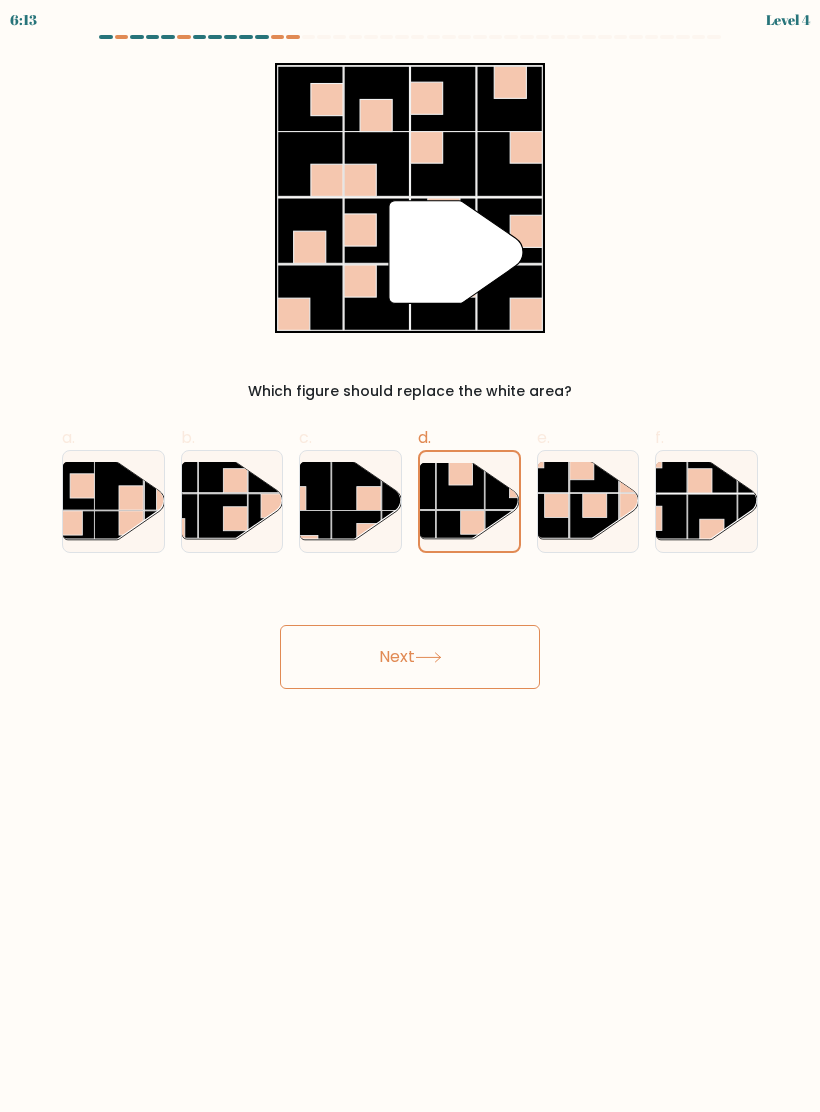 click at bounding box center [428, 657] 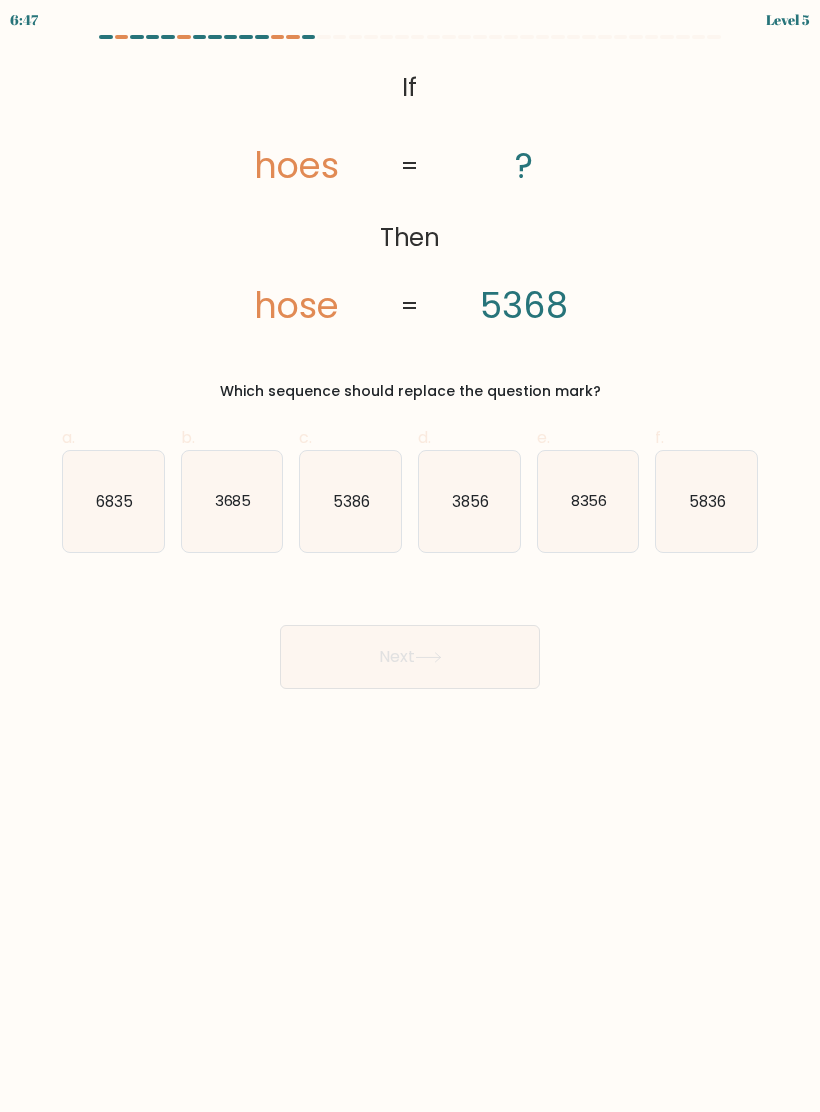 click on "5386" at bounding box center (350, 501) 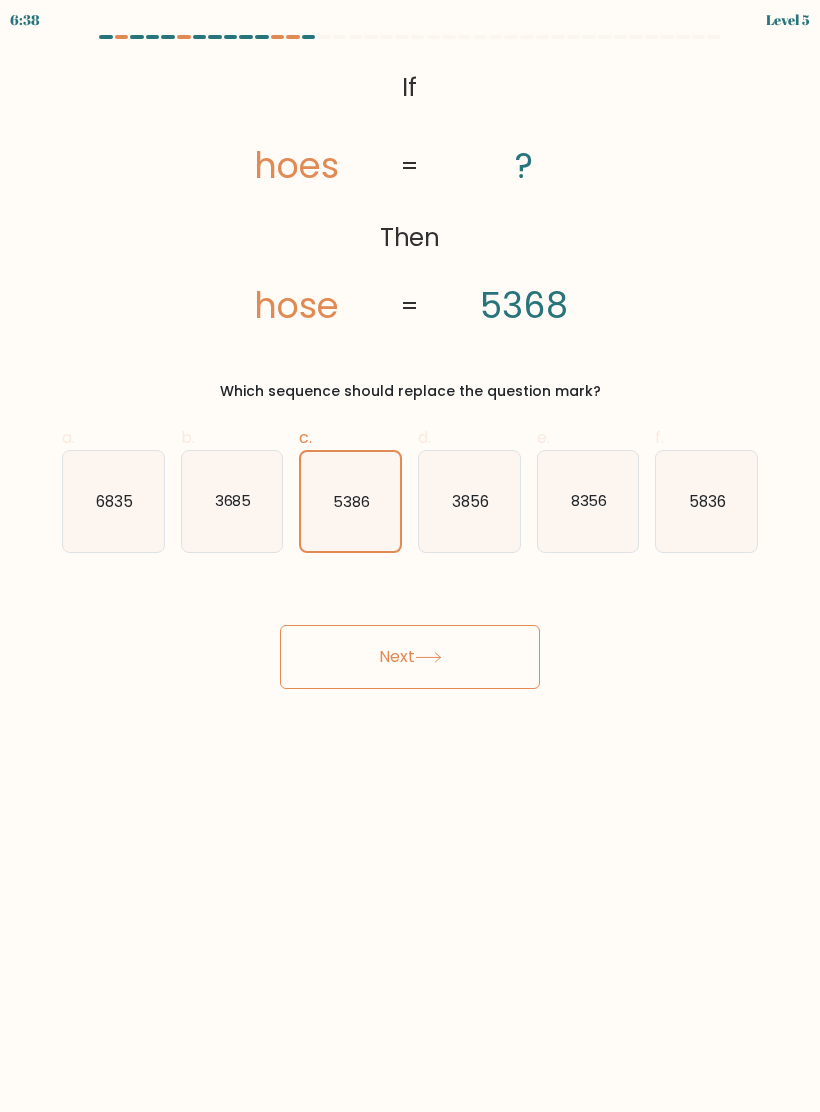 click on "Next" at bounding box center (410, 657) 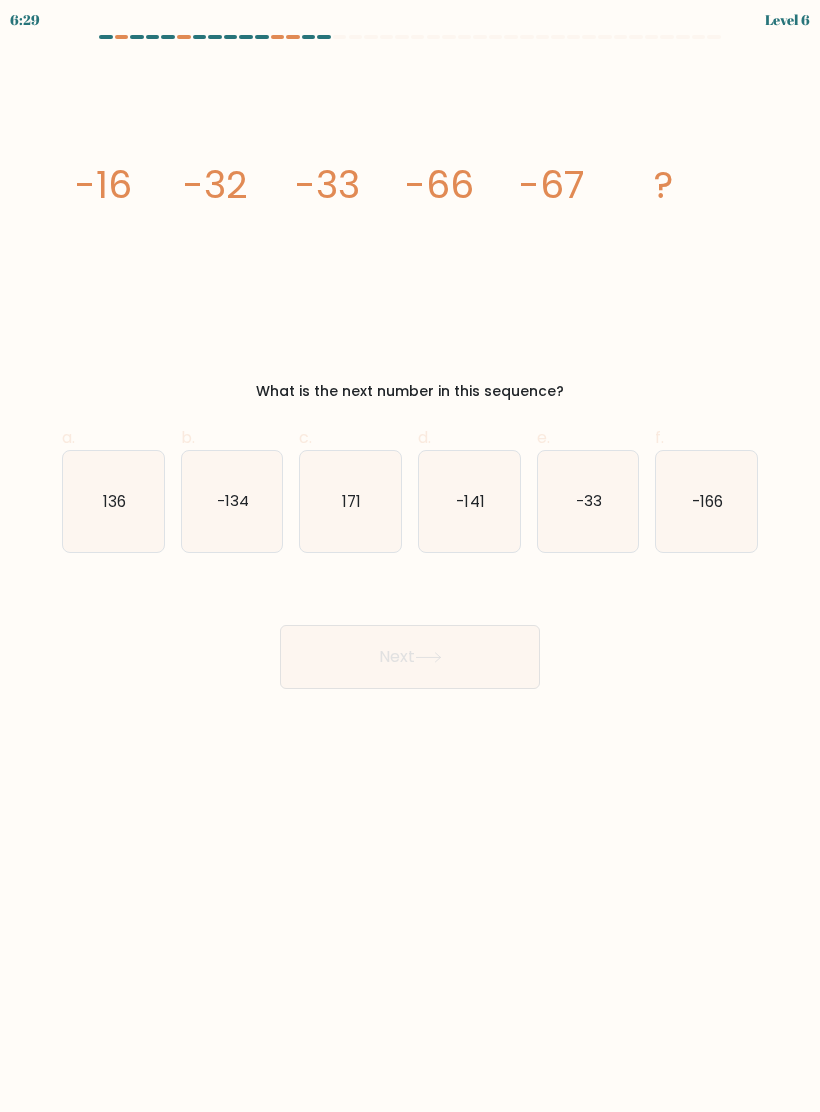 click on "-134" at bounding box center (233, 500) 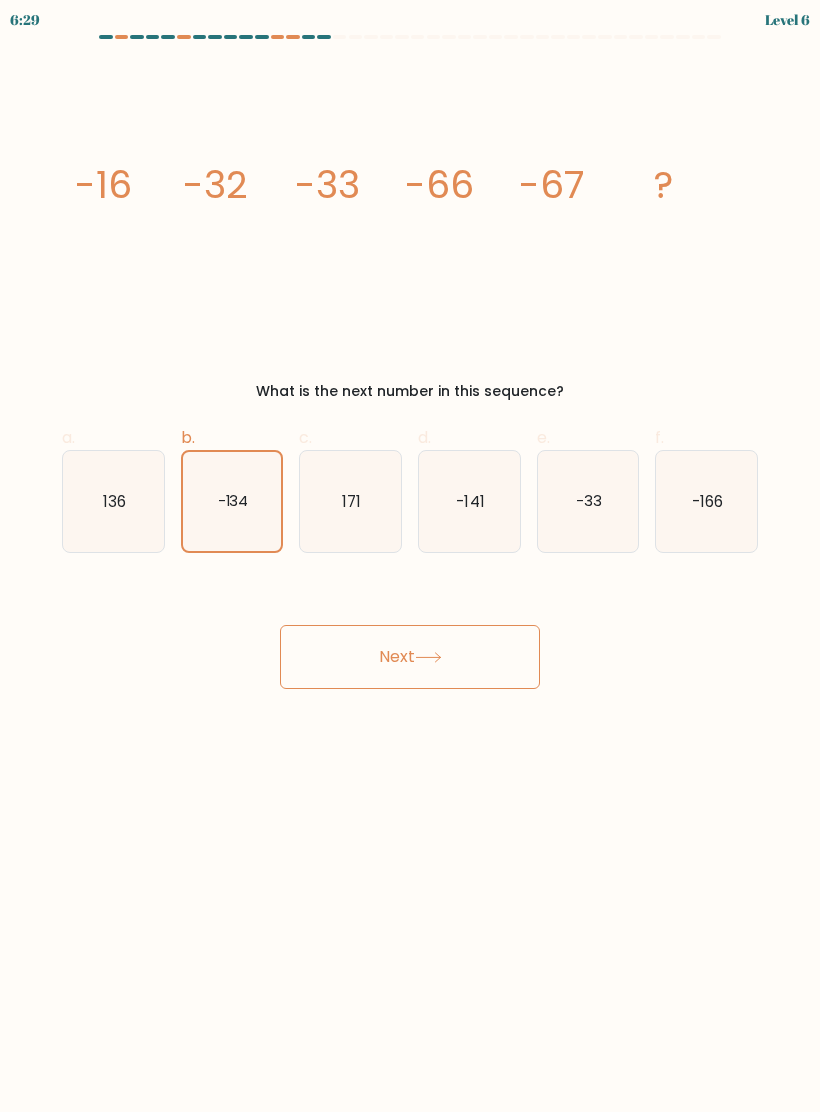 click on "Next" at bounding box center [410, 657] 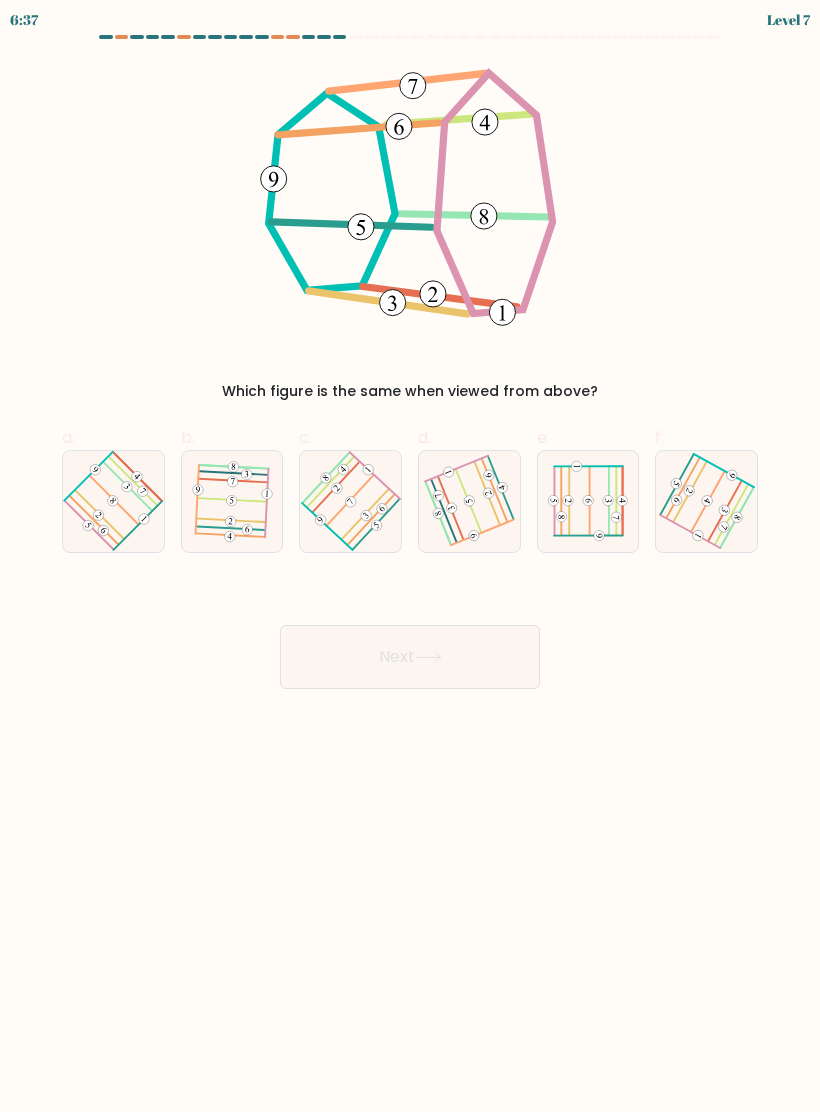 click at bounding box center [231, 501] 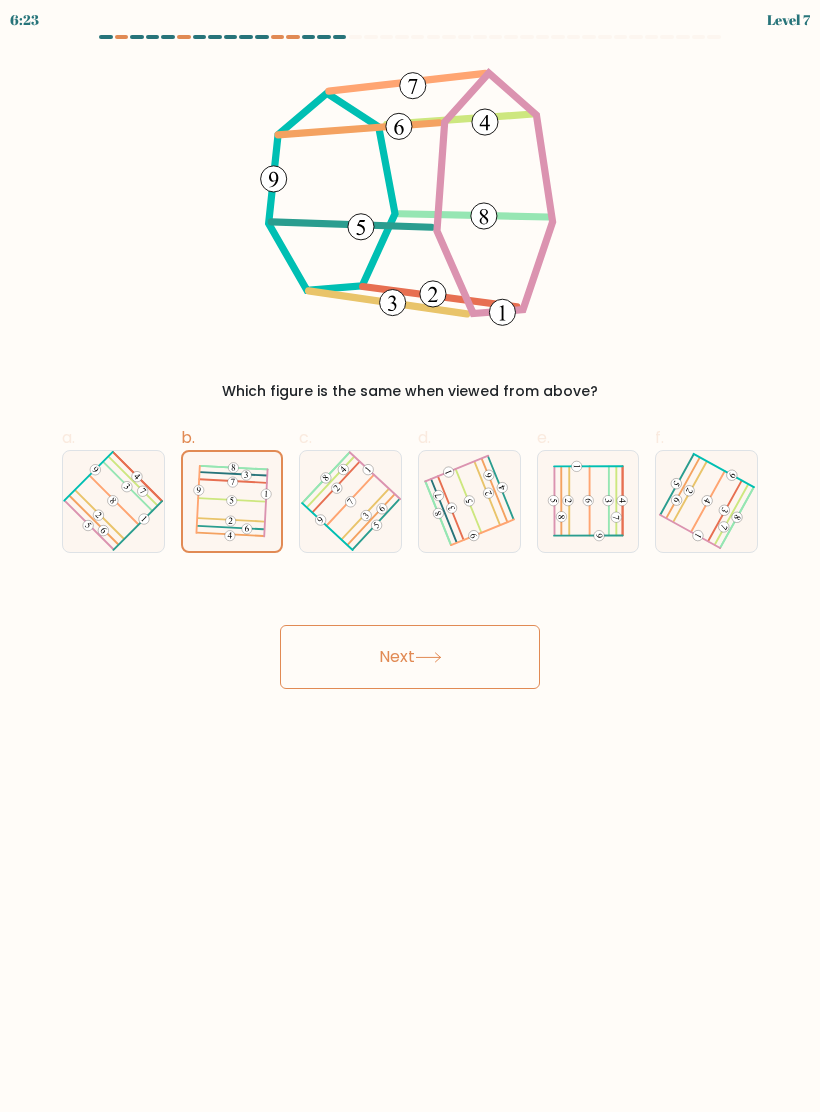 click at bounding box center [365, 514] 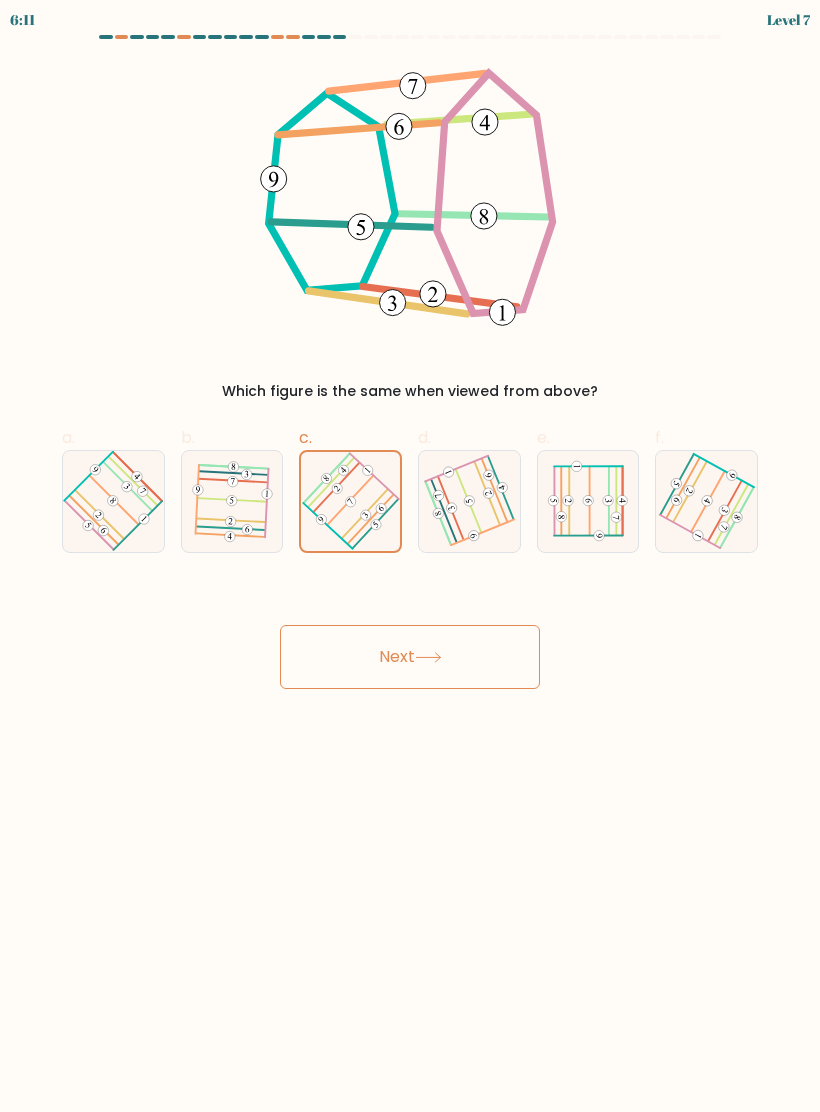 click on "Next" at bounding box center (410, 657) 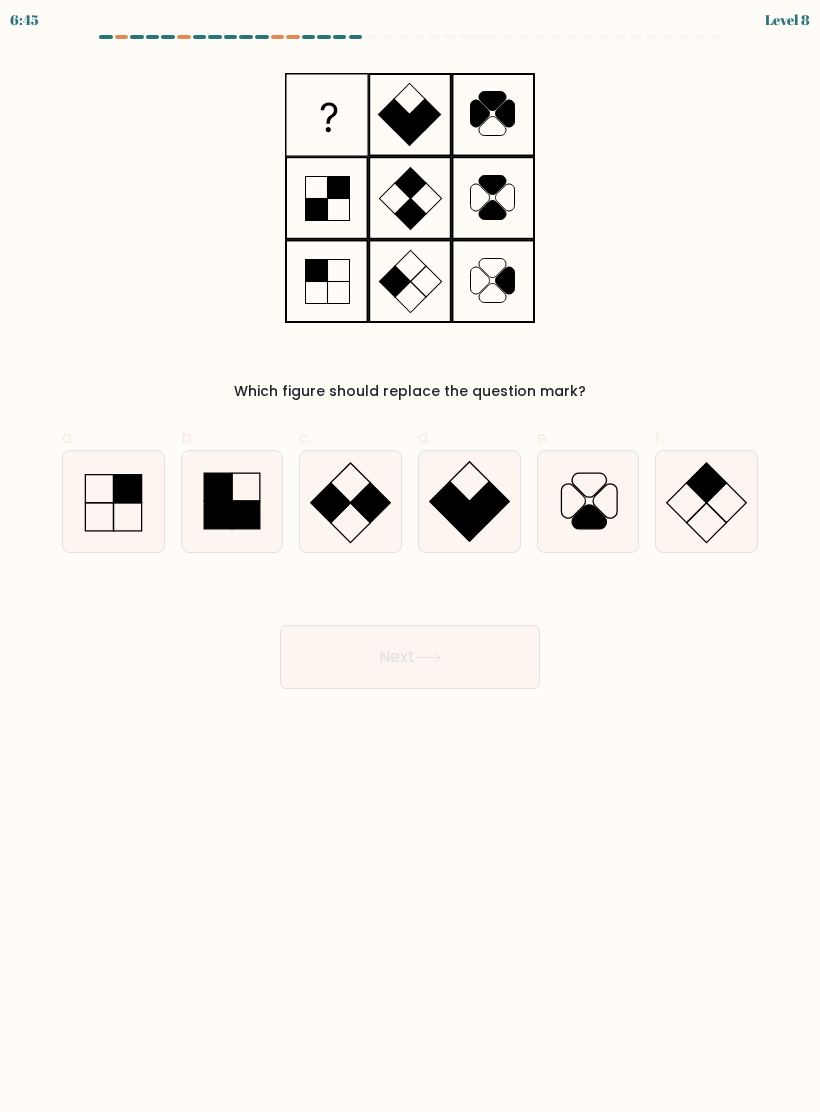 click at bounding box center (469, 501) 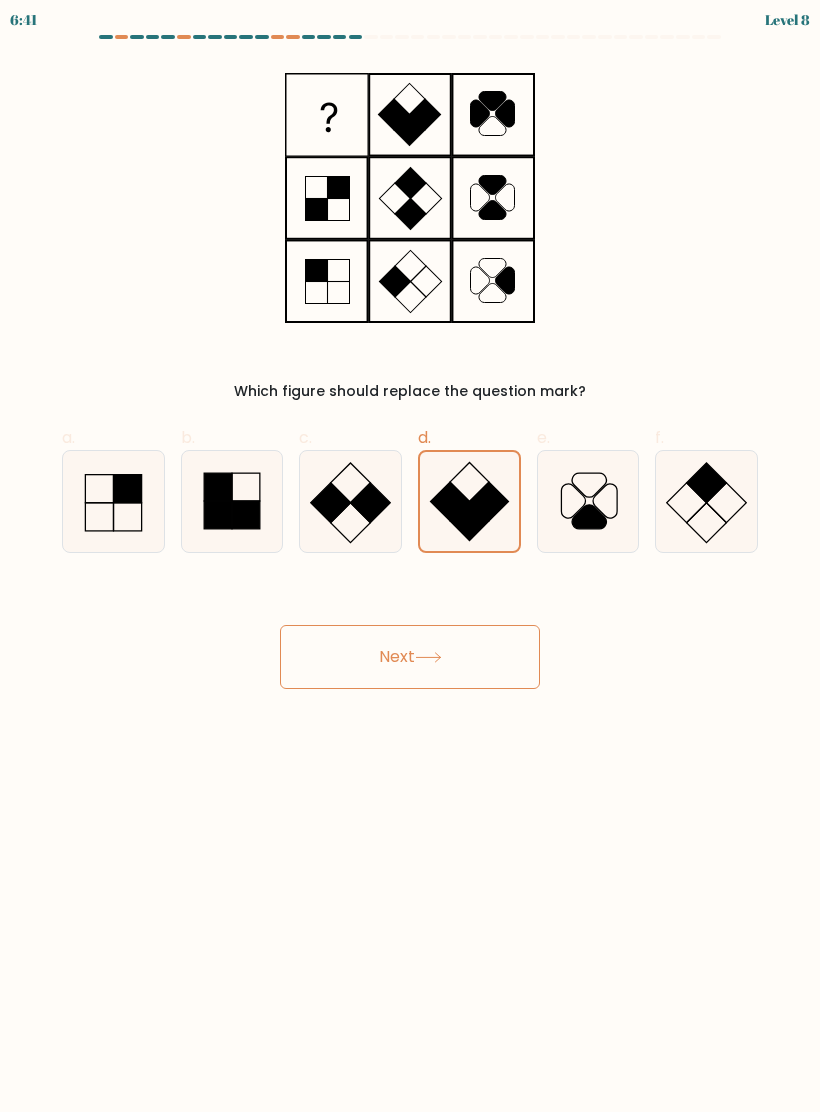 click at bounding box center (706, 501) 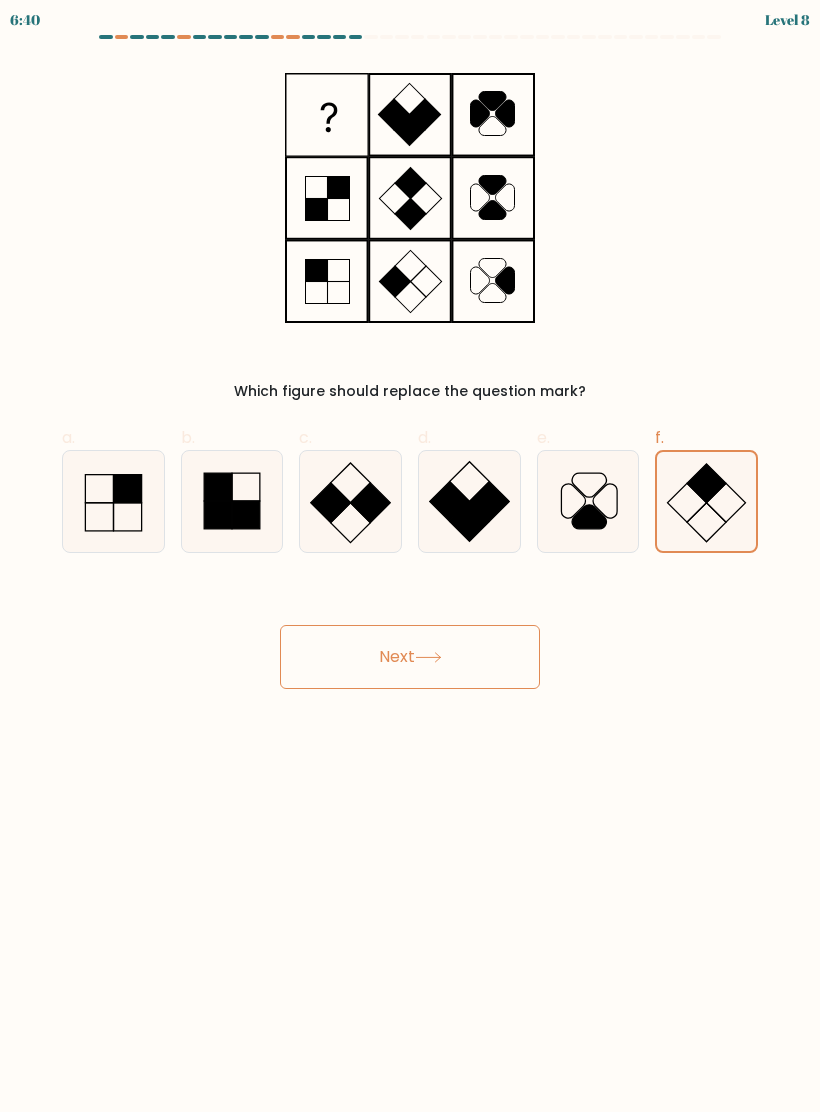 click on "Next" at bounding box center [410, 657] 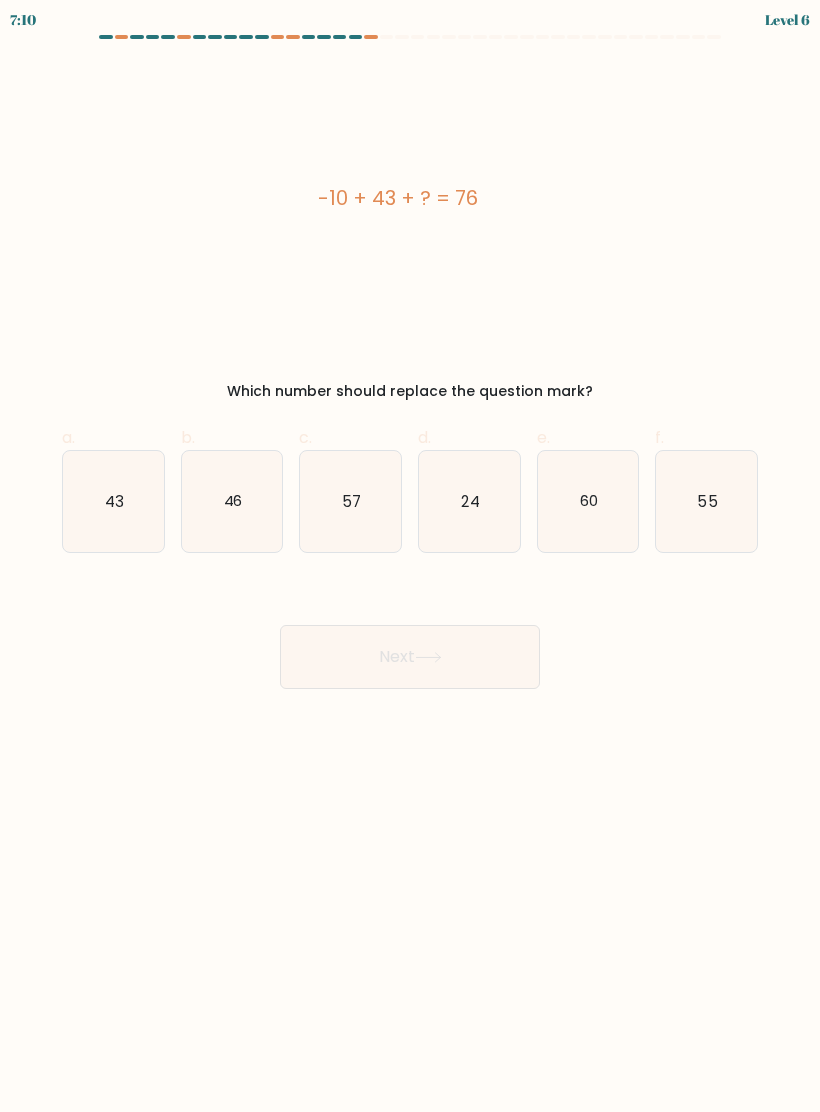 click on "43" at bounding box center [113, 501] 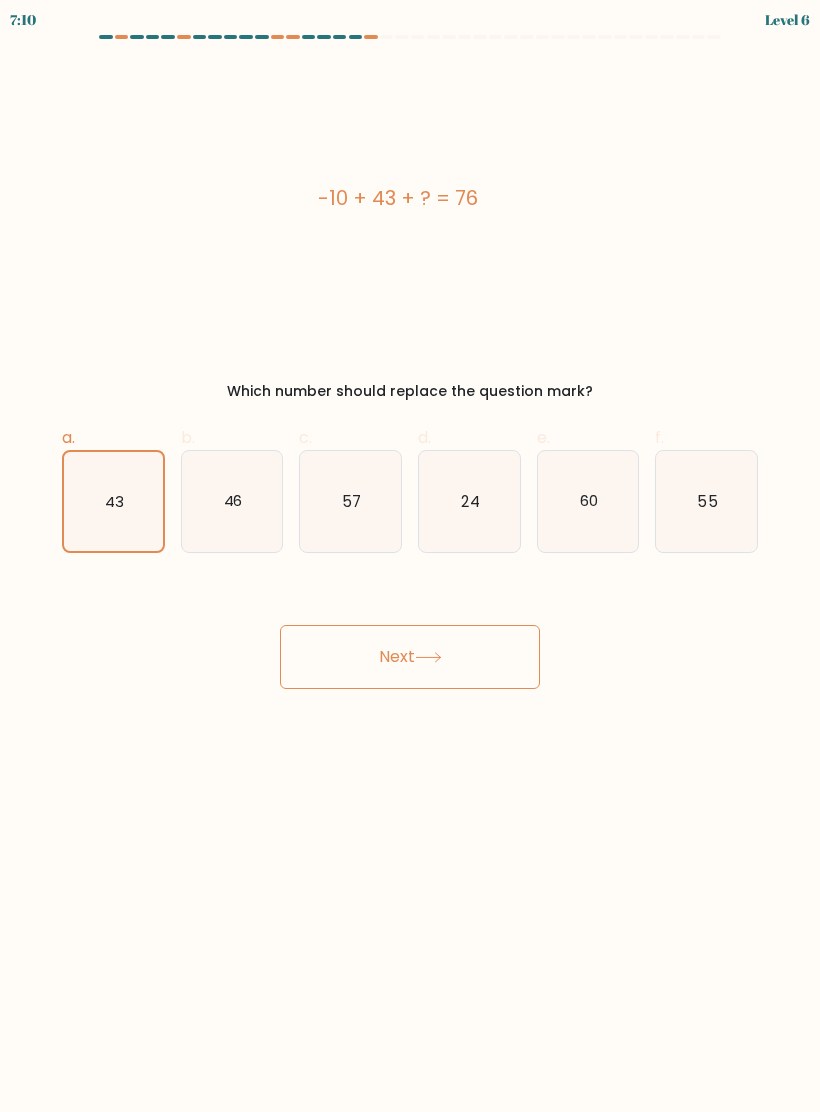 click on "Next" at bounding box center (410, 657) 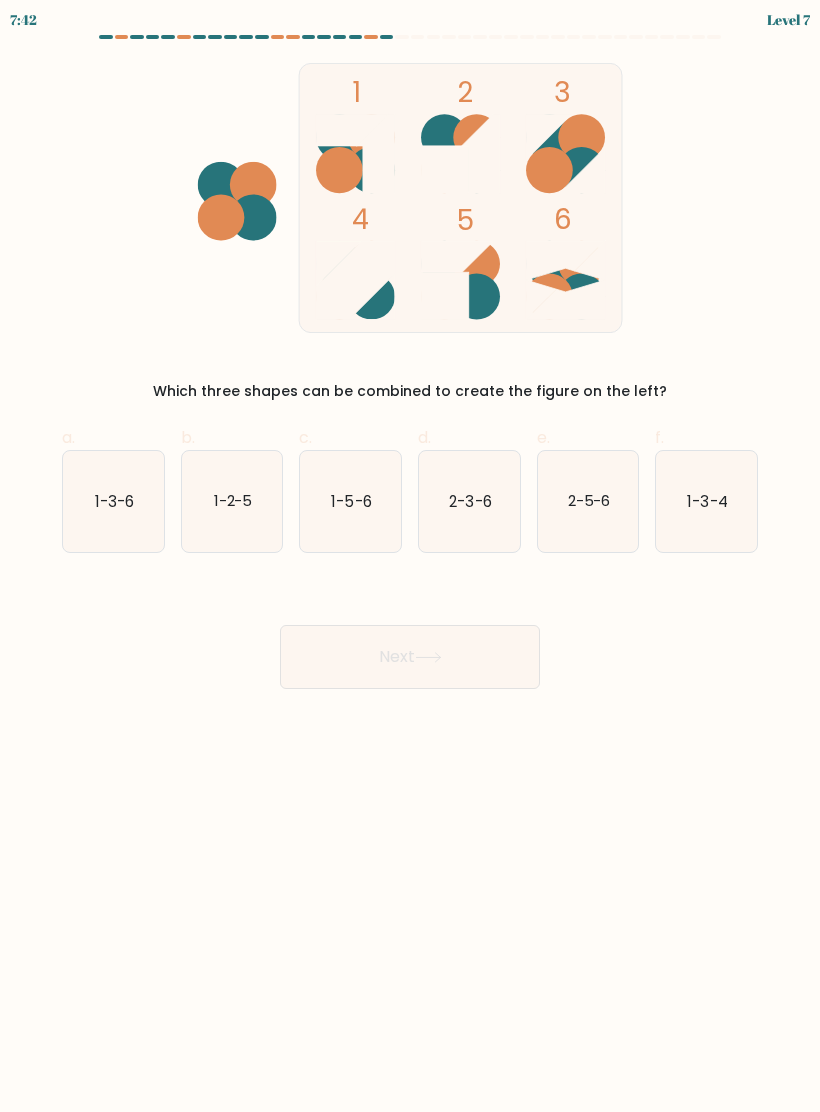 click on "1-2-5" at bounding box center (232, 501) 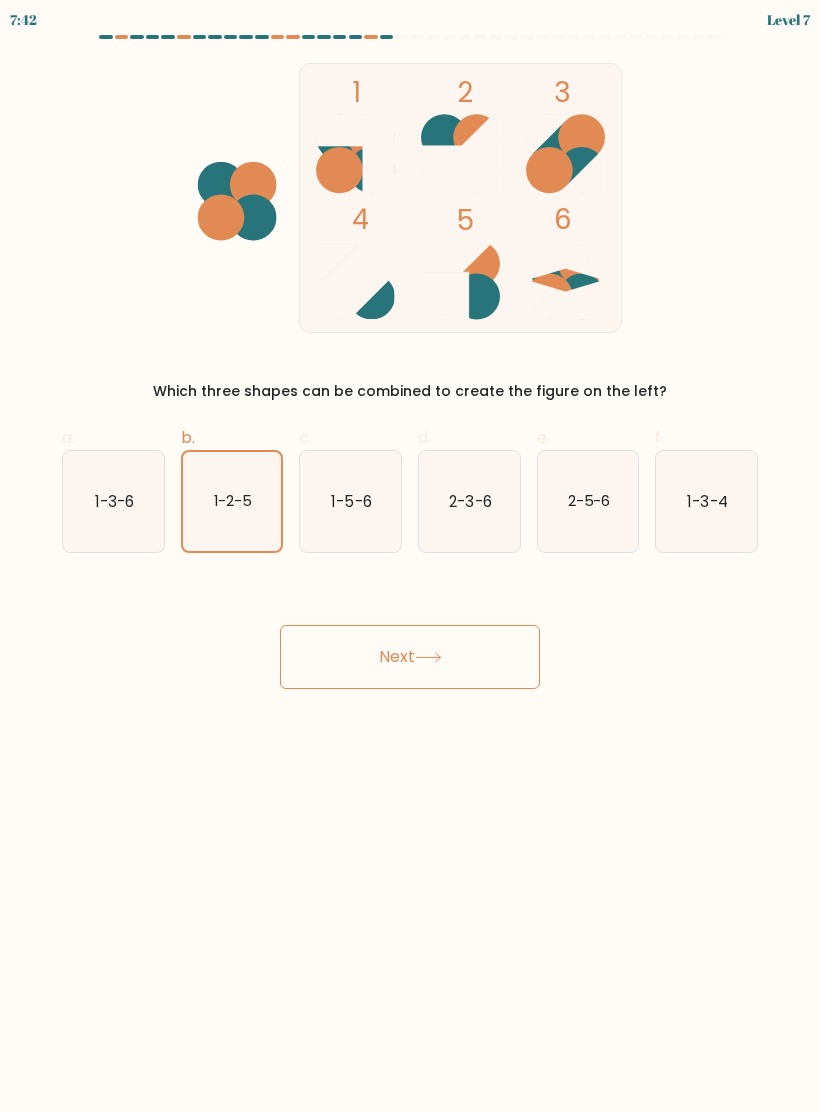 click on "Next" at bounding box center (410, 657) 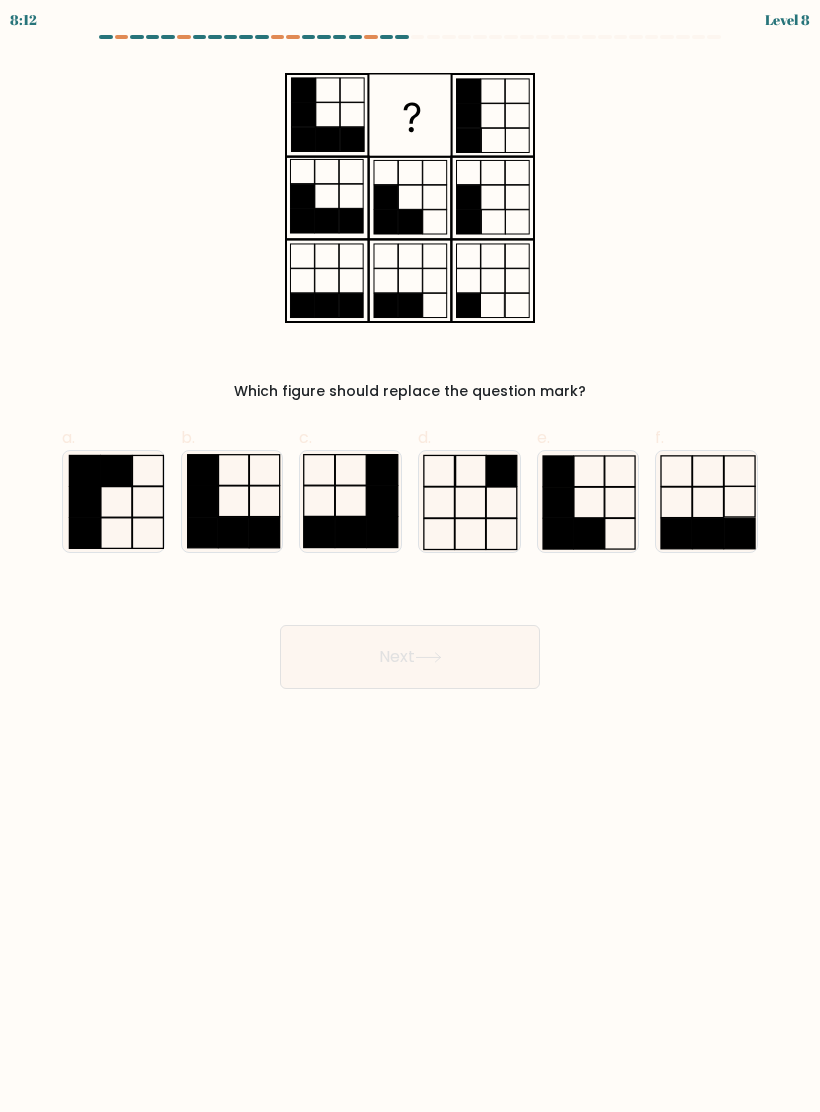 click at bounding box center (589, 534) 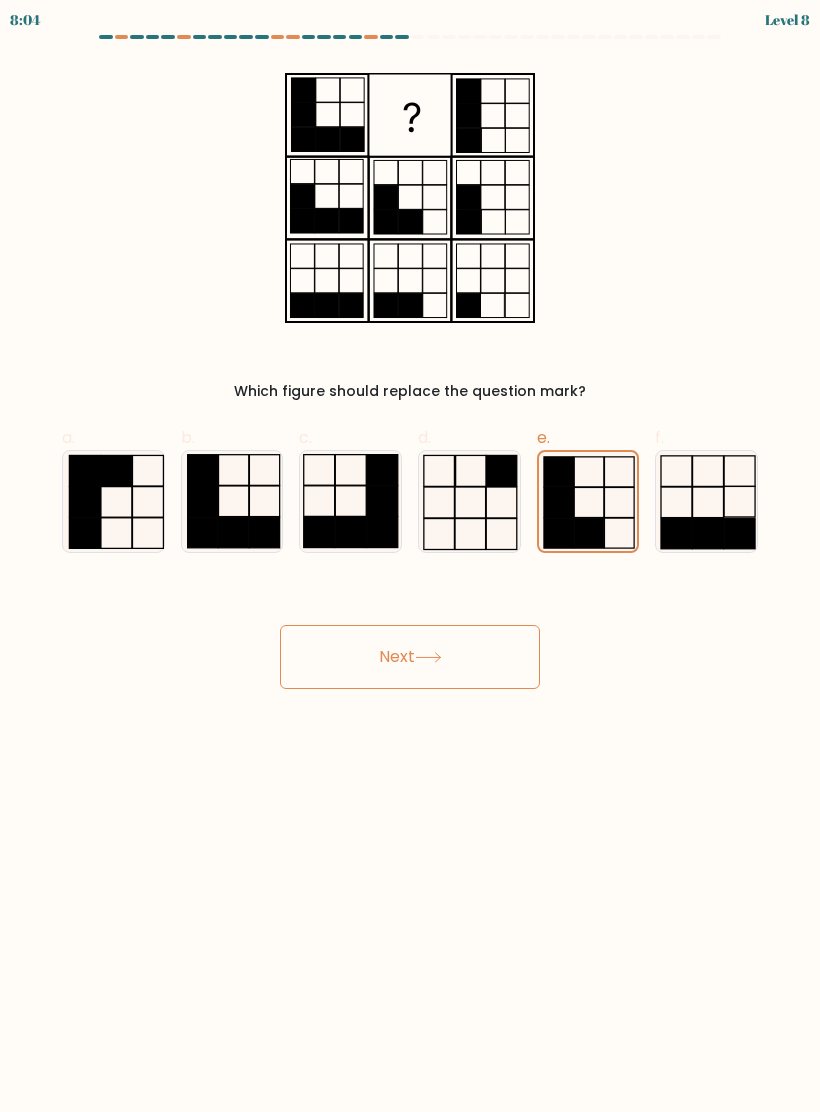 click on "Next" at bounding box center [410, 657] 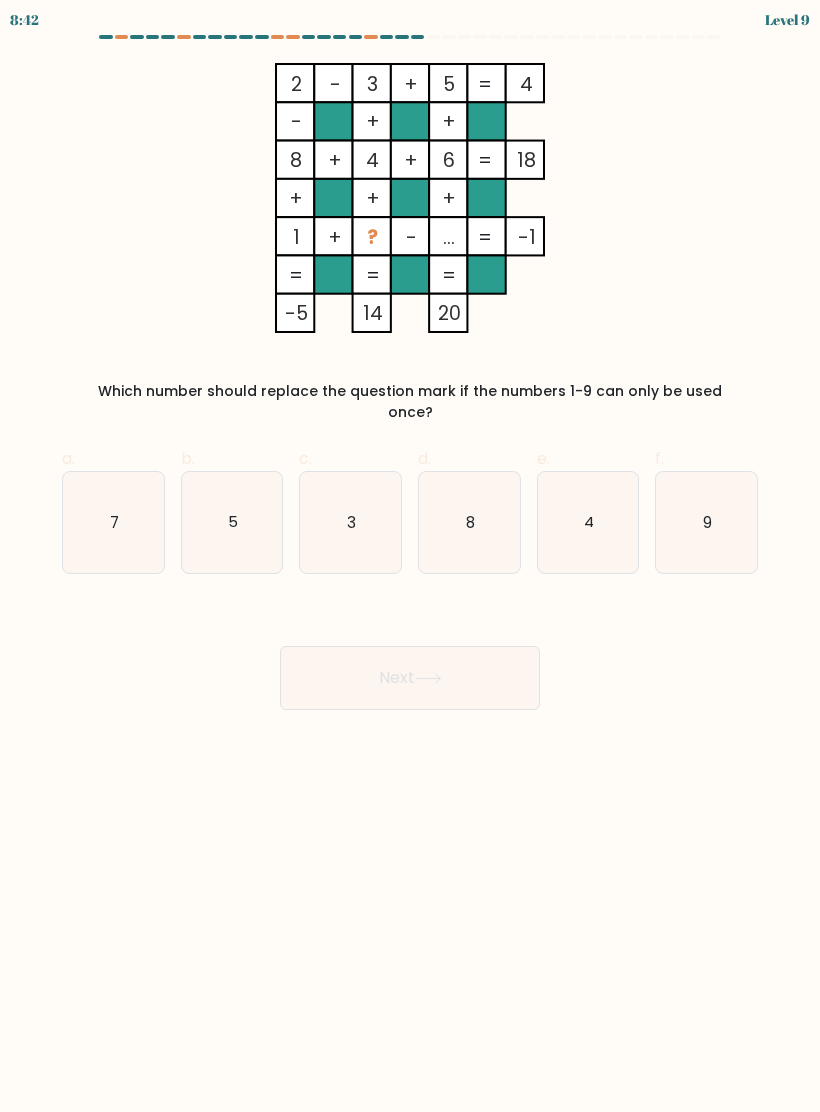 click on "3" at bounding box center (350, 522) 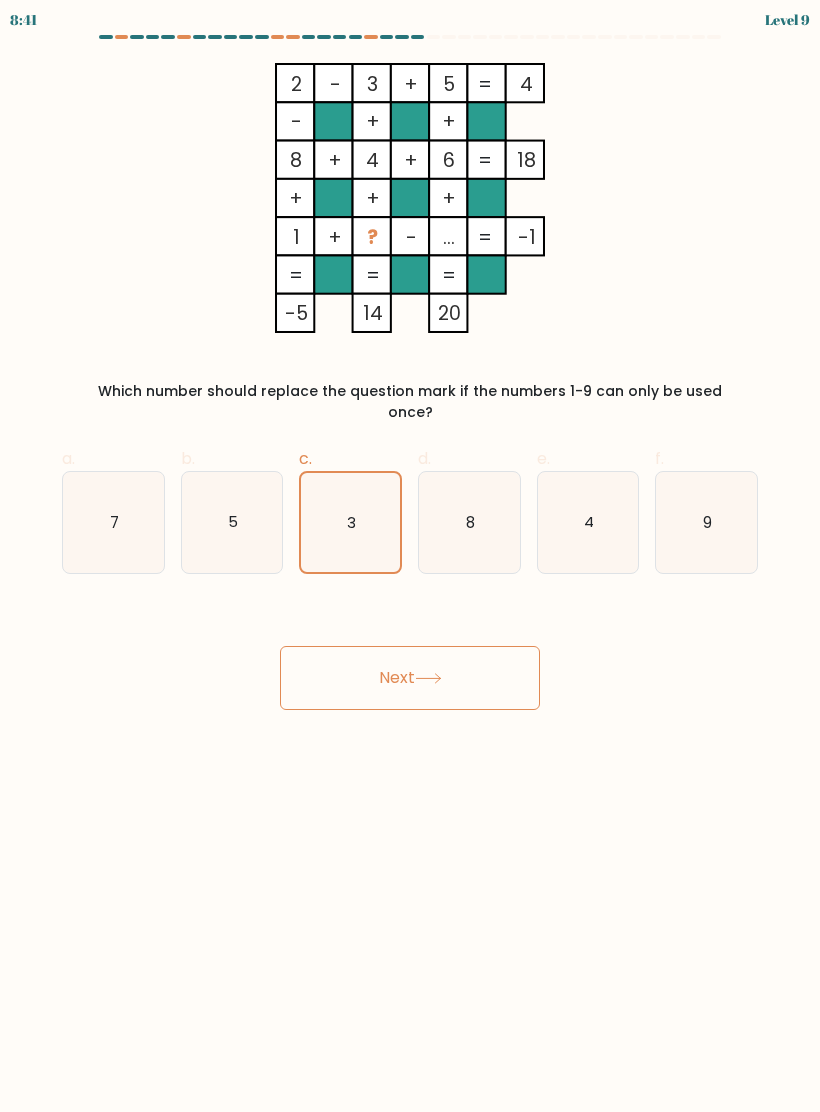 click on "Next" at bounding box center (410, 678) 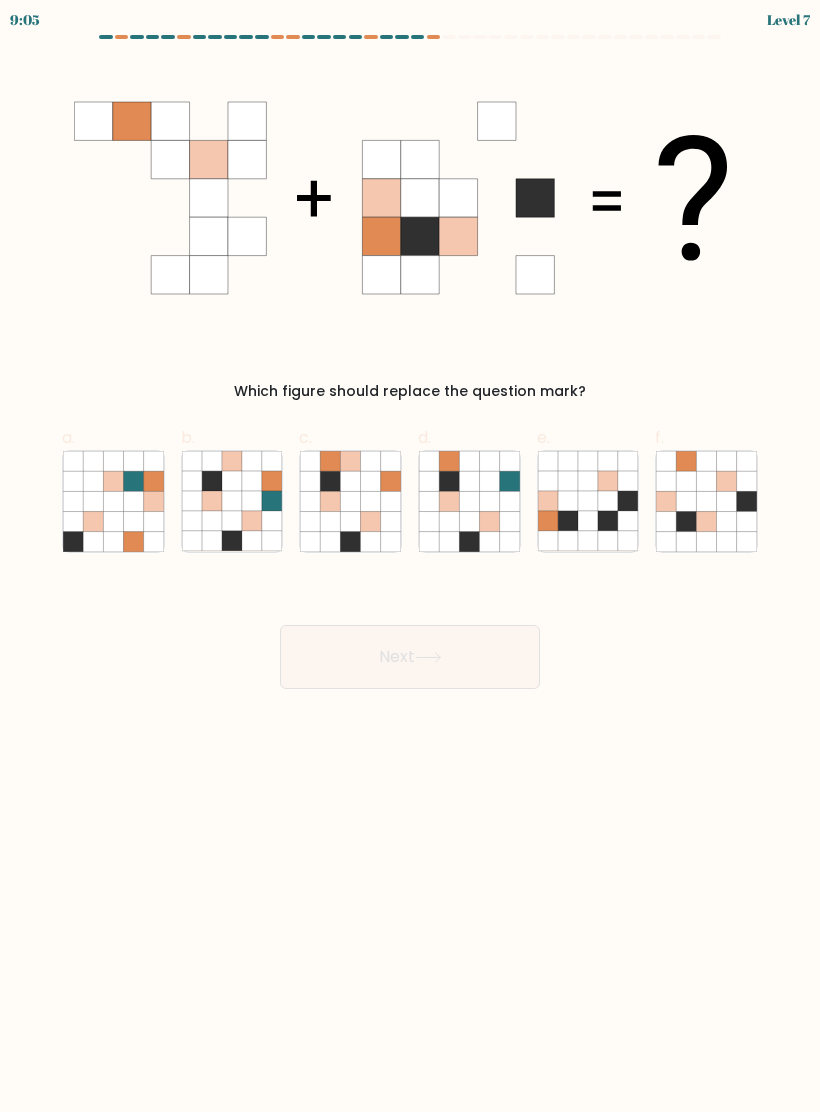 click at bounding box center (727, 501) 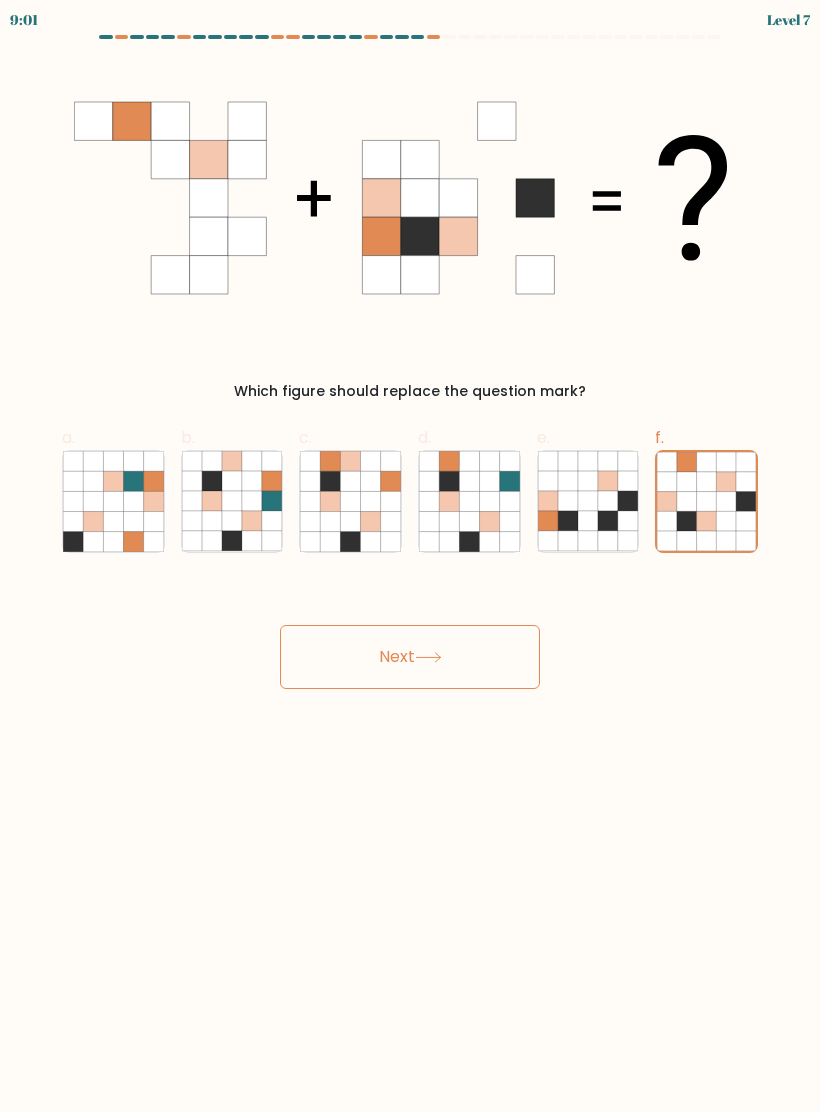 click on "Next" at bounding box center (410, 657) 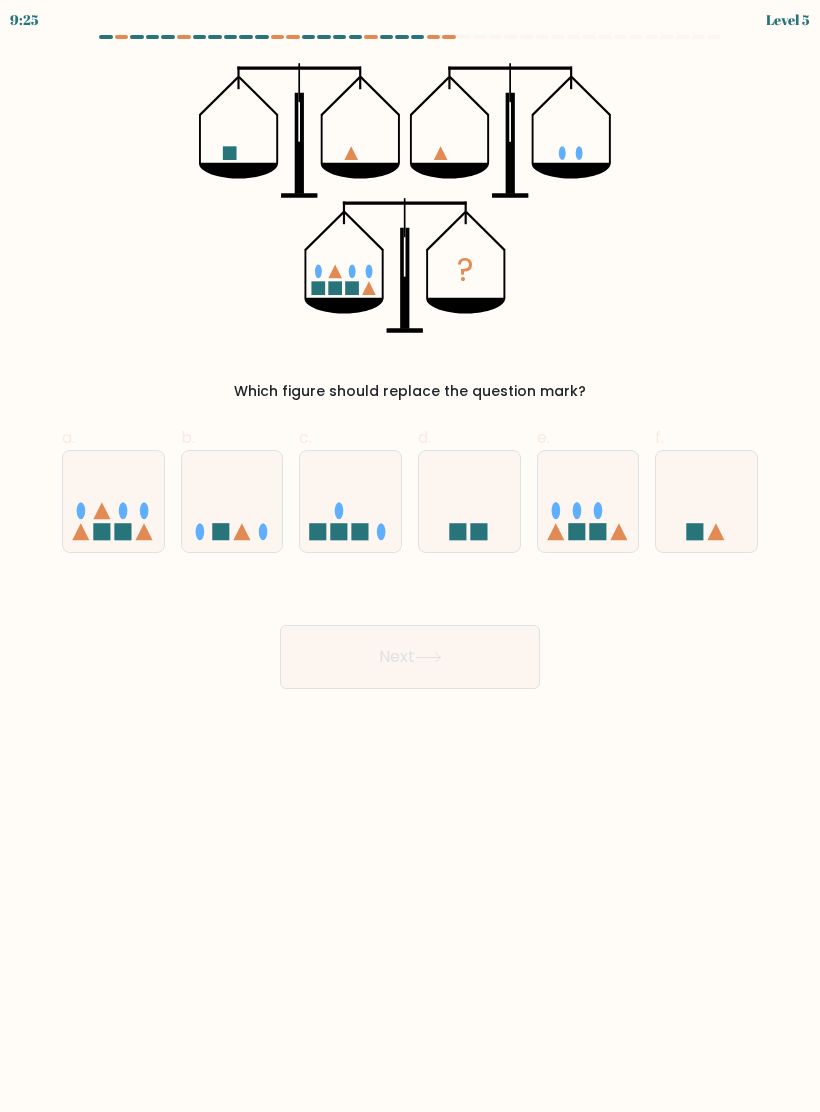 click at bounding box center (113, 501) 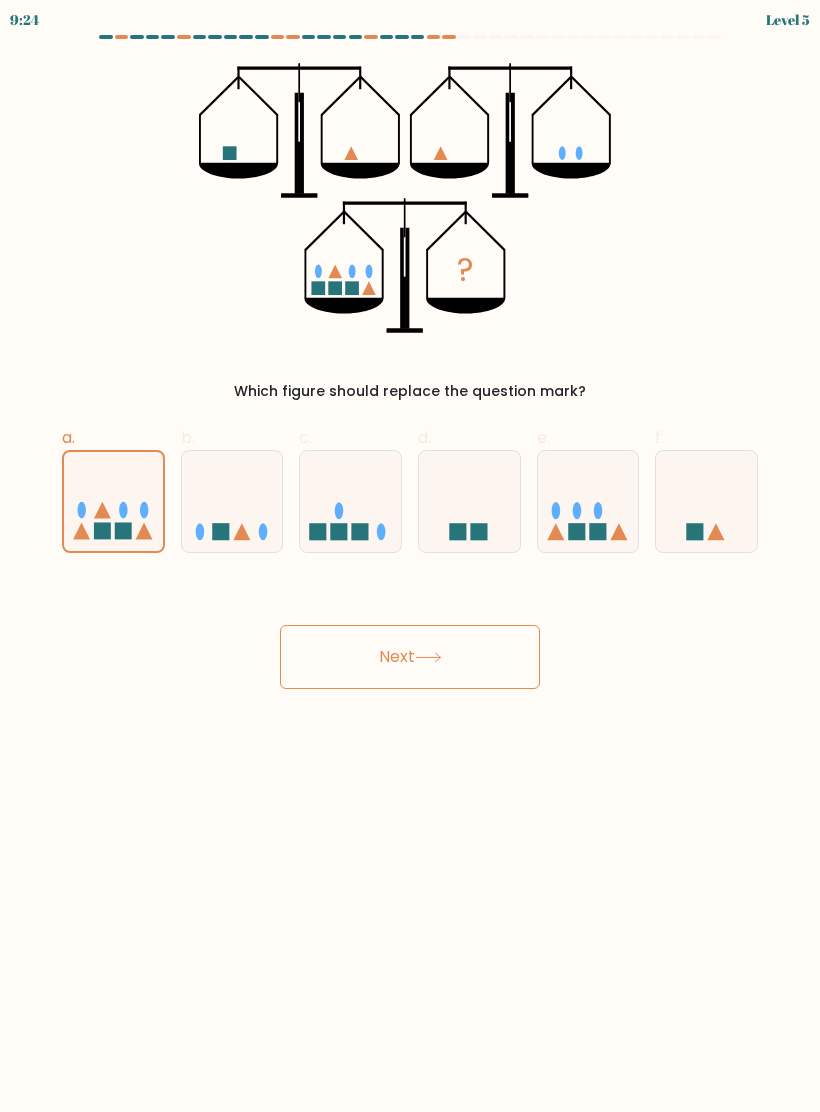 click on "Next" at bounding box center [410, 657] 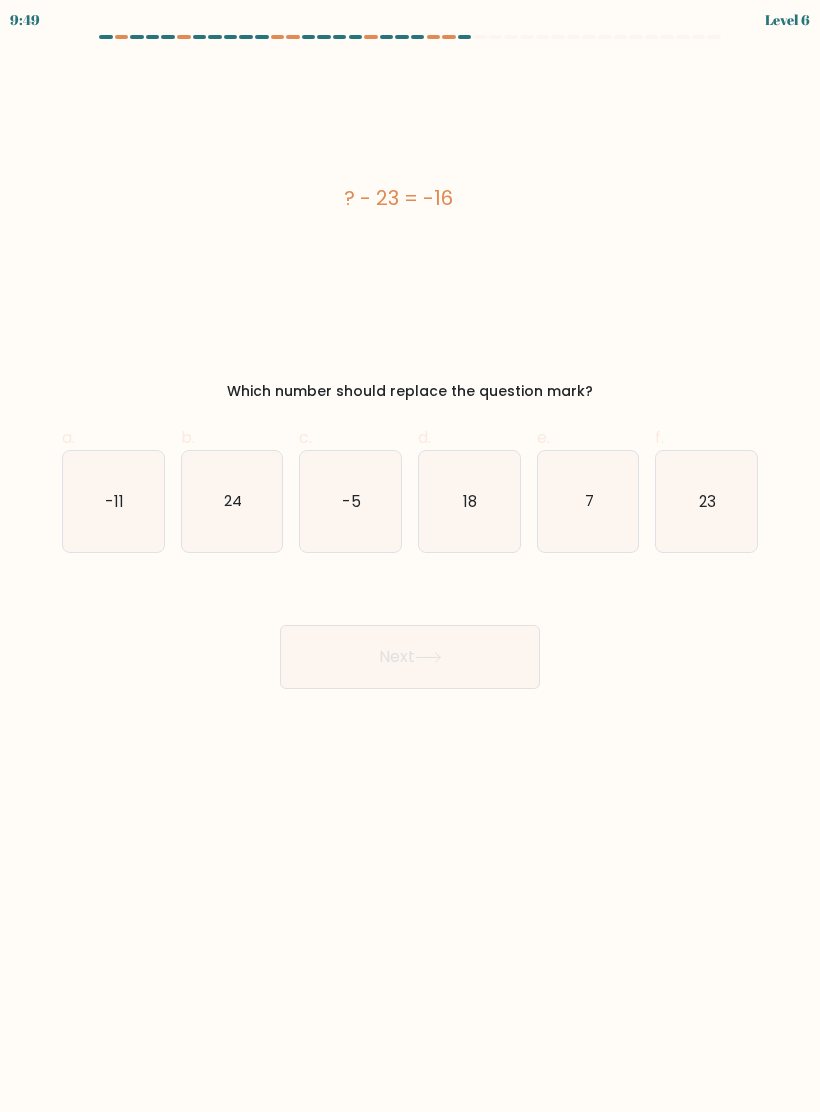 click on "7" at bounding box center [588, 501] 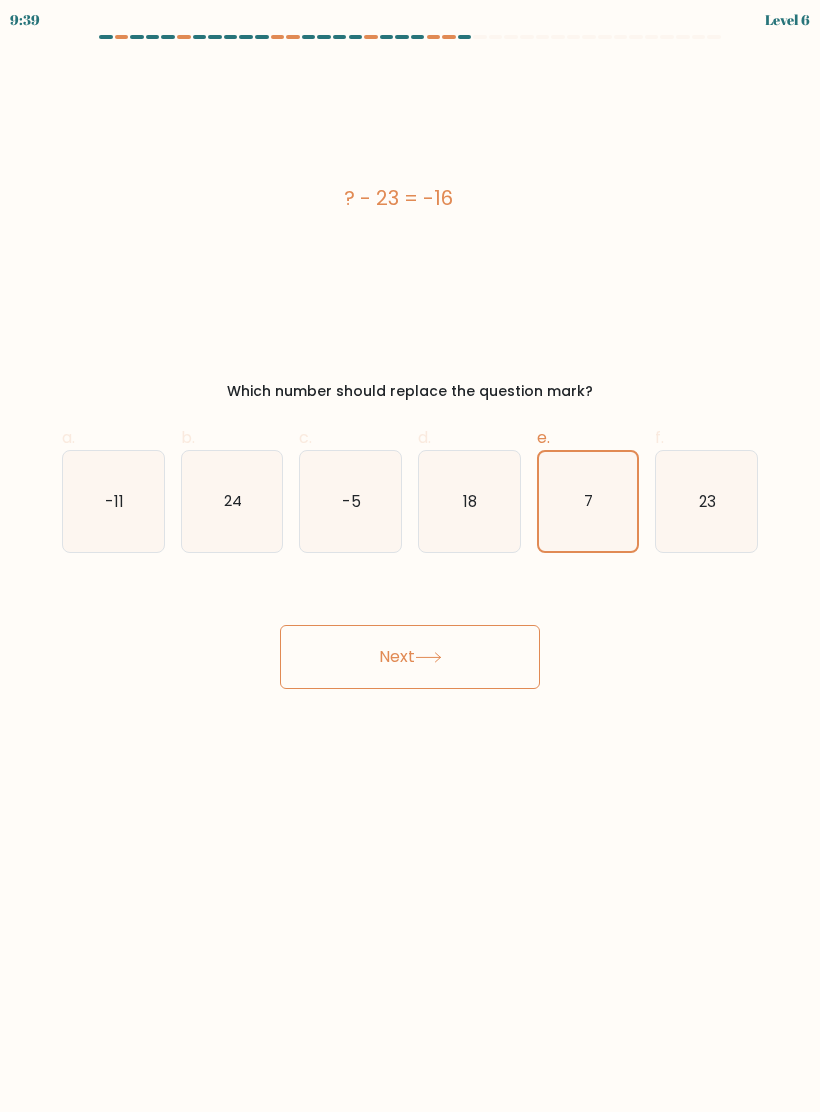 click on "-11" at bounding box center [113, 501] 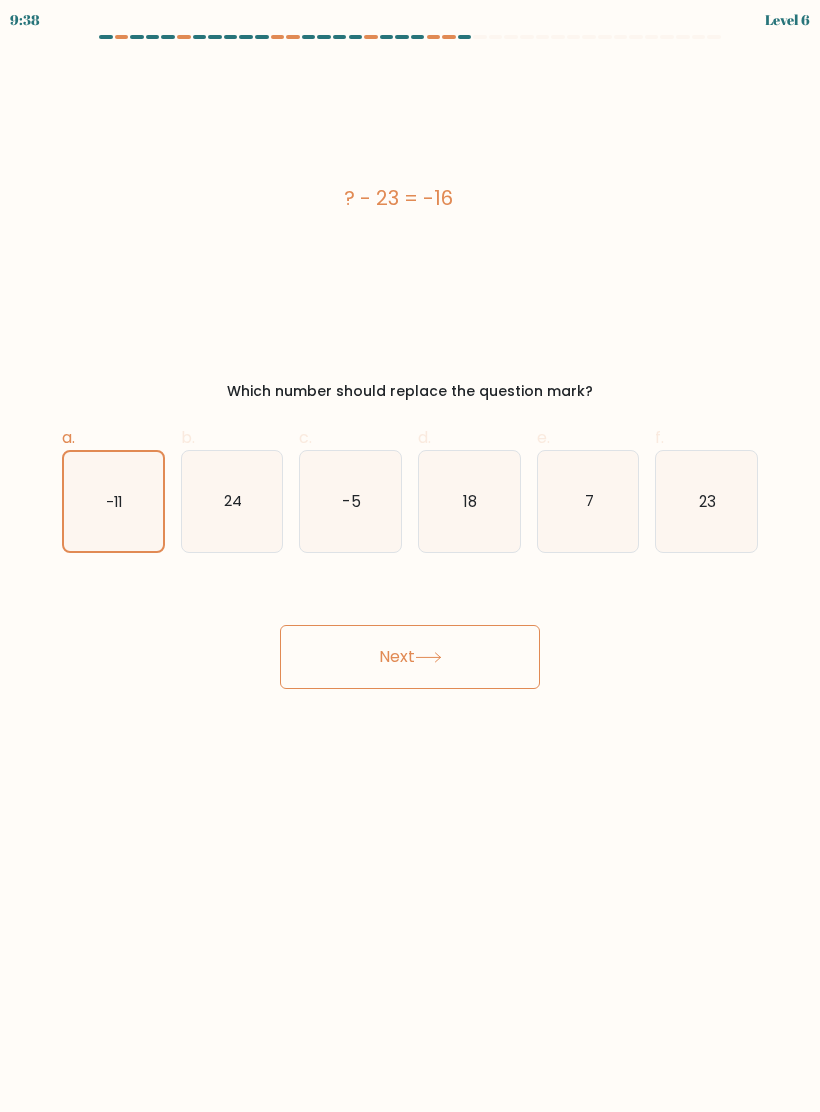 click on "Next" at bounding box center (410, 657) 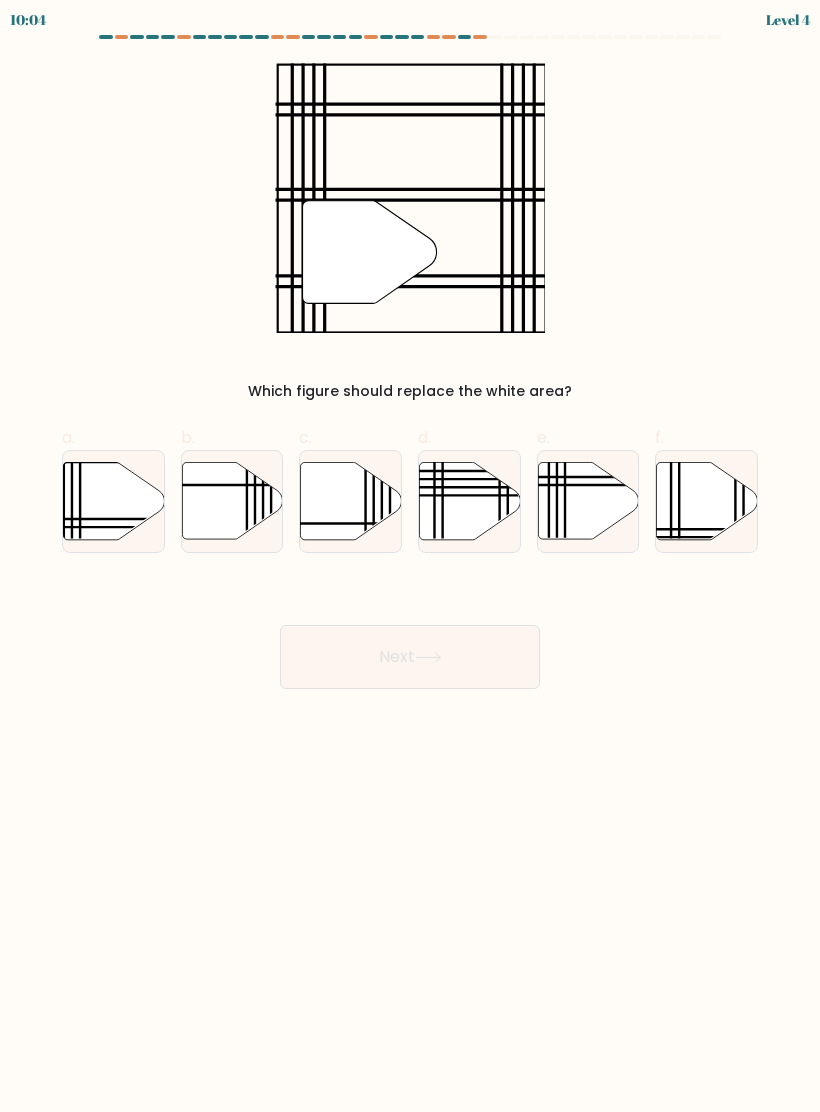 click at bounding box center [113, 501] 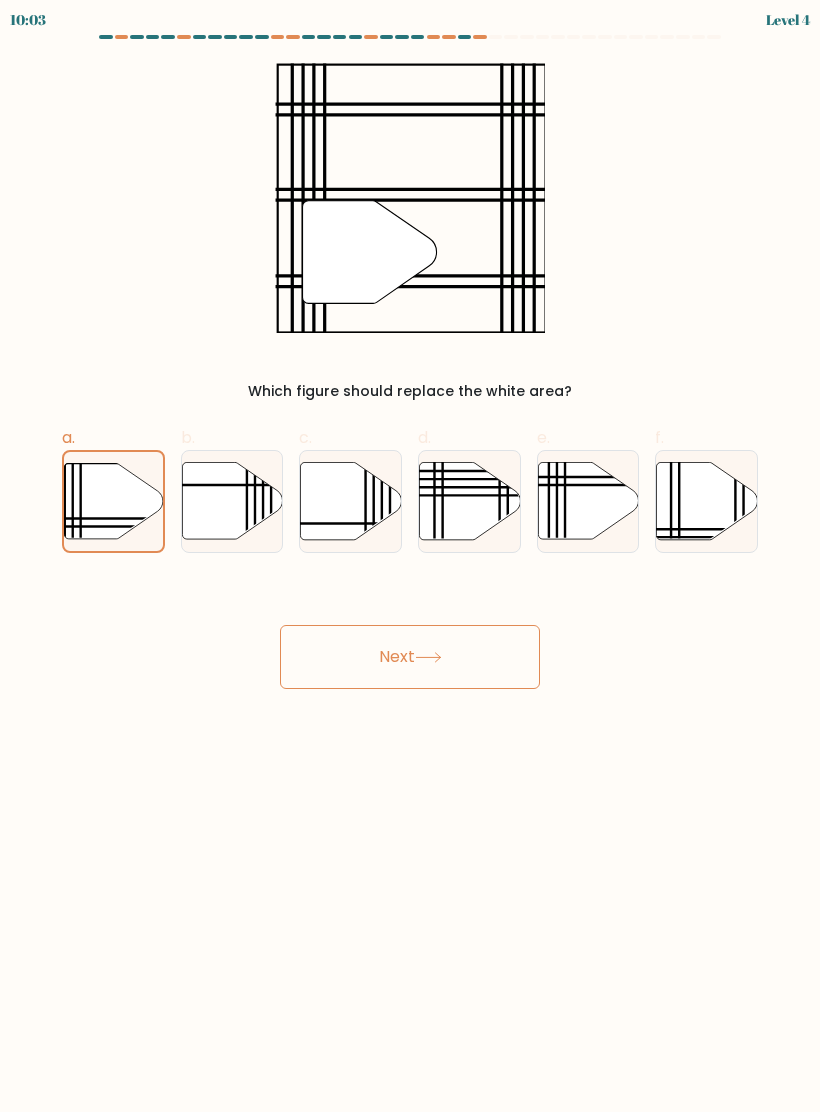 click on "Next" at bounding box center [410, 657] 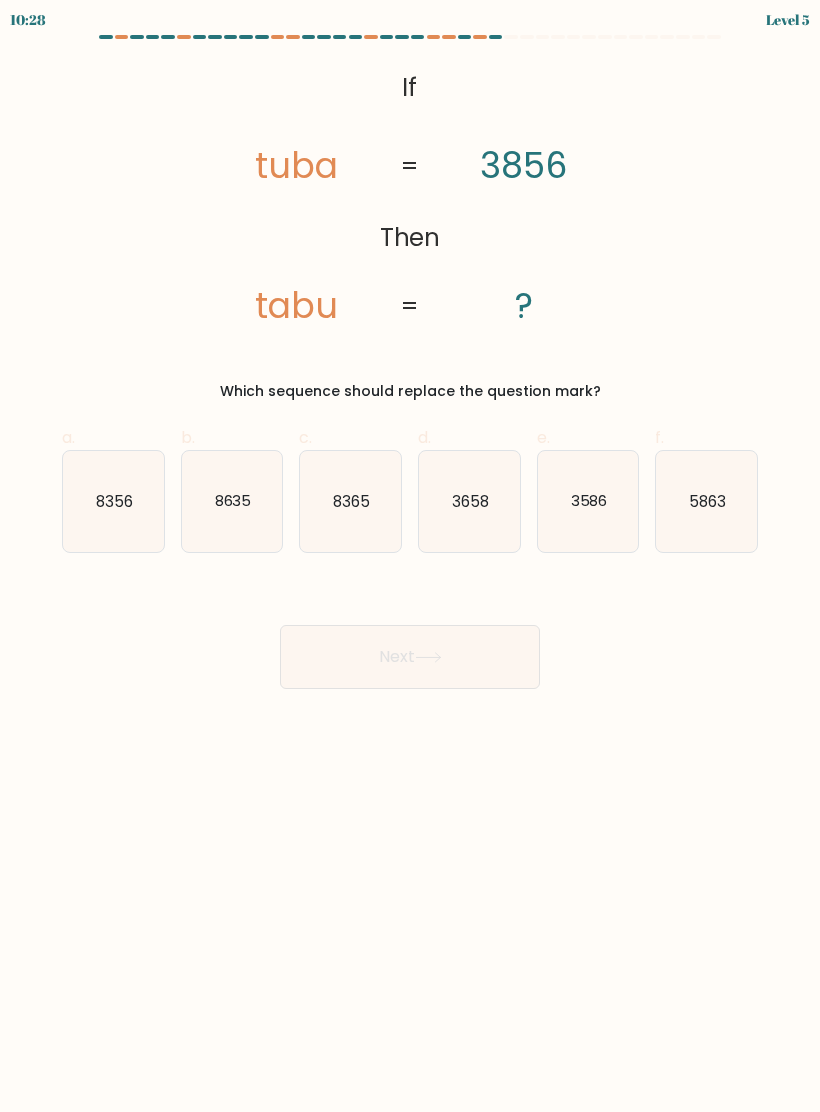 click on "3658" at bounding box center [470, 500] 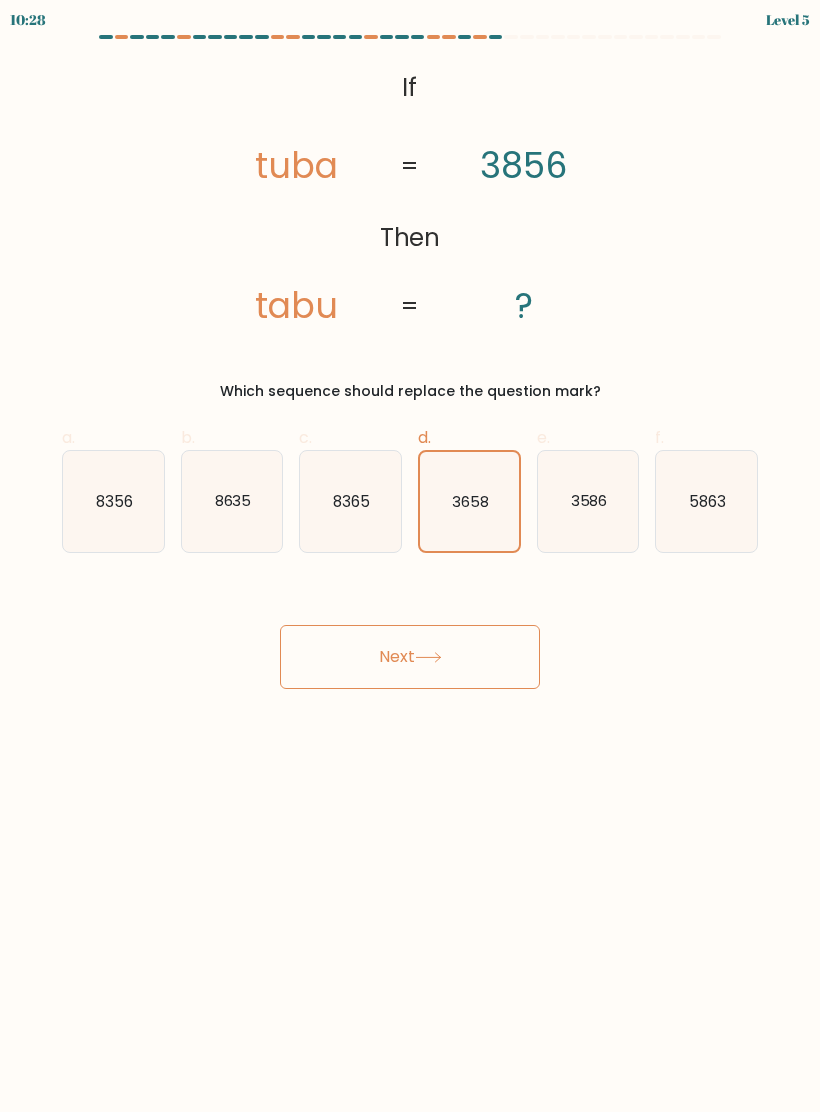 click on "Next" at bounding box center [410, 657] 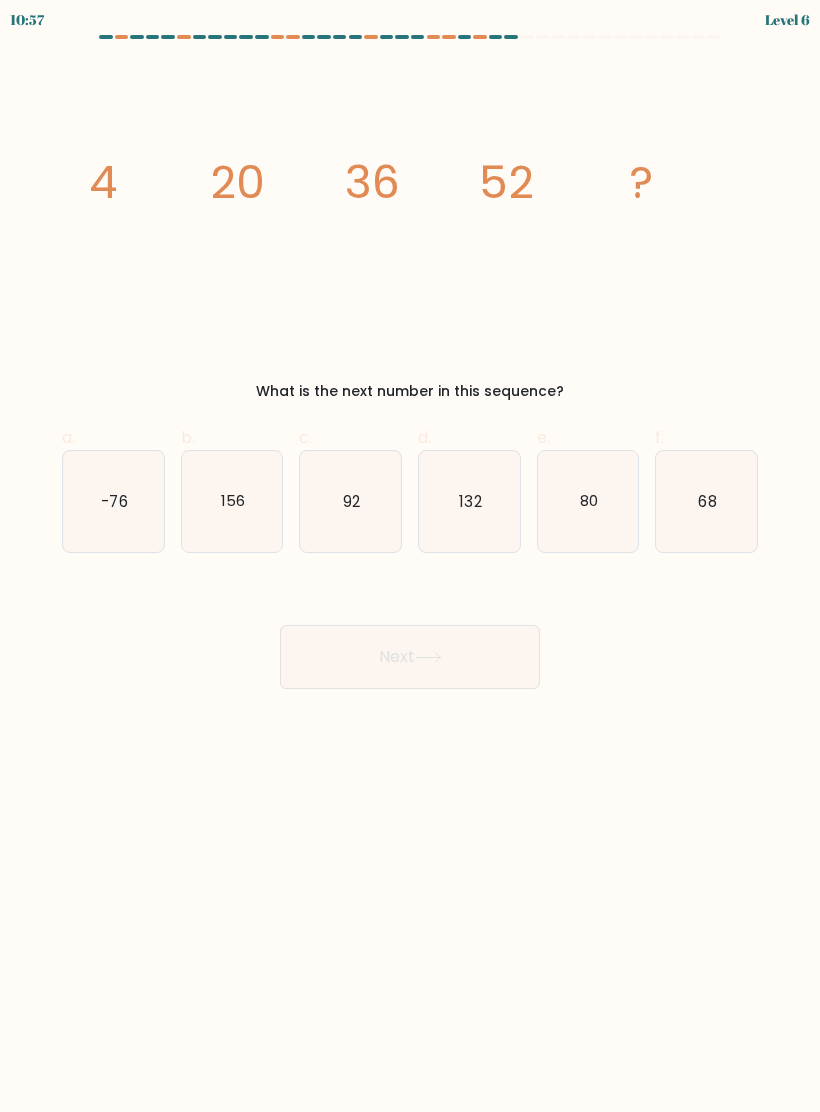 click on "68" at bounding box center [706, 501] 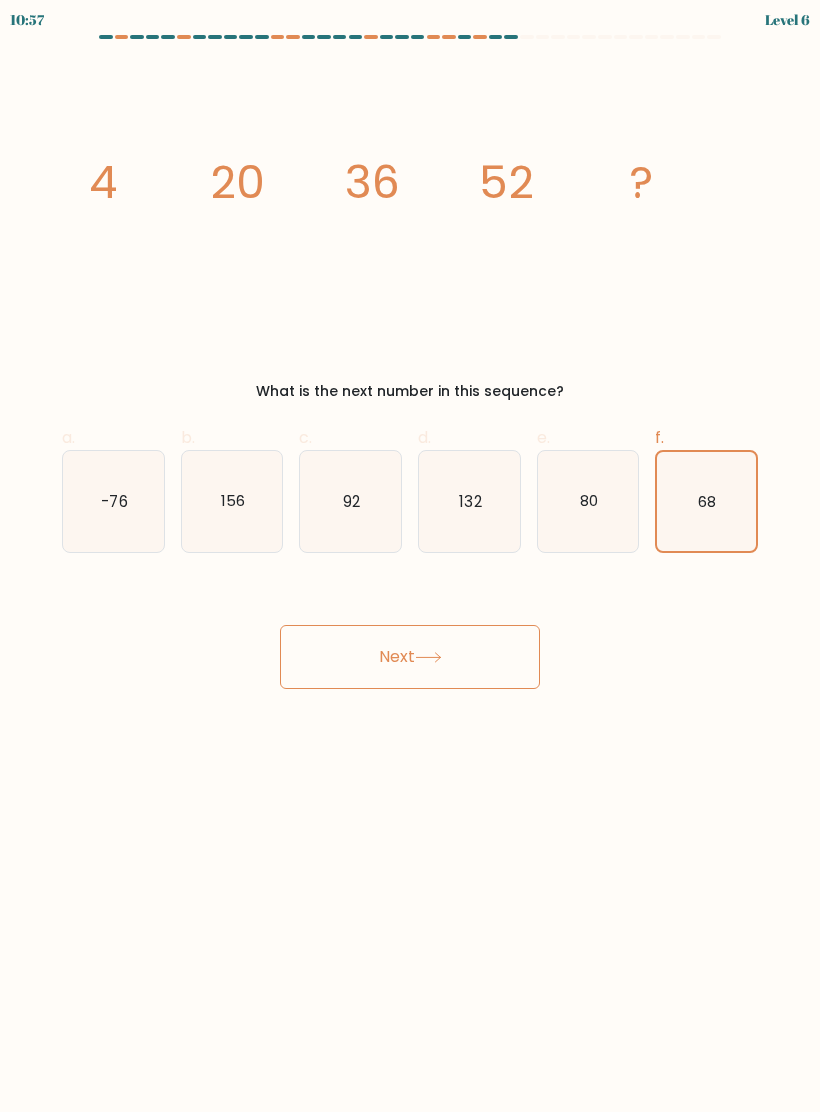 click on "Next" at bounding box center (410, 657) 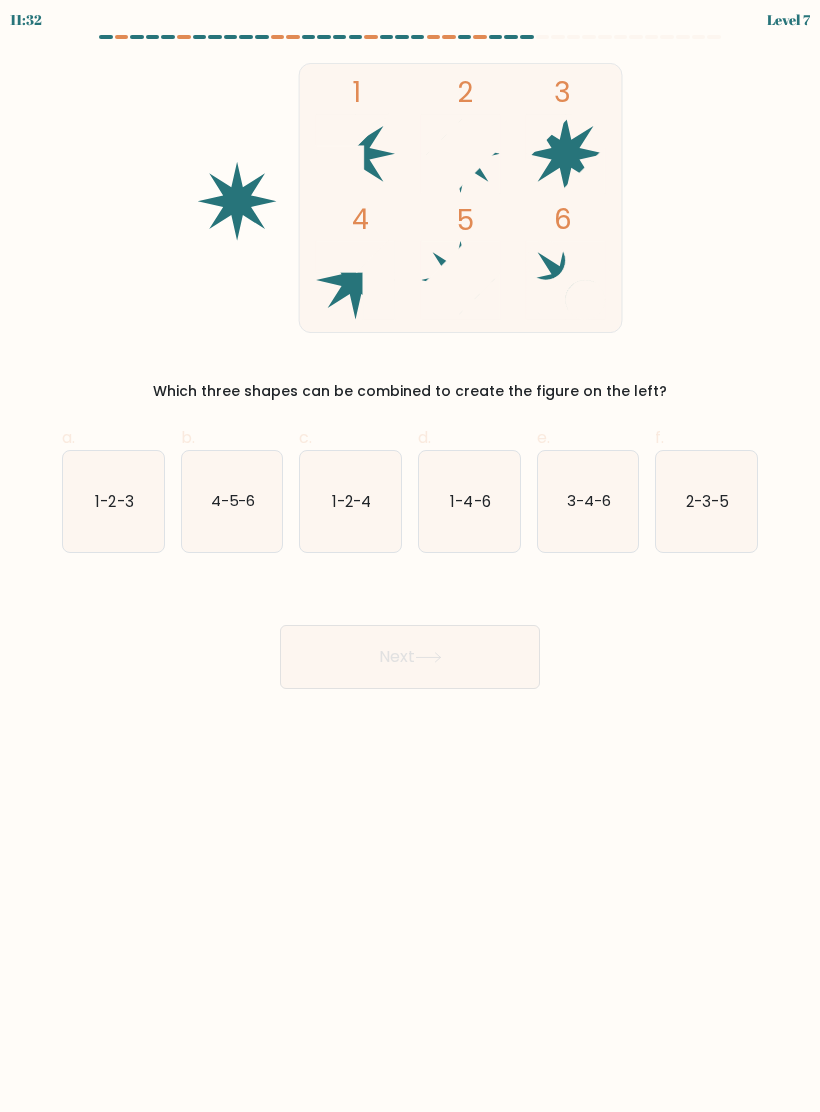 click on "2-3-5" at bounding box center [707, 500] 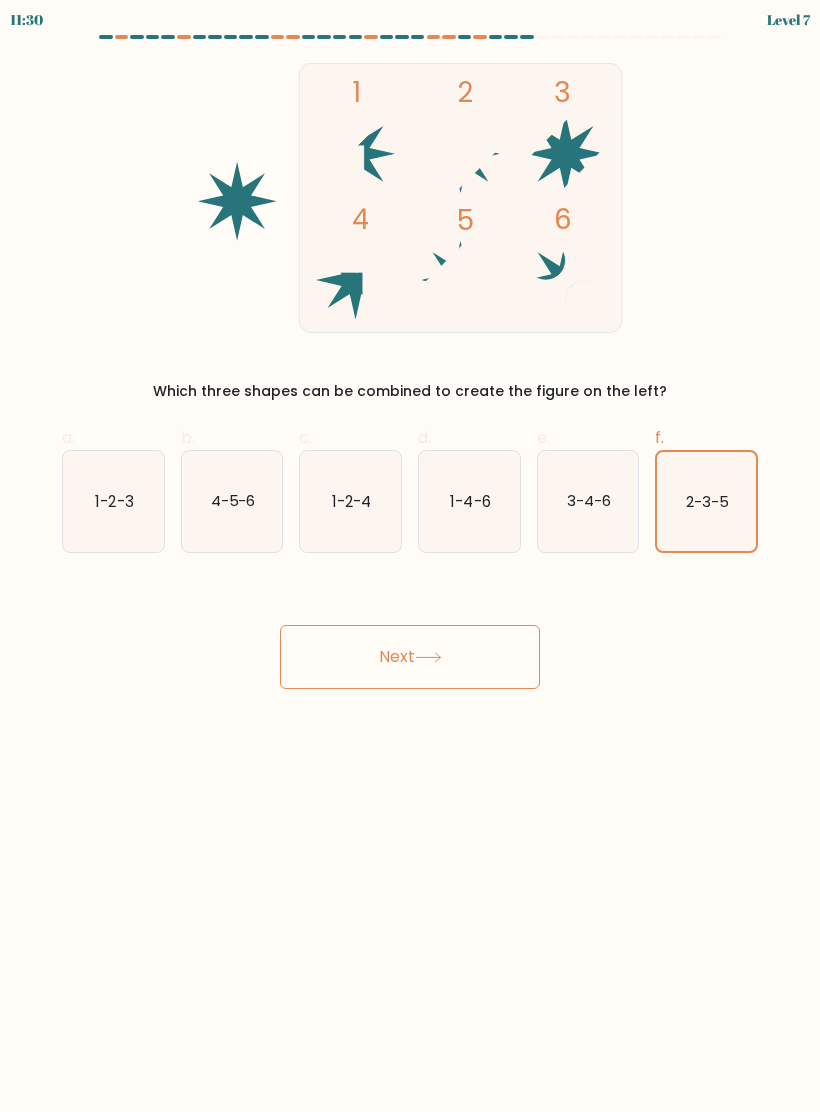 click on "11:30
Level 7" at bounding box center [410, 556] 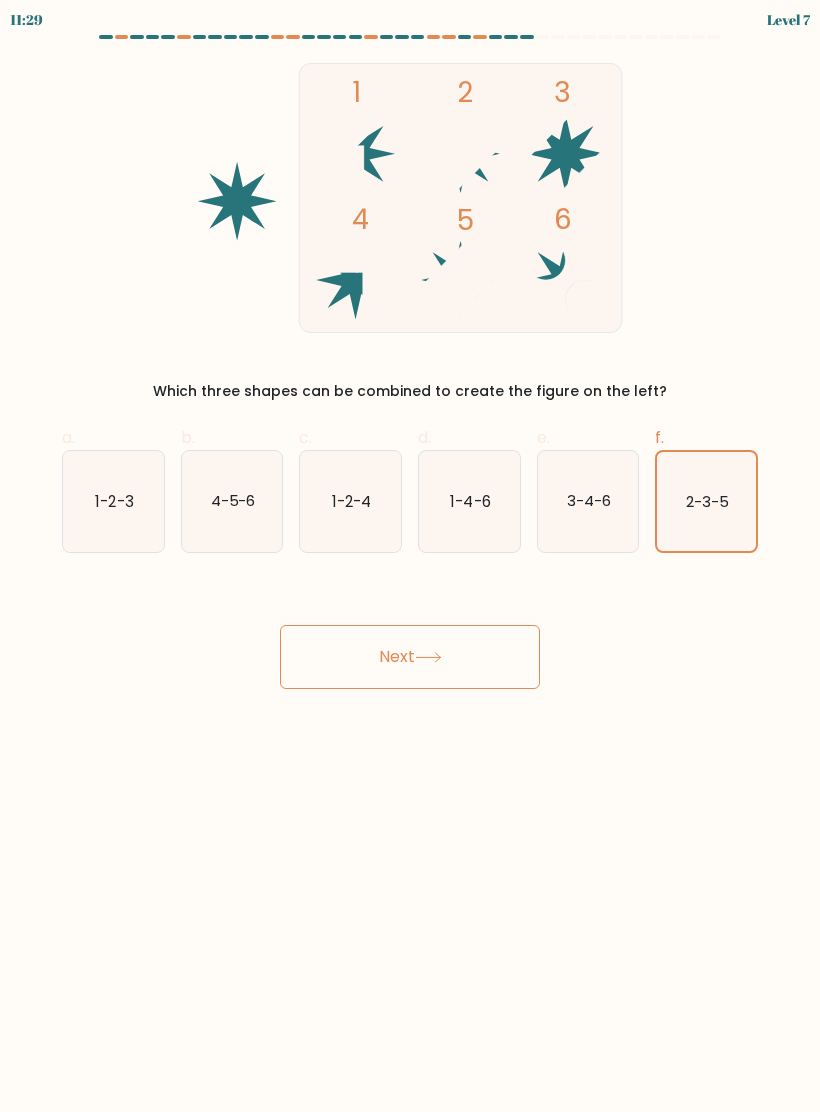 click on "Next" at bounding box center (410, 657) 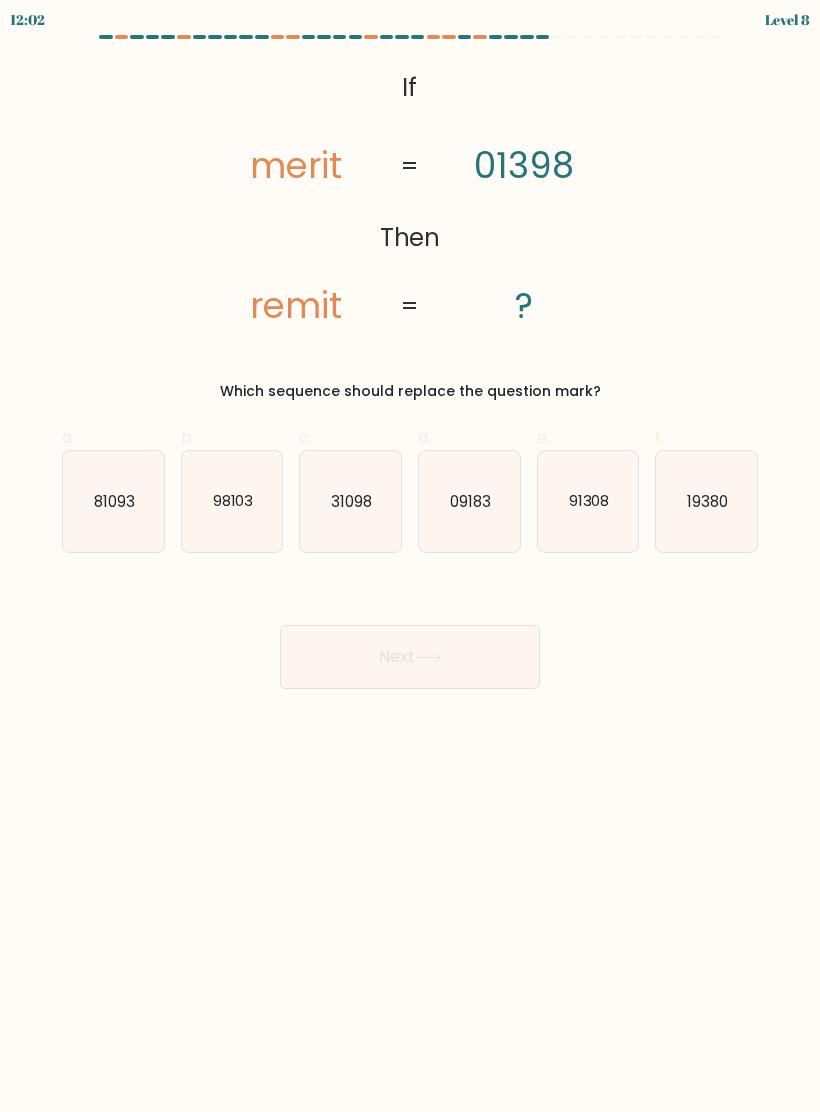 click on "31098" at bounding box center (350, 501) 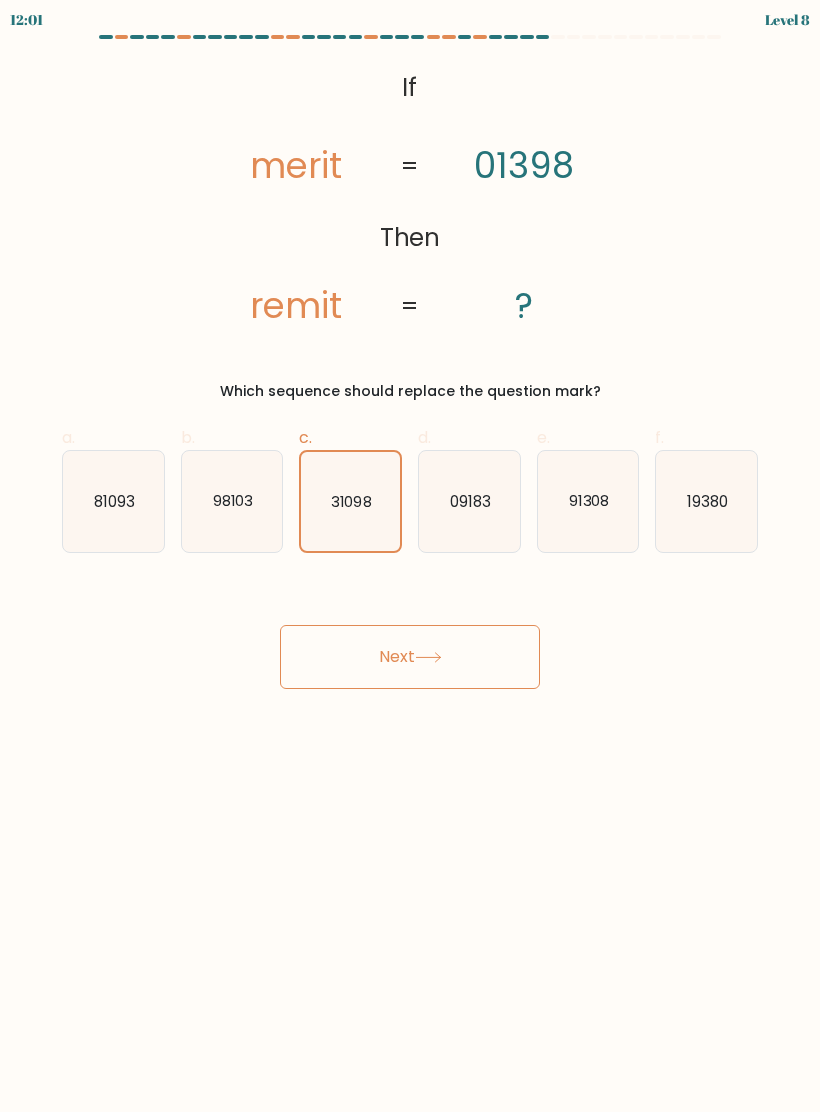 click on "Next" at bounding box center (410, 657) 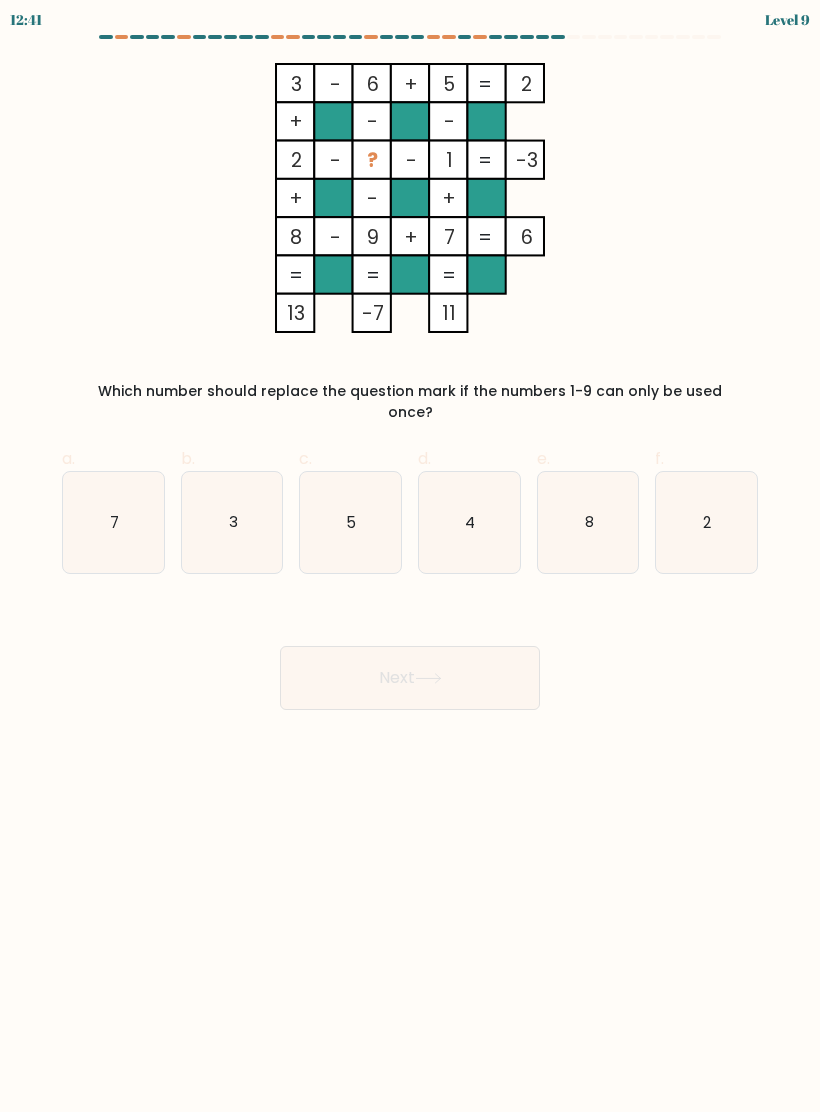 click on "2" at bounding box center [706, 522] 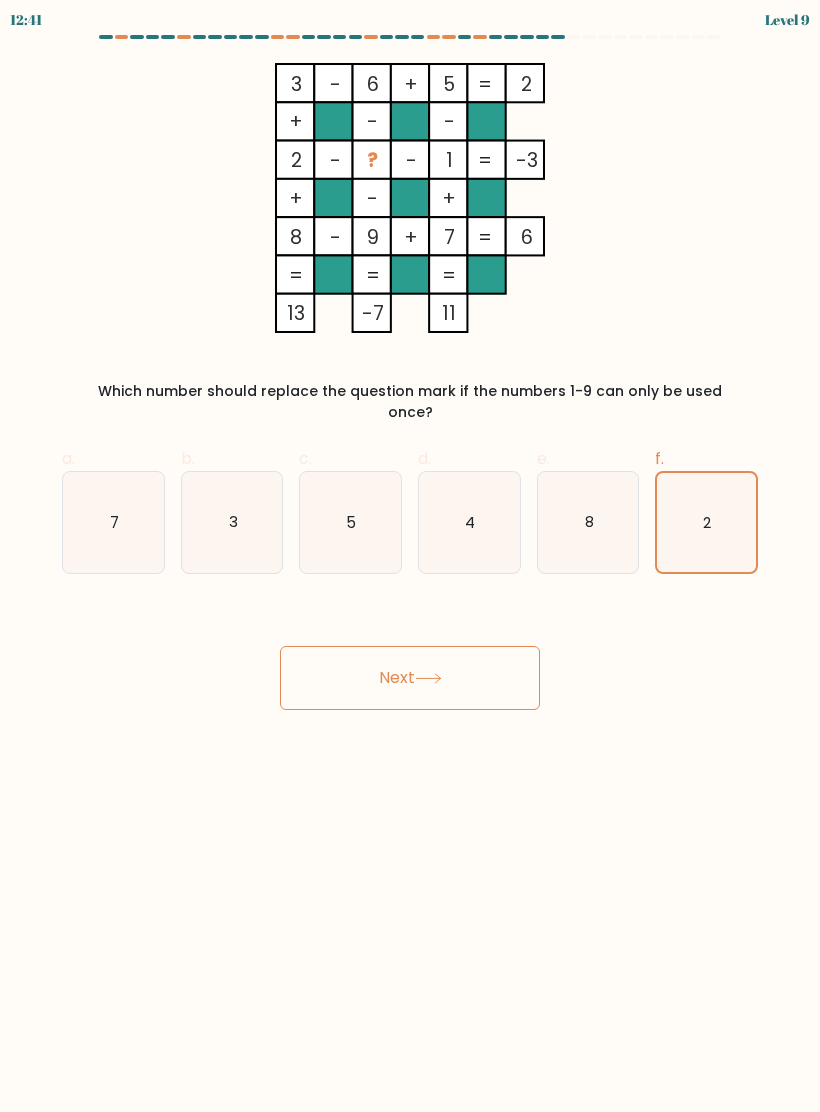 click on "Next" at bounding box center (410, 678) 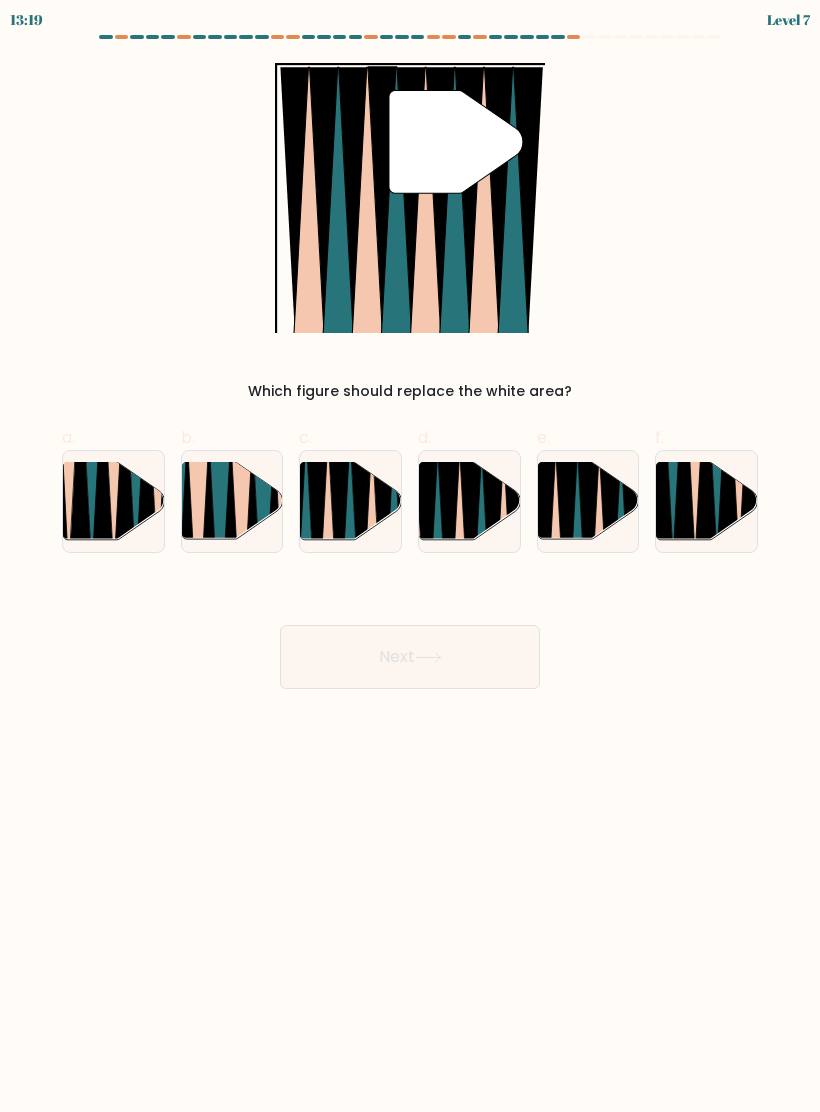 click at bounding box center (350, 546) 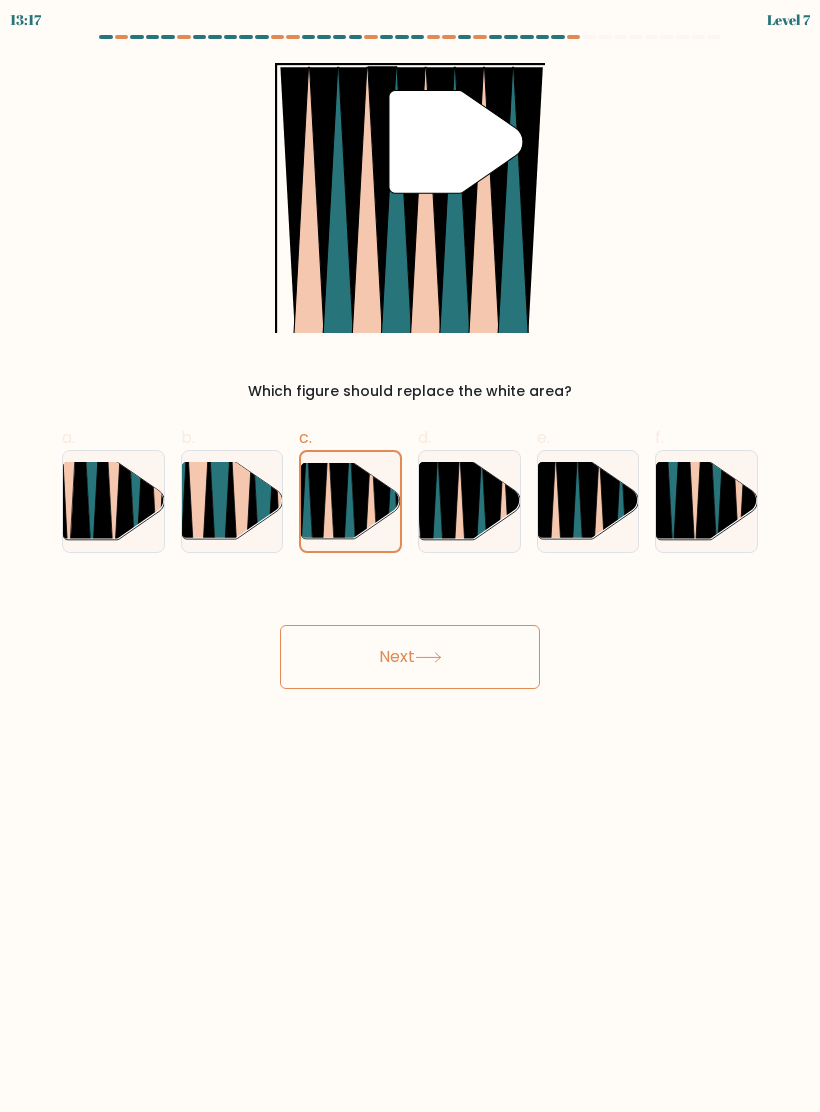 click on "Next" at bounding box center (410, 657) 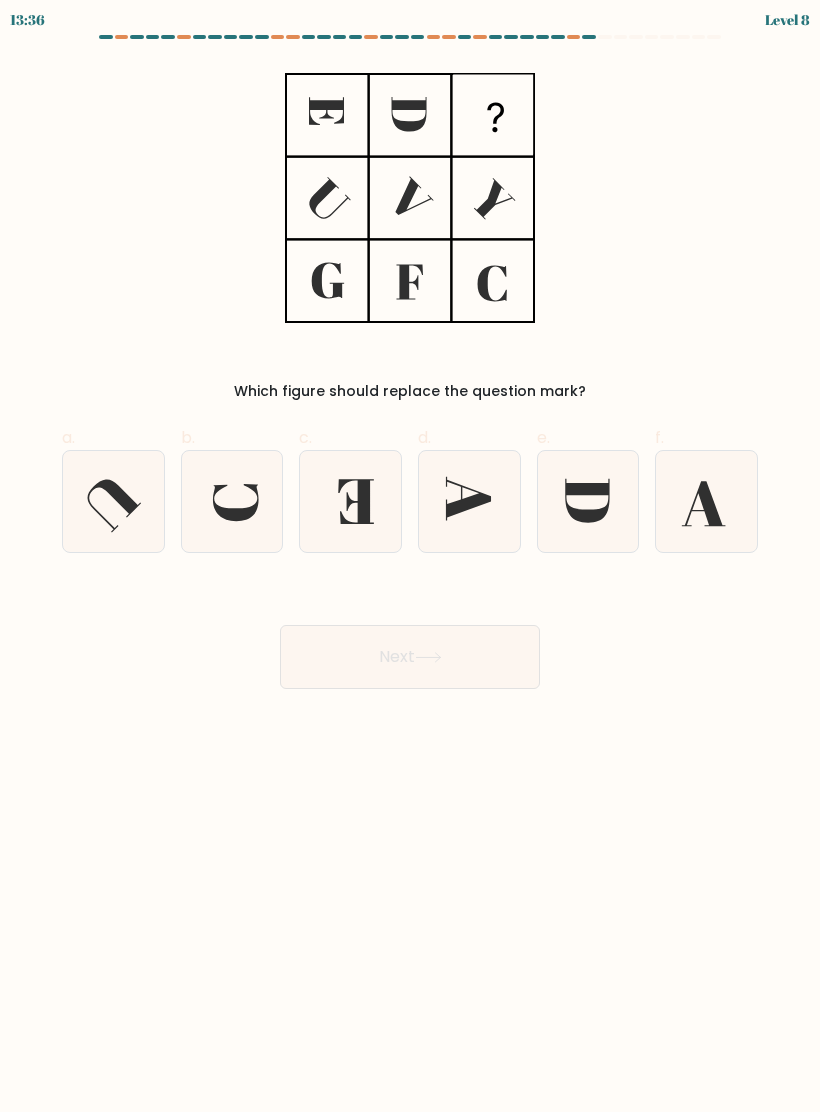 click at bounding box center [469, 501] 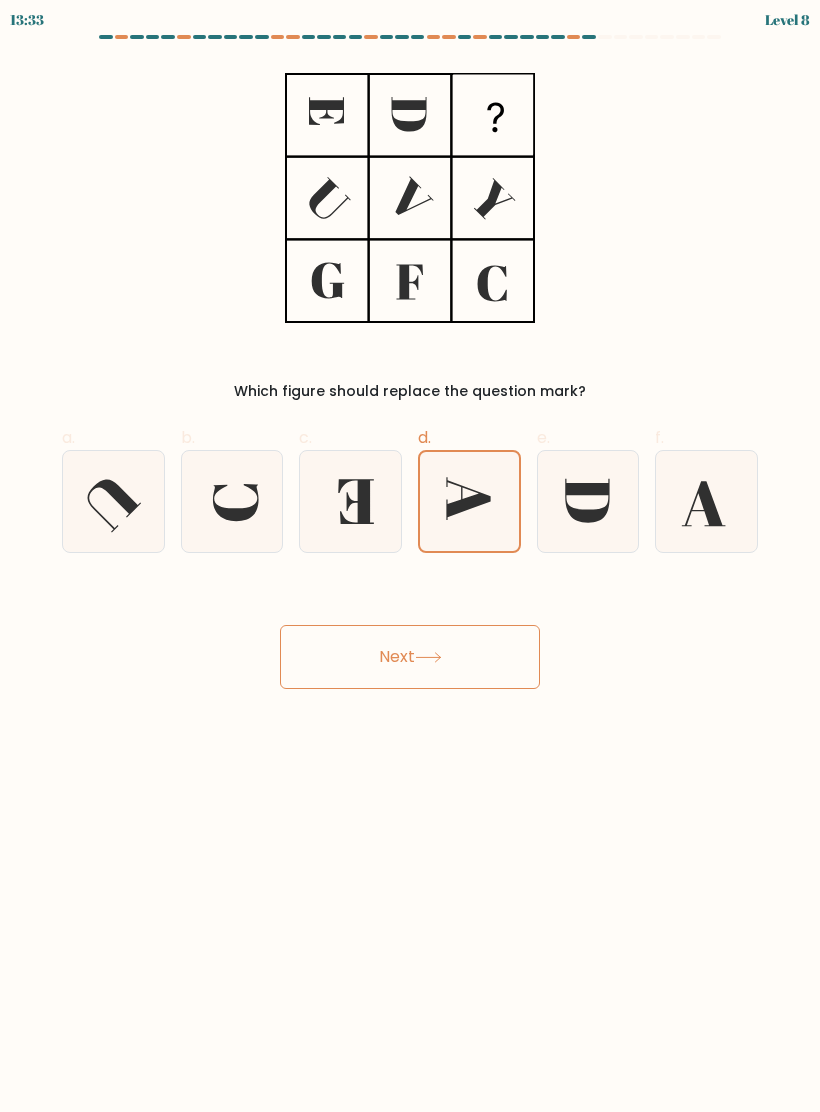 click on "Next" at bounding box center [410, 657] 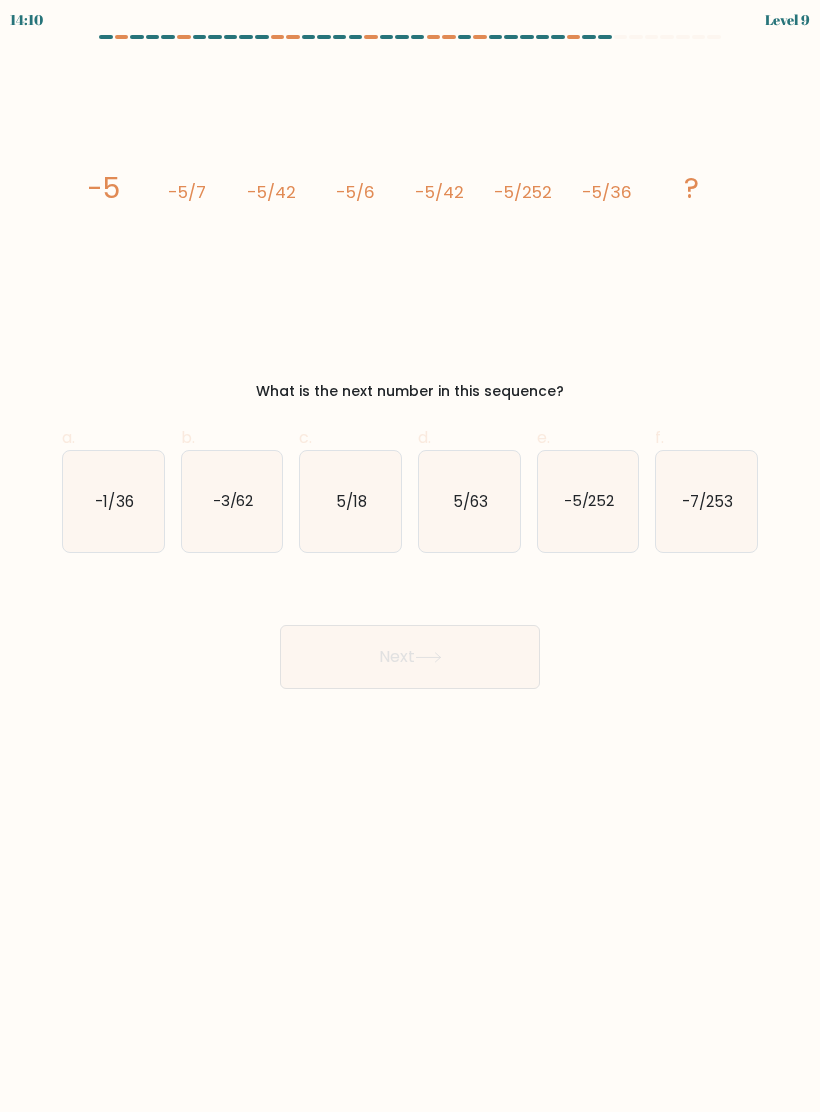 click on "-3/62" at bounding box center (232, 501) 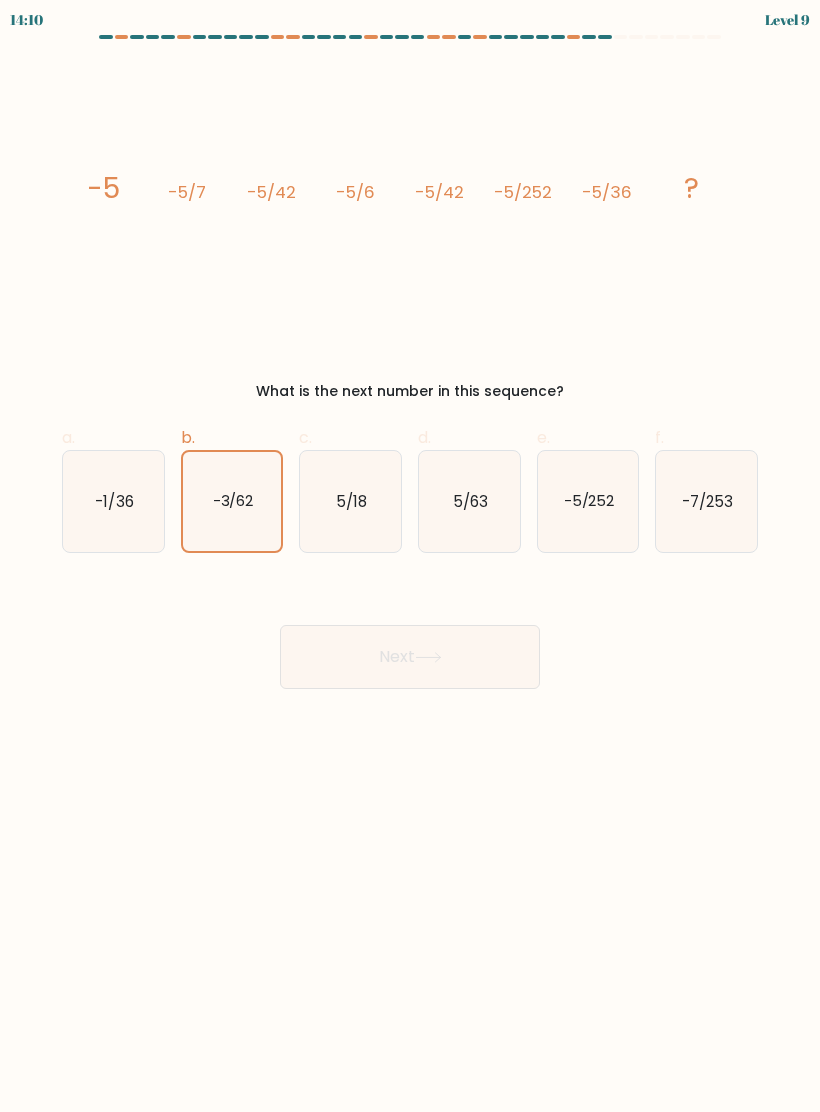 click on "Next" at bounding box center [410, 657] 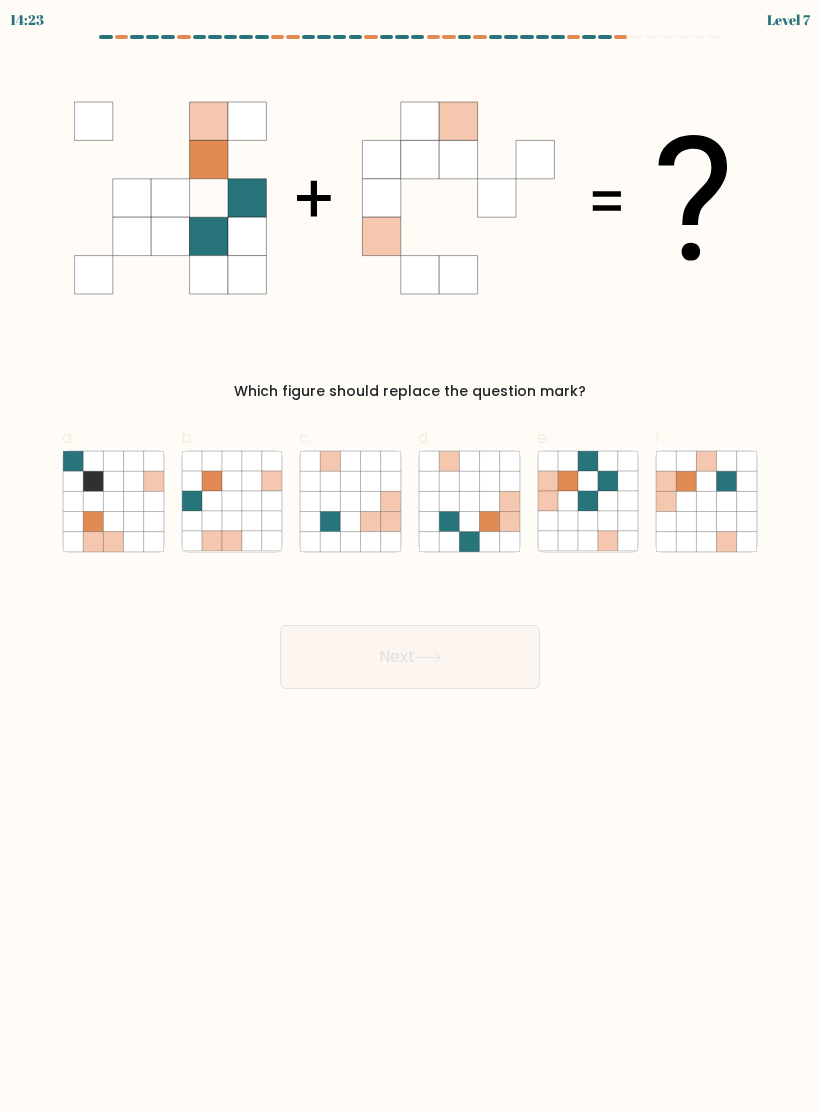 click at bounding box center [588, 521] 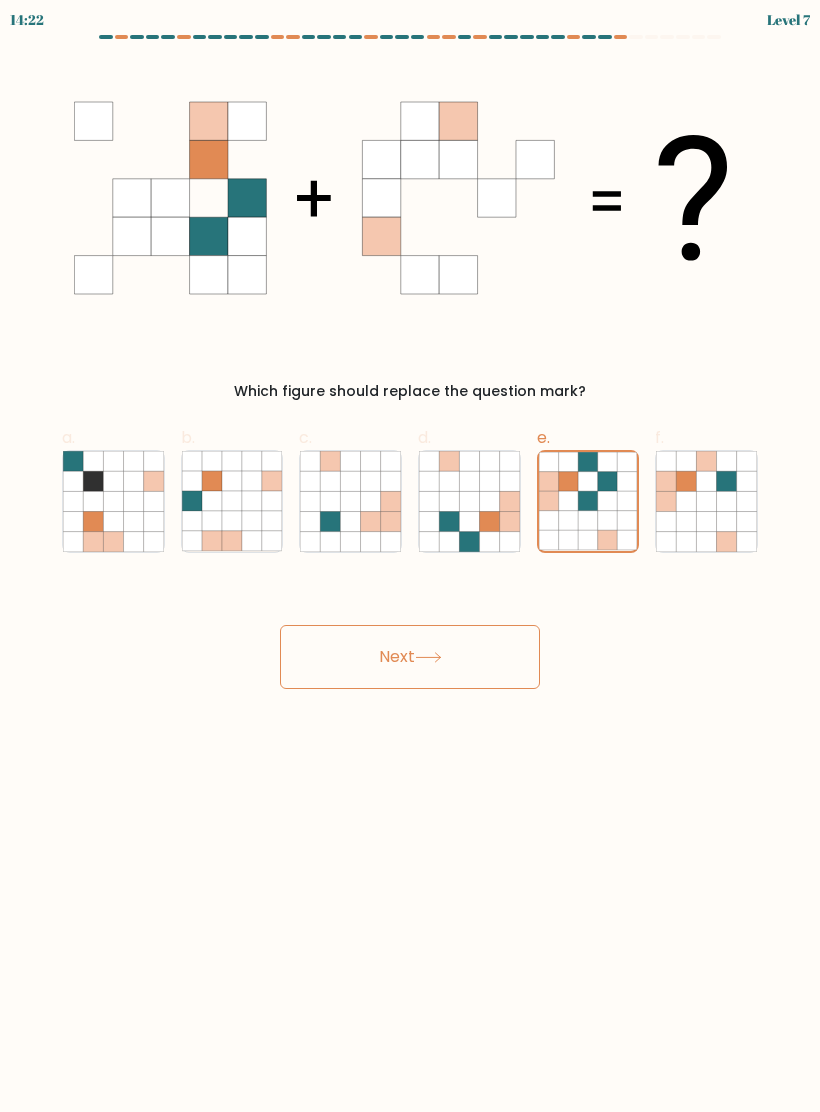 click on "Next" at bounding box center (410, 657) 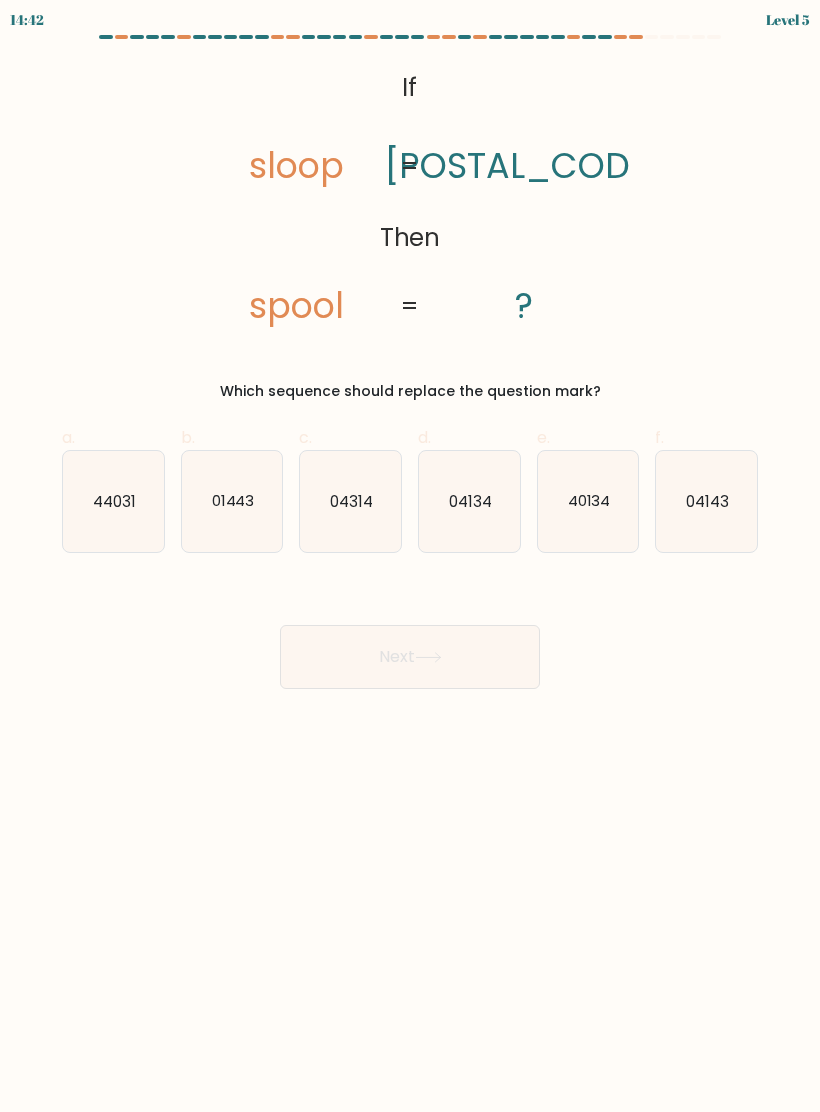 click on "01443" at bounding box center (232, 500) 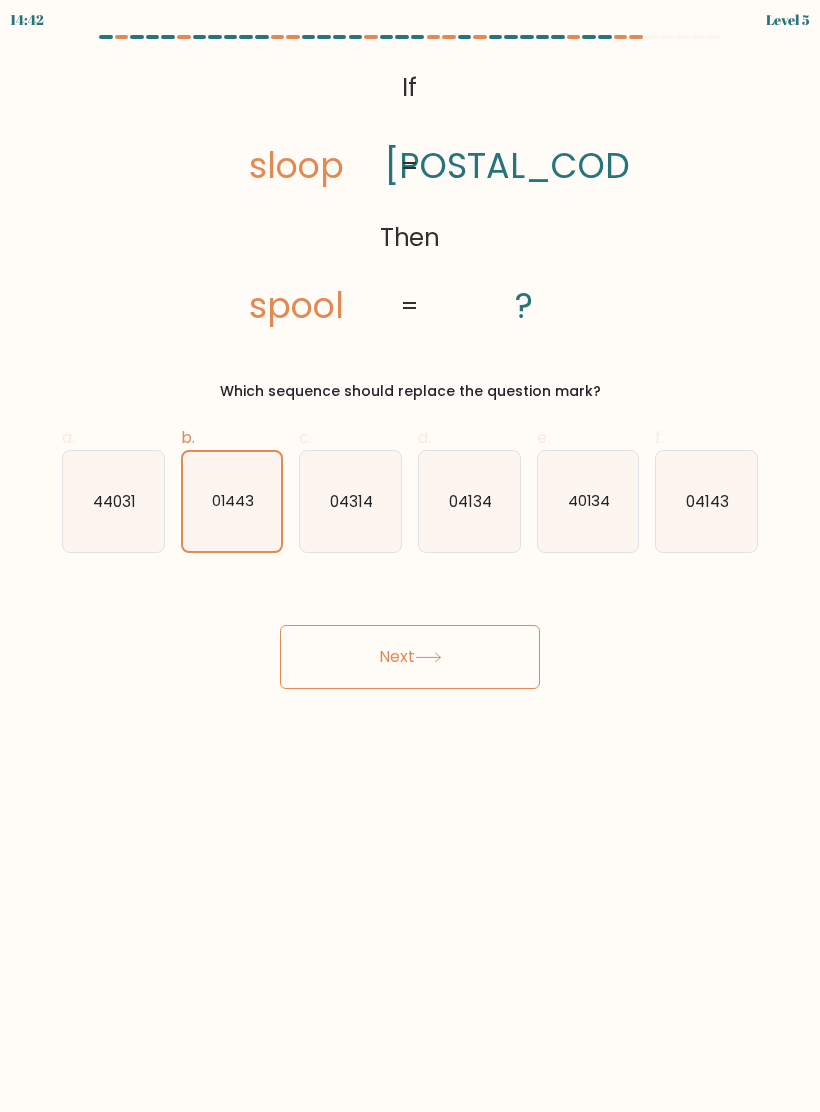 click on "Next" at bounding box center (410, 657) 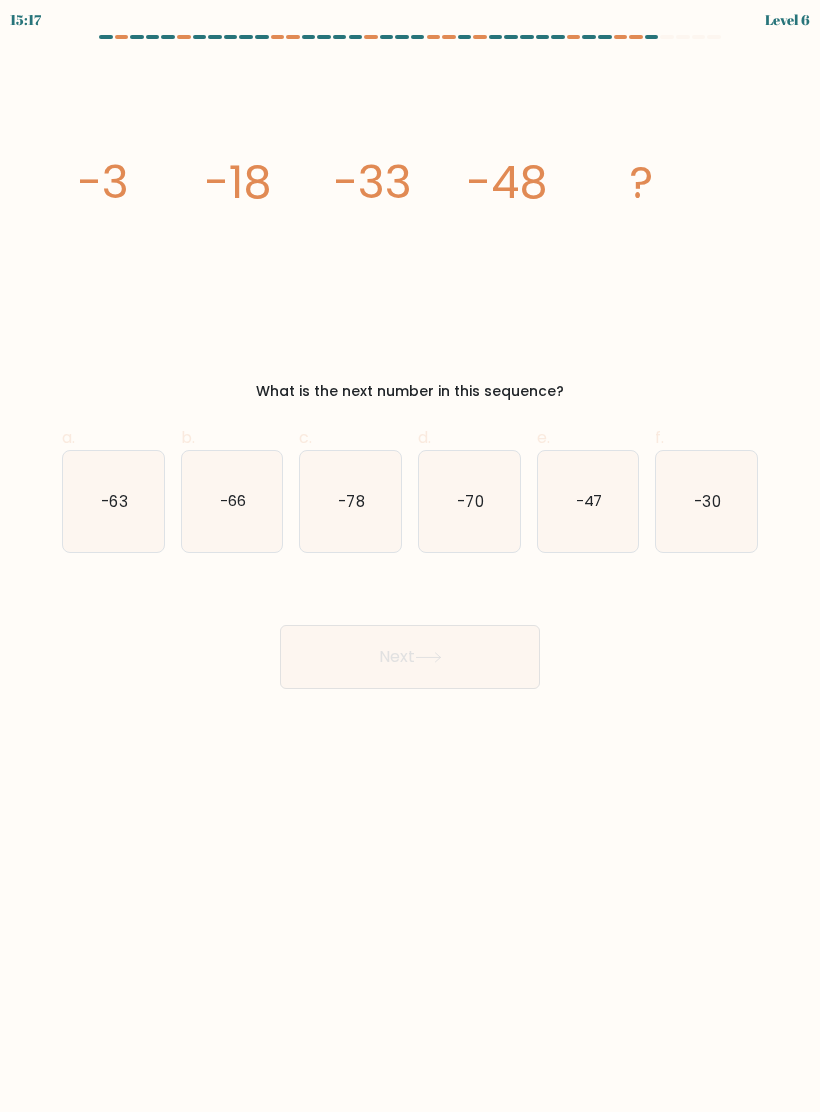 click on "-78" at bounding box center (350, 501) 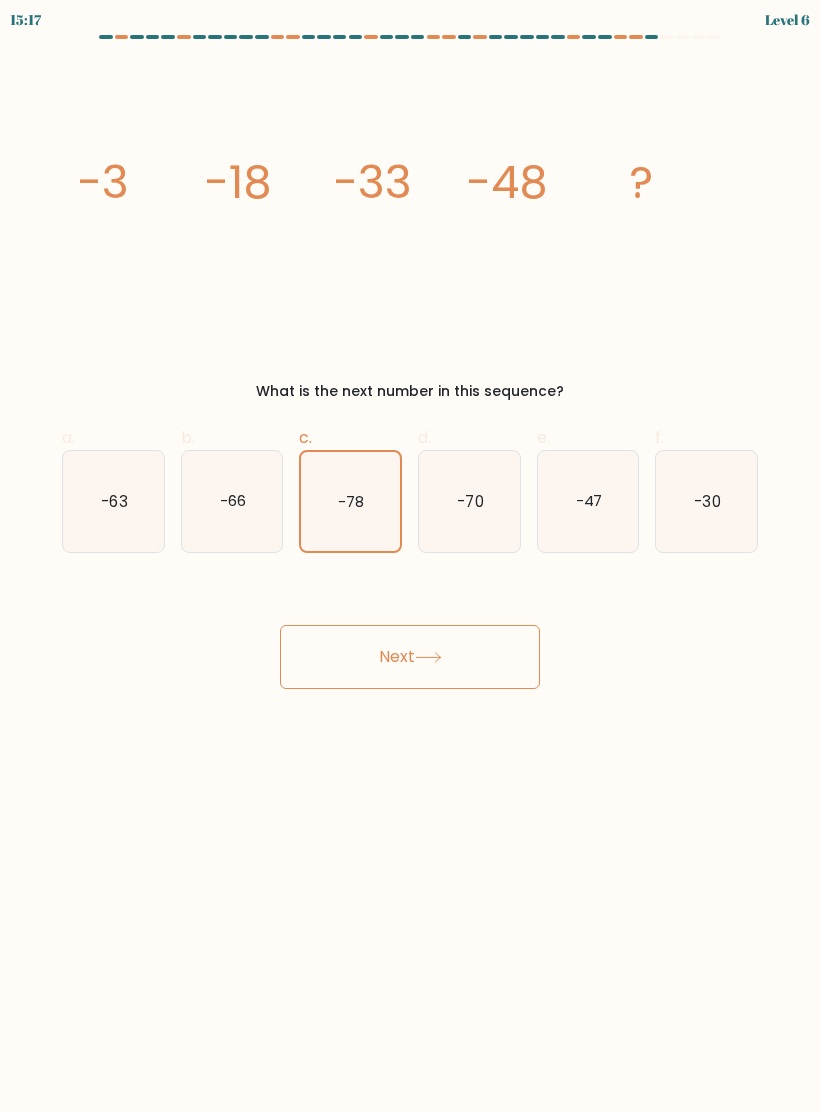 click on "-66" at bounding box center (232, 501) 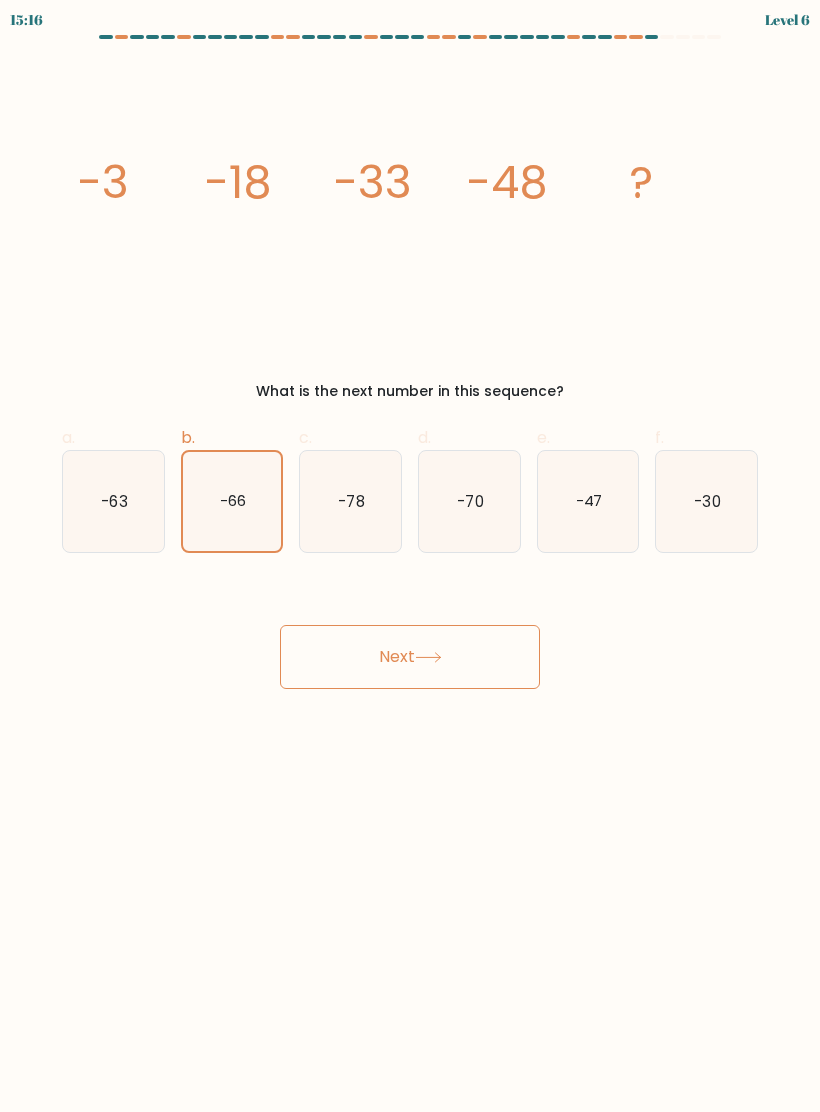 click on "Next" at bounding box center (410, 657) 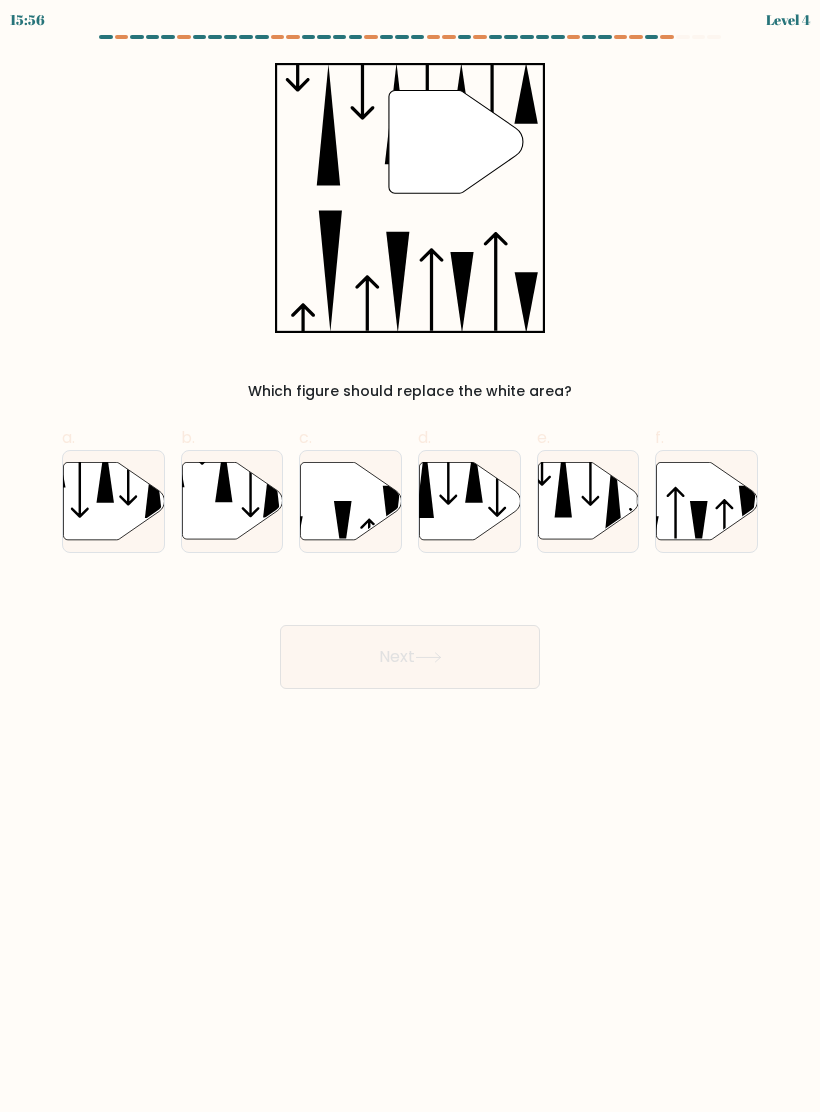 click at bounding box center [474, 472] 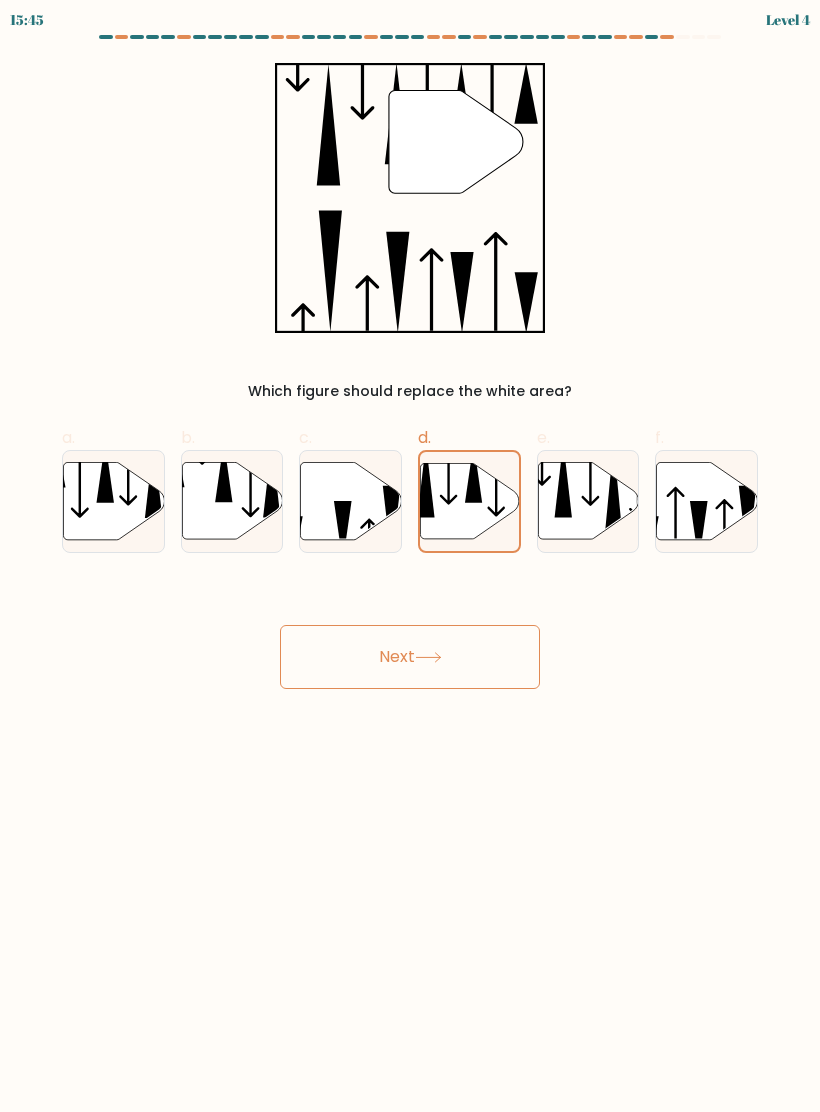 click at bounding box center [428, 657] 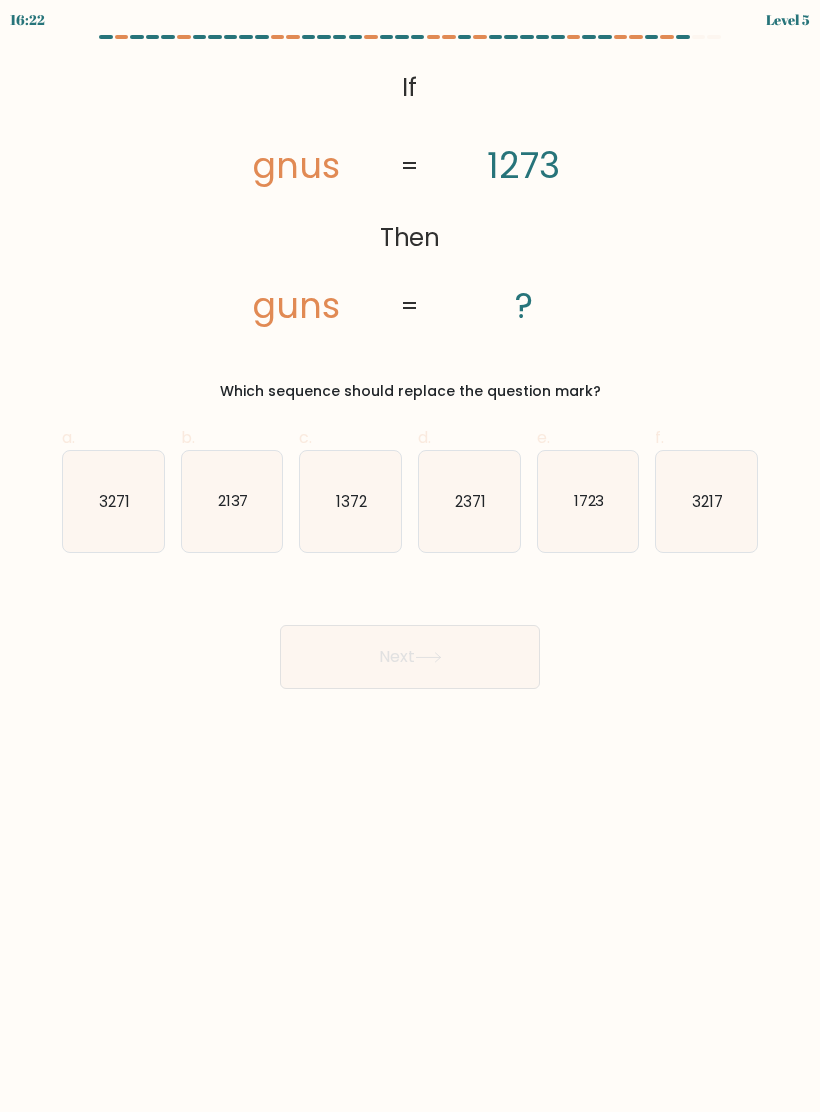 click on "1723" at bounding box center (588, 501) 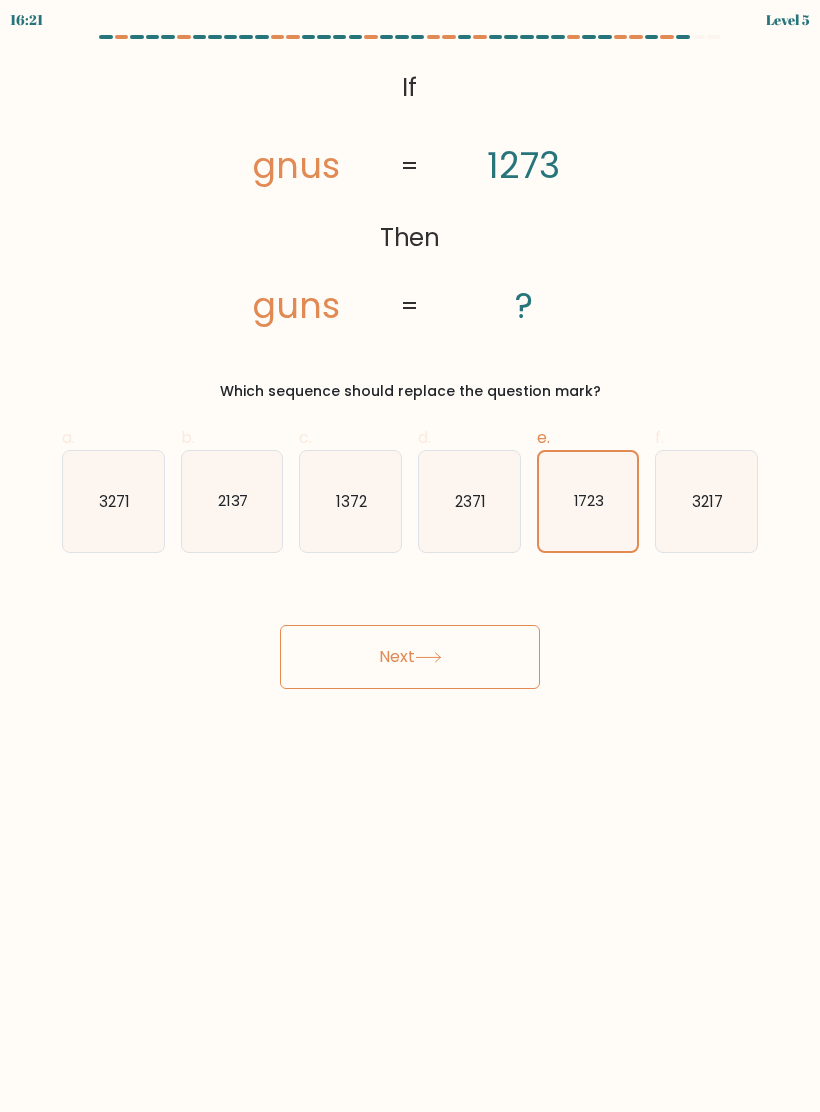 click at bounding box center (428, 657) 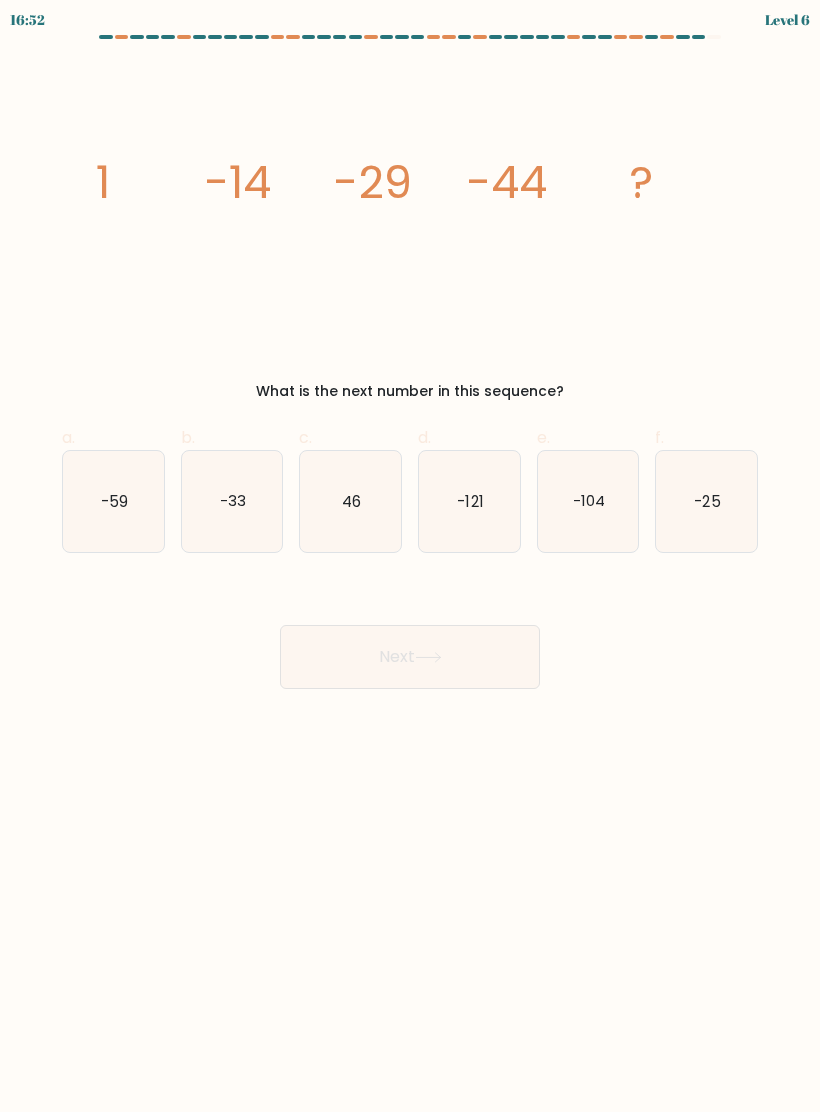 click on "-59" at bounding box center [113, 501] 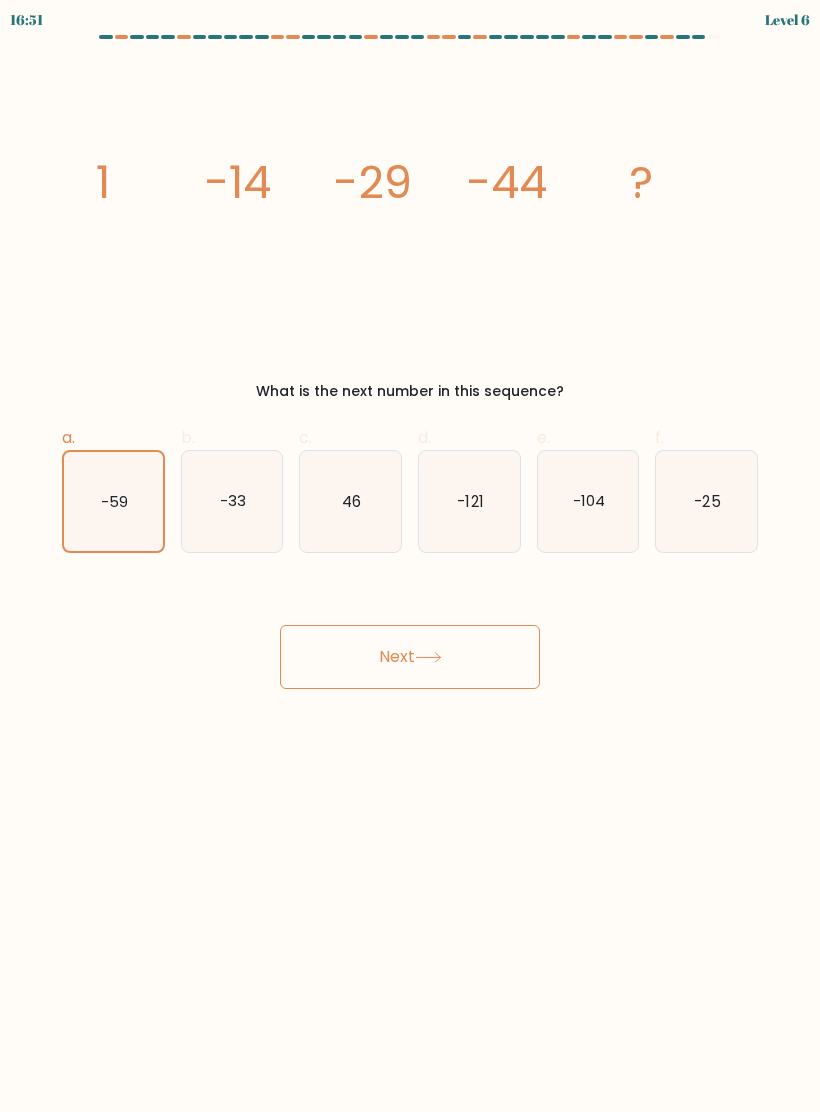 click on "Next" at bounding box center [410, 657] 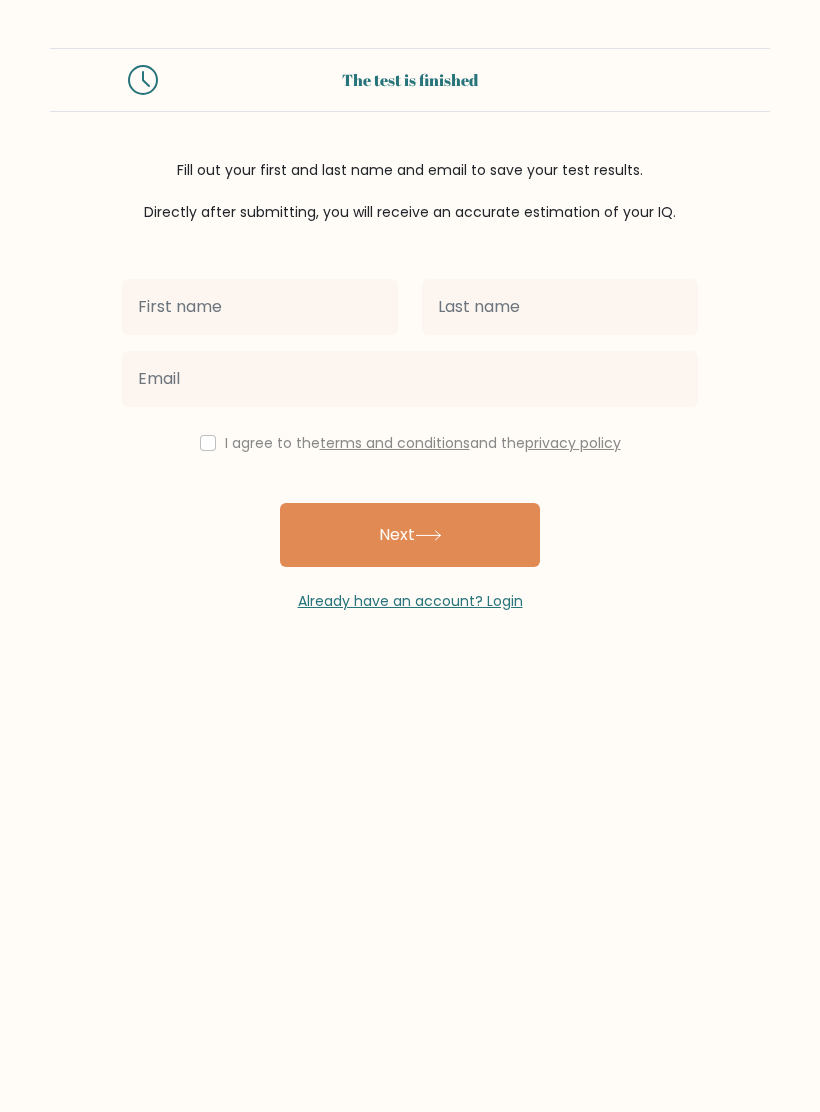 scroll, scrollTop: 0, scrollLeft: 0, axis: both 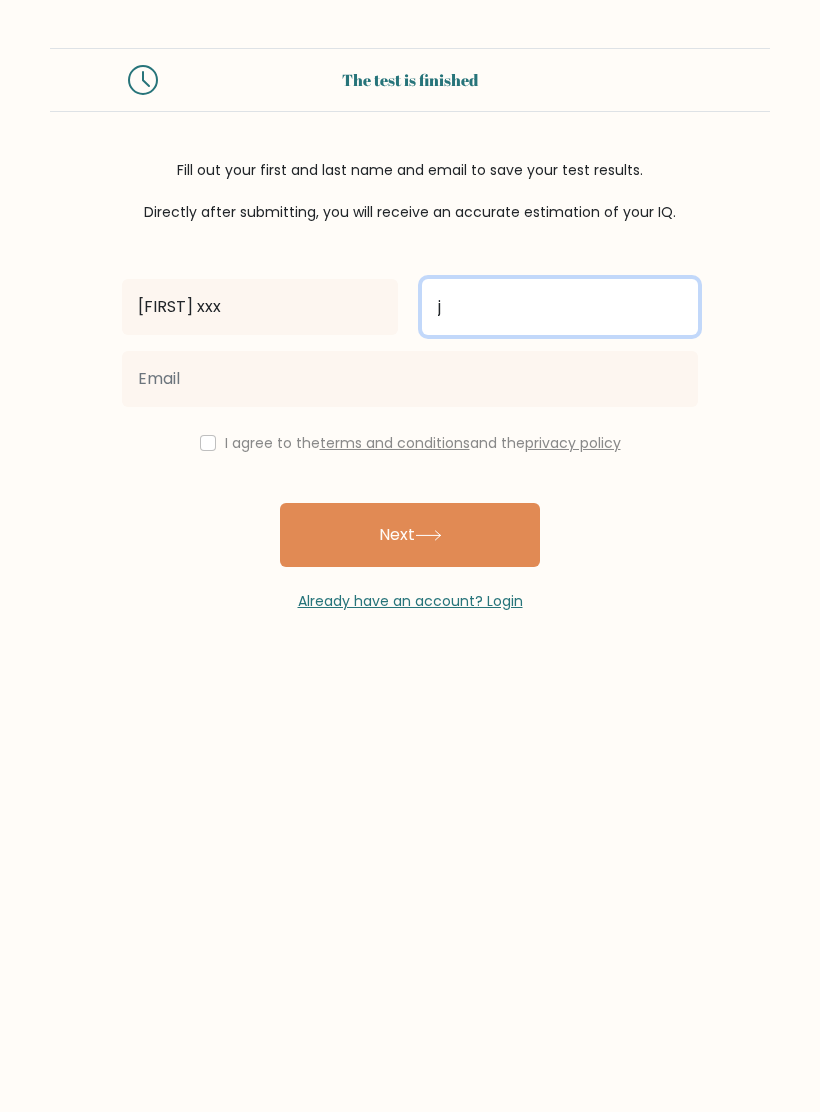 type on "j" 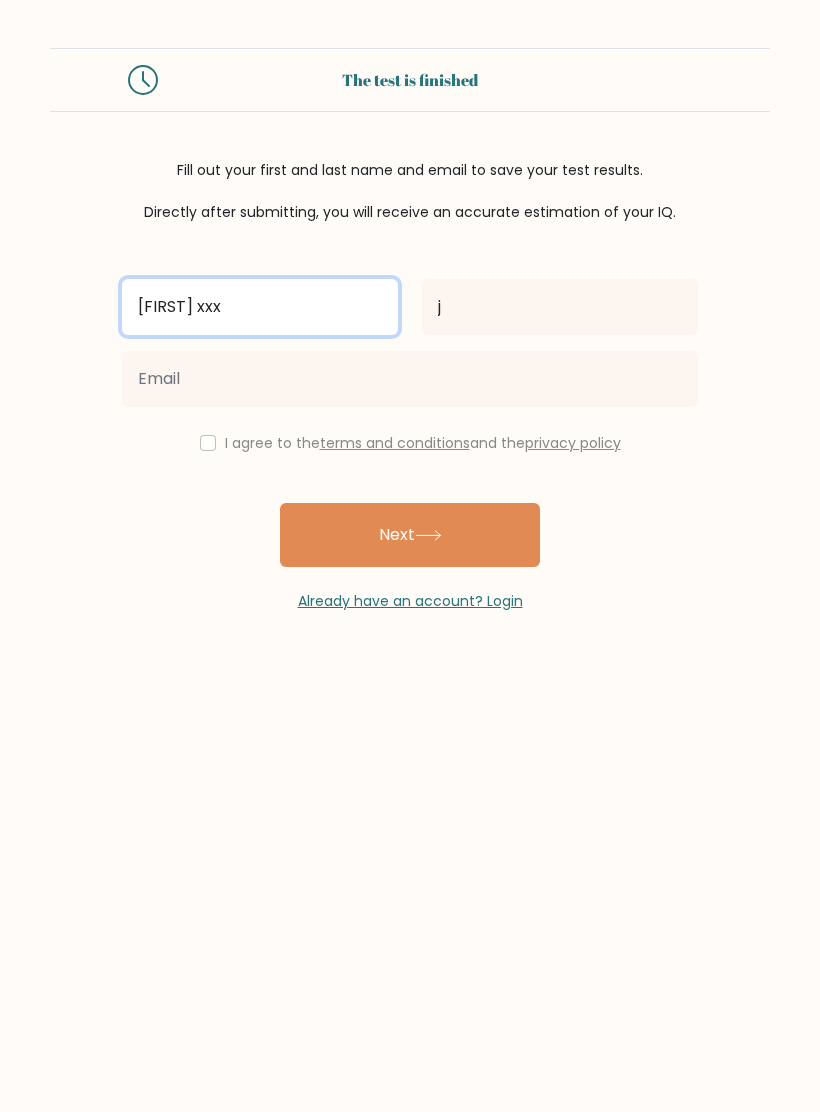 click on "courtney xxx" at bounding box center (260, 307) 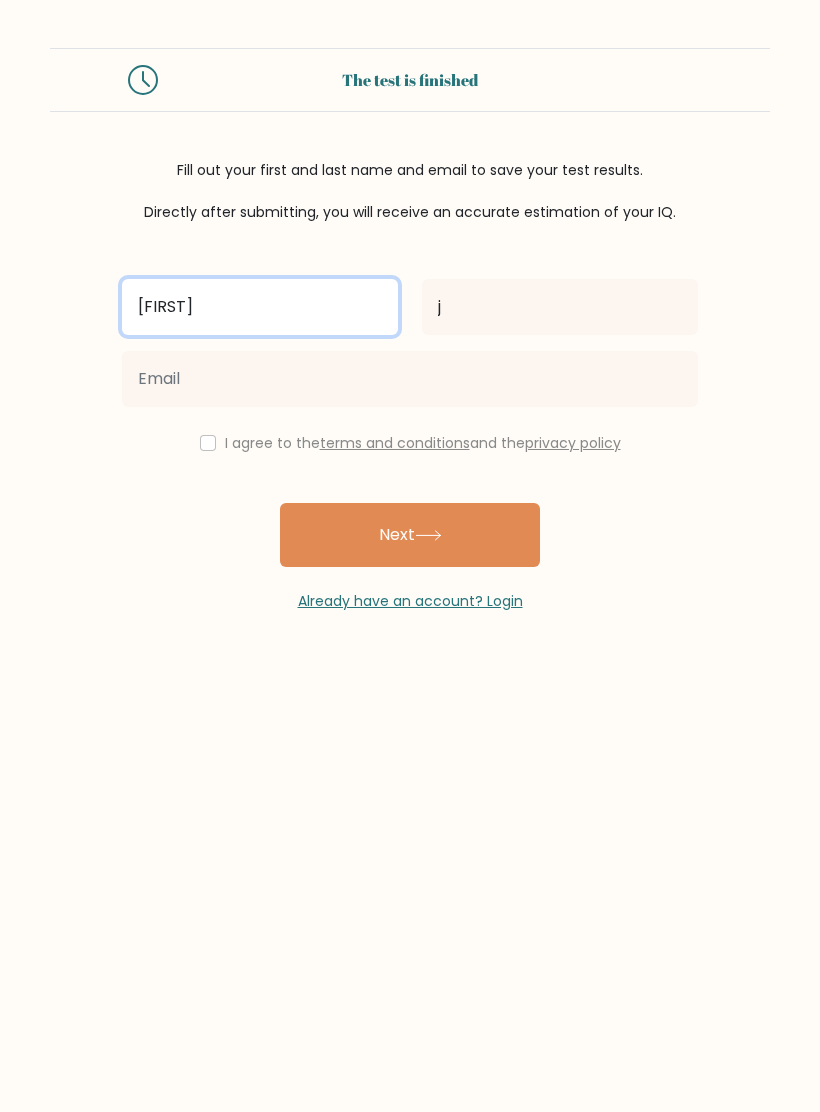 type on "[FIRST]" 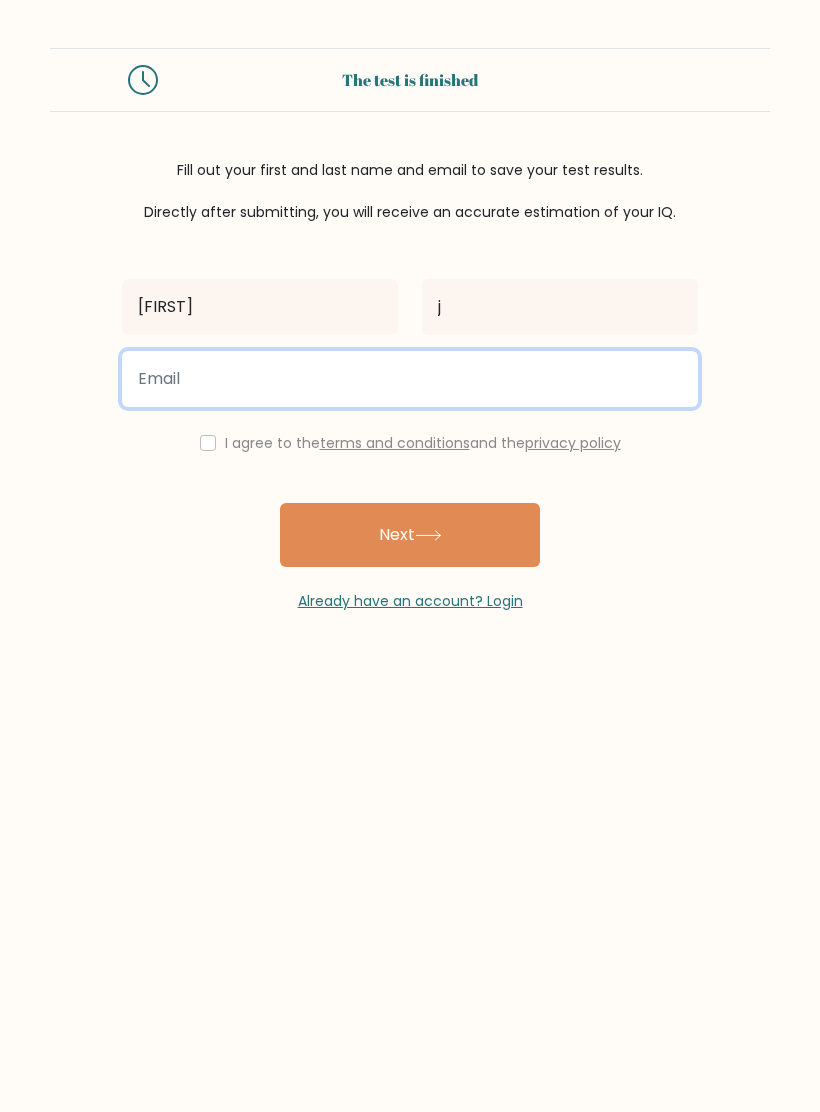 click at bounding box center (410, 379) 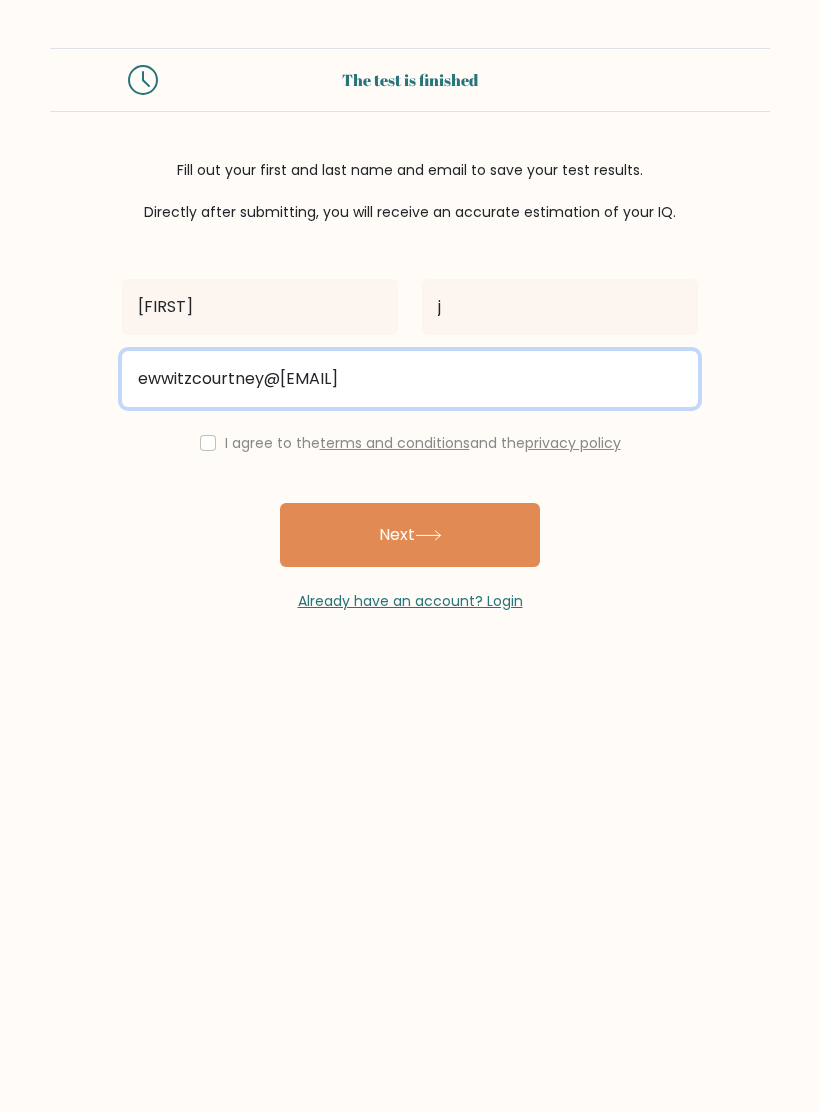 type on "ewwitzcourtney@gmail.com" 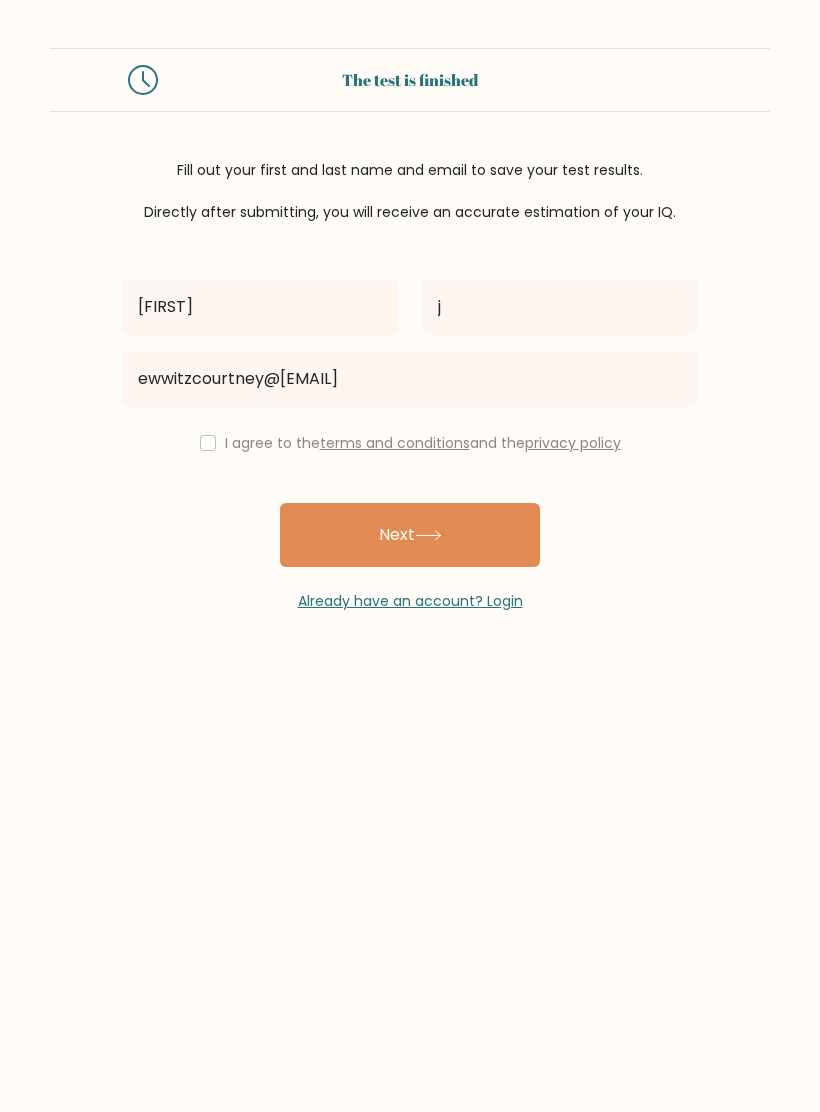 click on "I agree to the  terms and conditions  and the  privacy policy" at bounding box center [410, 443] 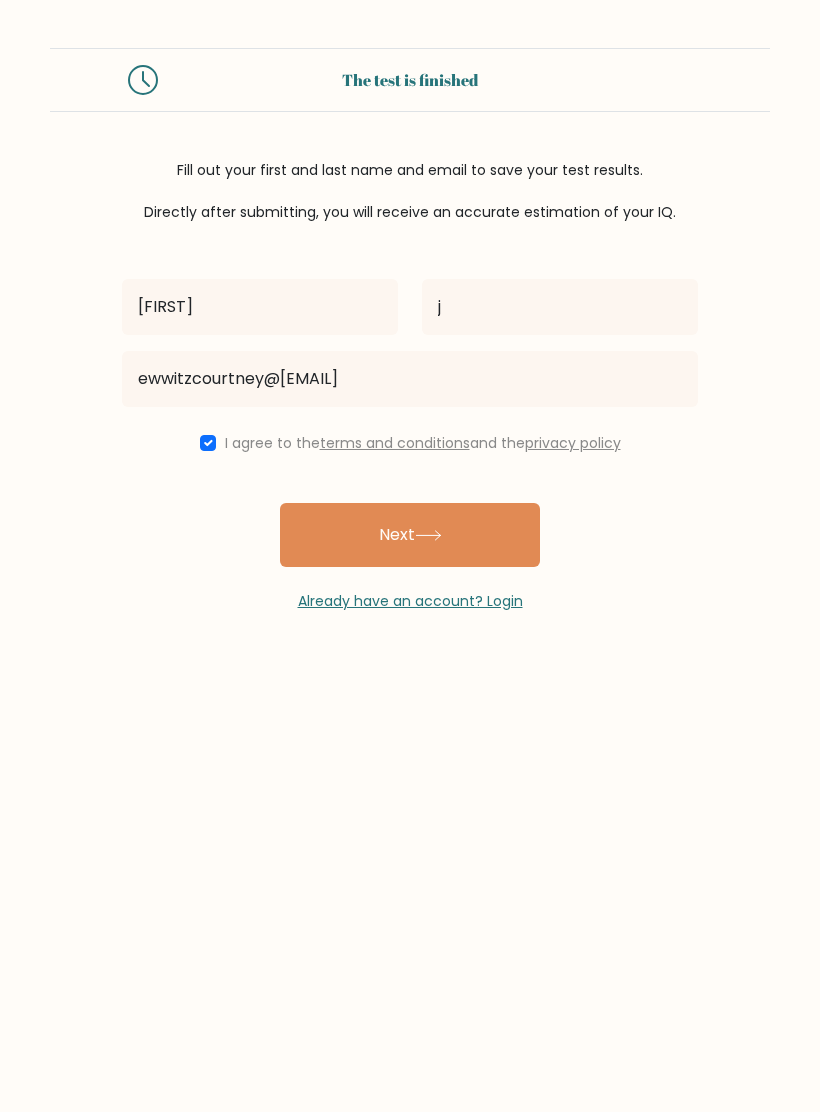 click on "Next" at bounding box center (410, 535) 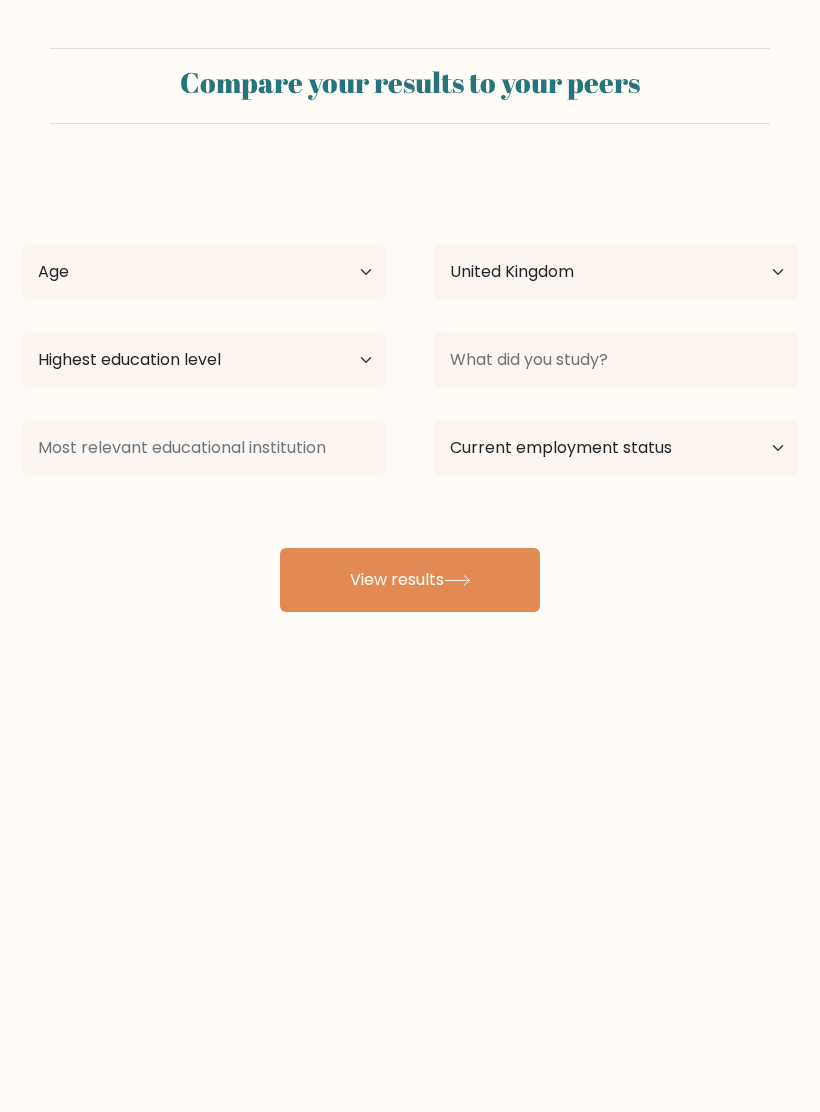 scroll, scrollTop: 0, scrollLeft: 0, axis: both 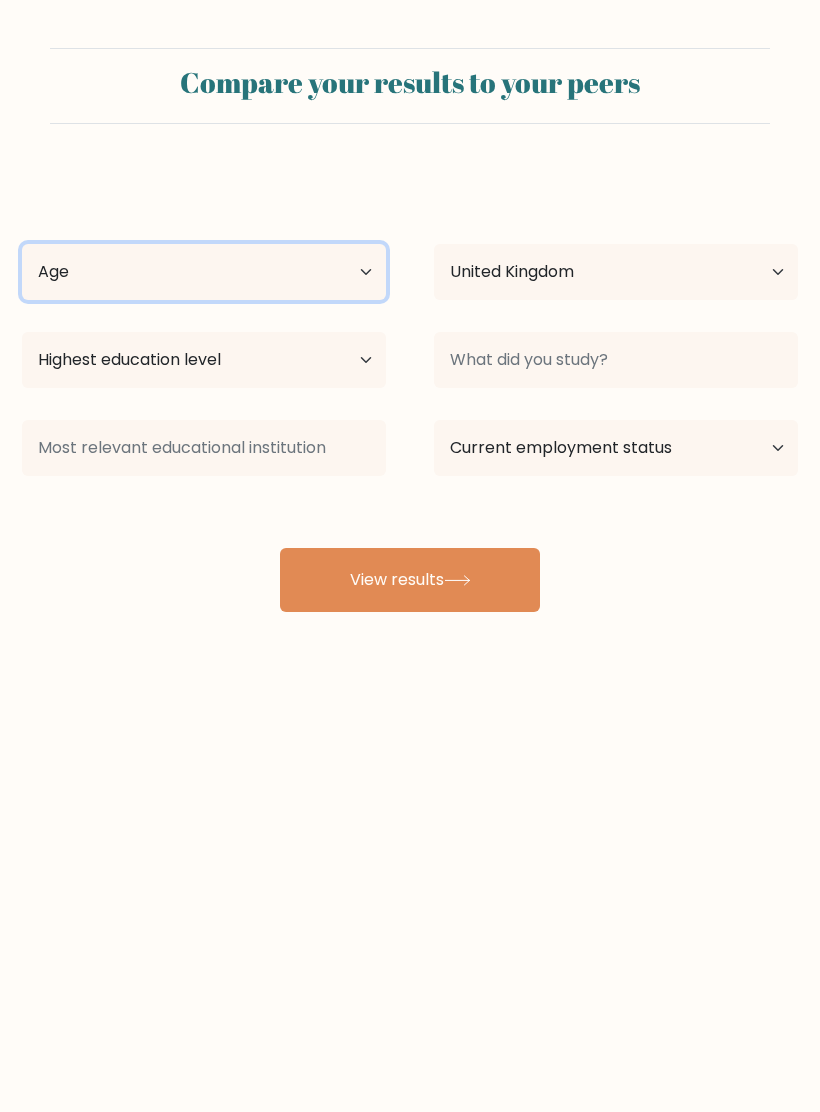 click on "Age
Under 18 years old
18-24 years old
25-34 years old
35-44 years old
45-54 years old
55-64 years old
65 years old and above" at bounding box center [204, 272] 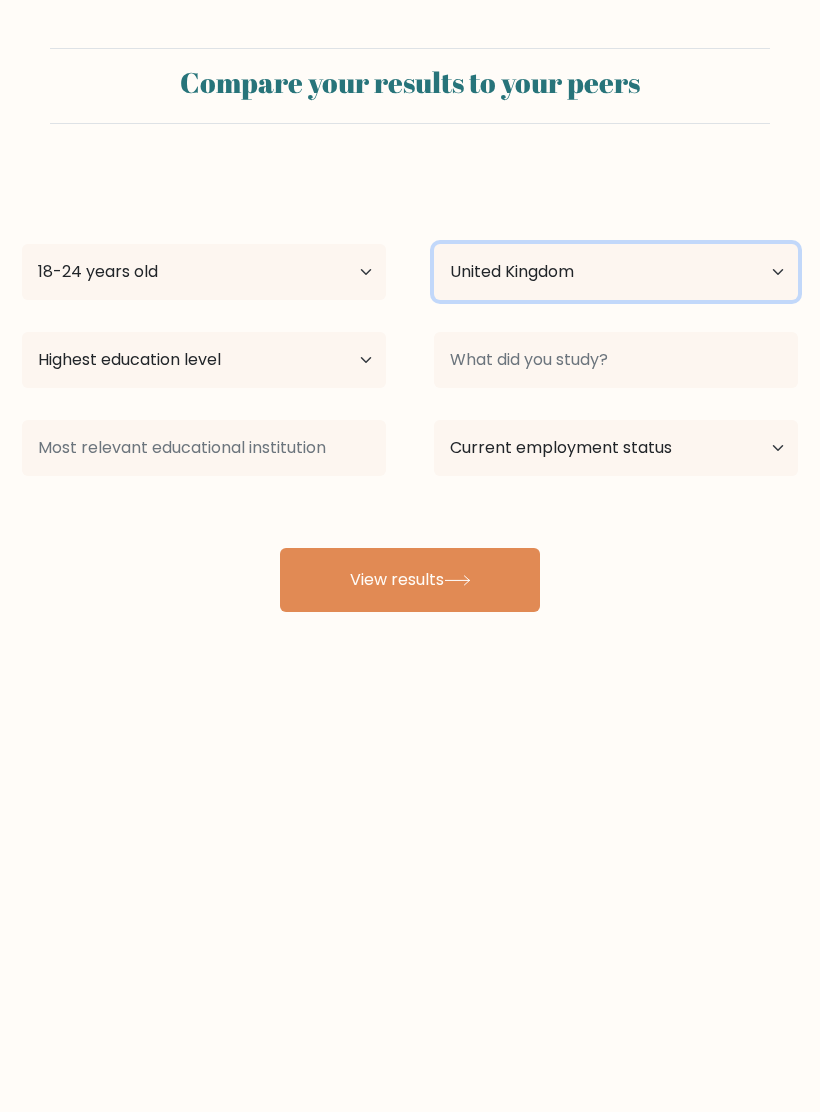 click on "Country
Afghanistan
Albania
Algeria
American Samoa
Andorra
Angola
Anguilla
Antarctica
Antigua and Barbuda
Argentina
Armenia
Aruba
Australia
Austria
Azerbaijan
Bahamas
Bahrain
Bangladesh
Barbados
Belarus
Belgium
Belize
Benin
Bermuda
Bhutan
Bolivia
Bonaire, Sint Eustatius and Saba
Bosnia and Herzegovina
Botswana
Bouvet Island
Brazil
British Indian Ocean Territory
Brunei
Bulgaria
Burkina Faso
Burundi
Cabo Verde
Cambodia
Cameroon
Canada
Cayman Islands
Central African Republic
Chad
Chile
China
Christmas Island
Cocos (Keeling) Islands
Colombia
Comoros
Congo
Congo (the Democratic Republic of the)
Cook Islands
Costa Rica
Côte d'Ivoire
Croatia
Cuba" at bounding box center [616, 272] 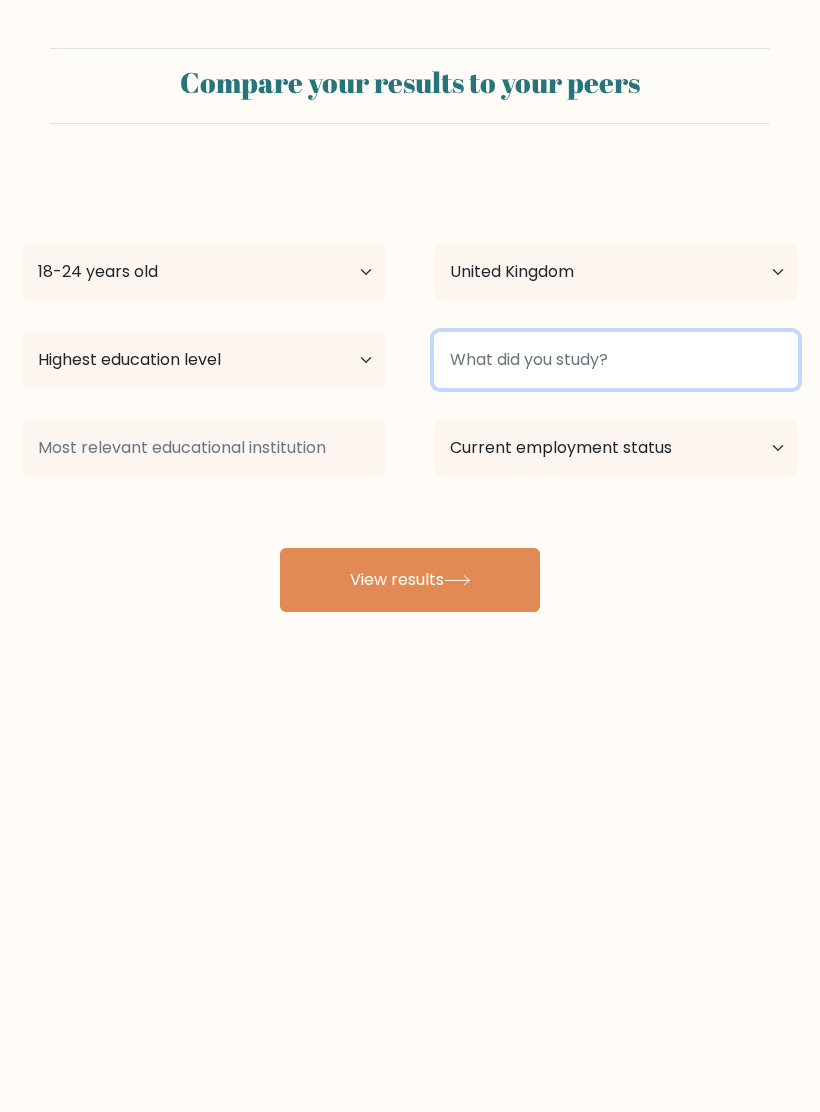 click at bounding box center (616, 360) 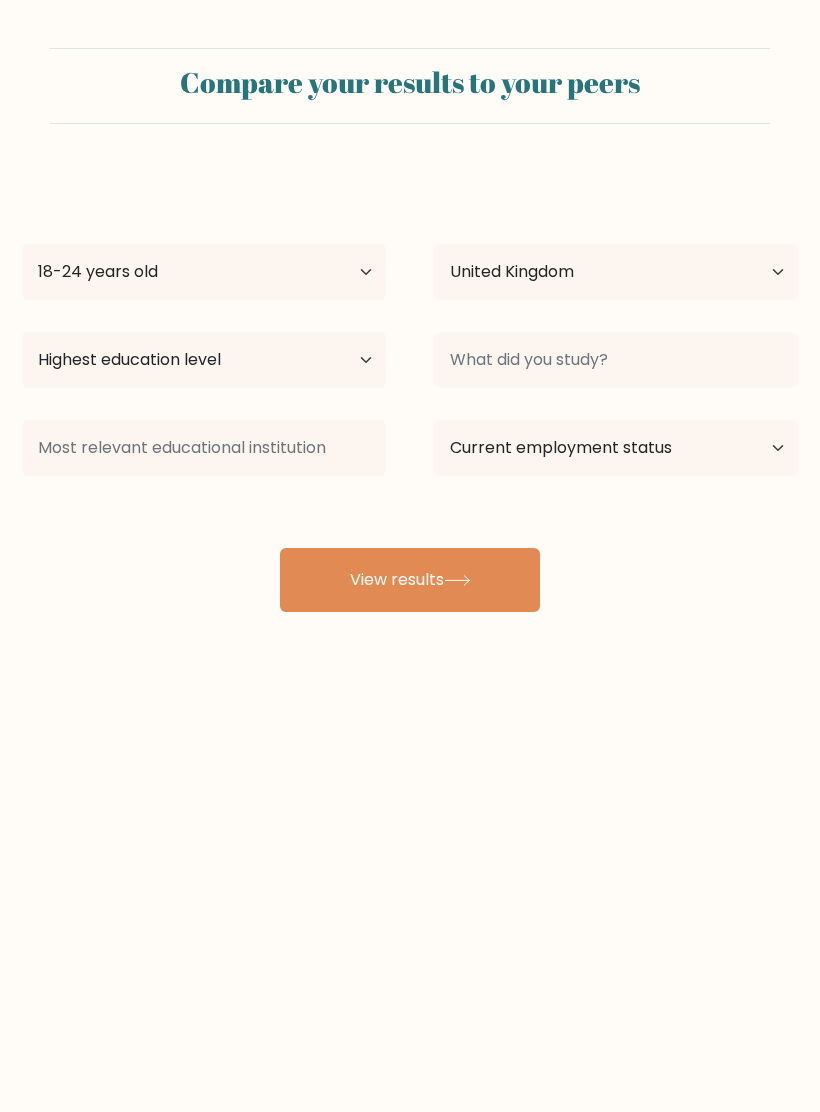 click on "Compare your results to your peers
[FIRST] [LAST]
Age
Under 18 years old
18-24 years old
25-34 years old
35-44 years old
45-54 years old
55-64 years old
65 years old and above
Country
Afghanistan
Albania
Algeria
American Samoa
Andorra
Angola
Anguilla
Antarctica
Antigua and Barbuda
Argentina
Armenia
Aruba
Chad" at bounding box center [410, 379] 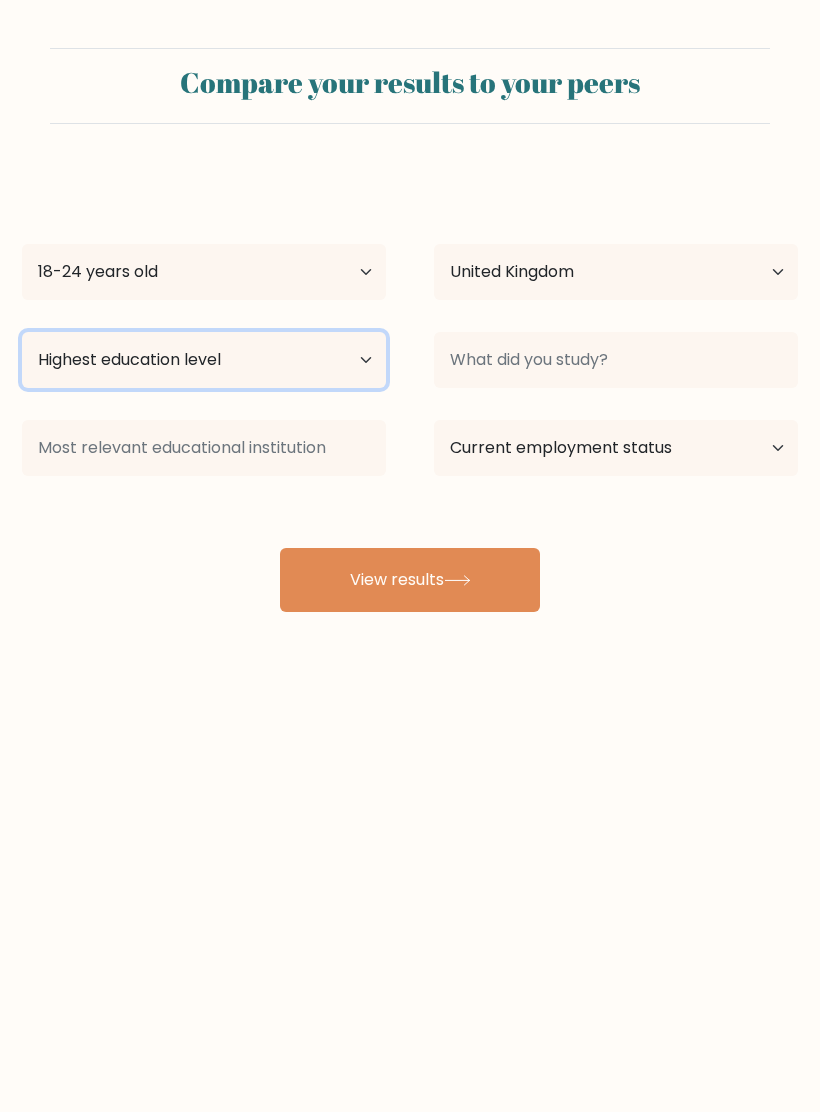 click on "Highest education level
No schooling
Primary
Lower Secondary
Upper Secondary
Occupation Specific
Bachelor's degree
Master's degree
Doctoral degree" at bounding box center [204, 360] 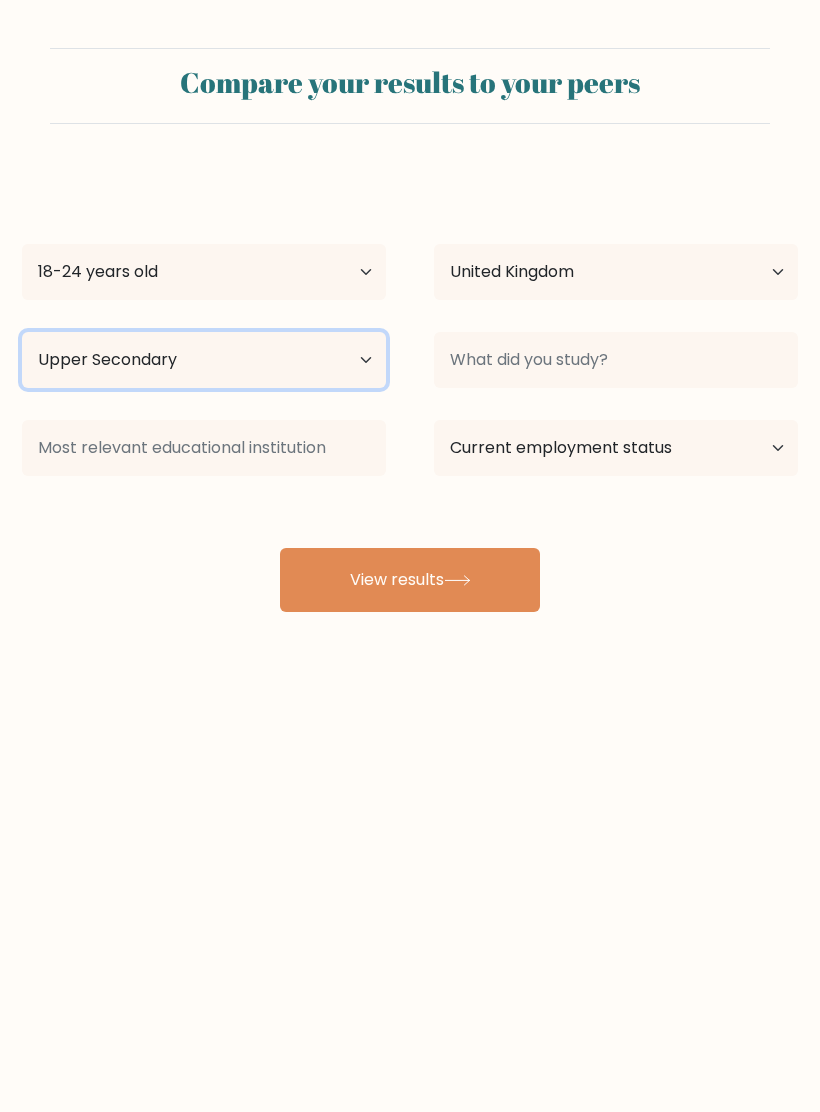 click on "Highest education level
No schooling
Primary
Lower Secondary
Upper Secondary
Occupation Specific
Bachelor's degree
Master's degree
Doctoral degree" at bounding box center (204, 360) 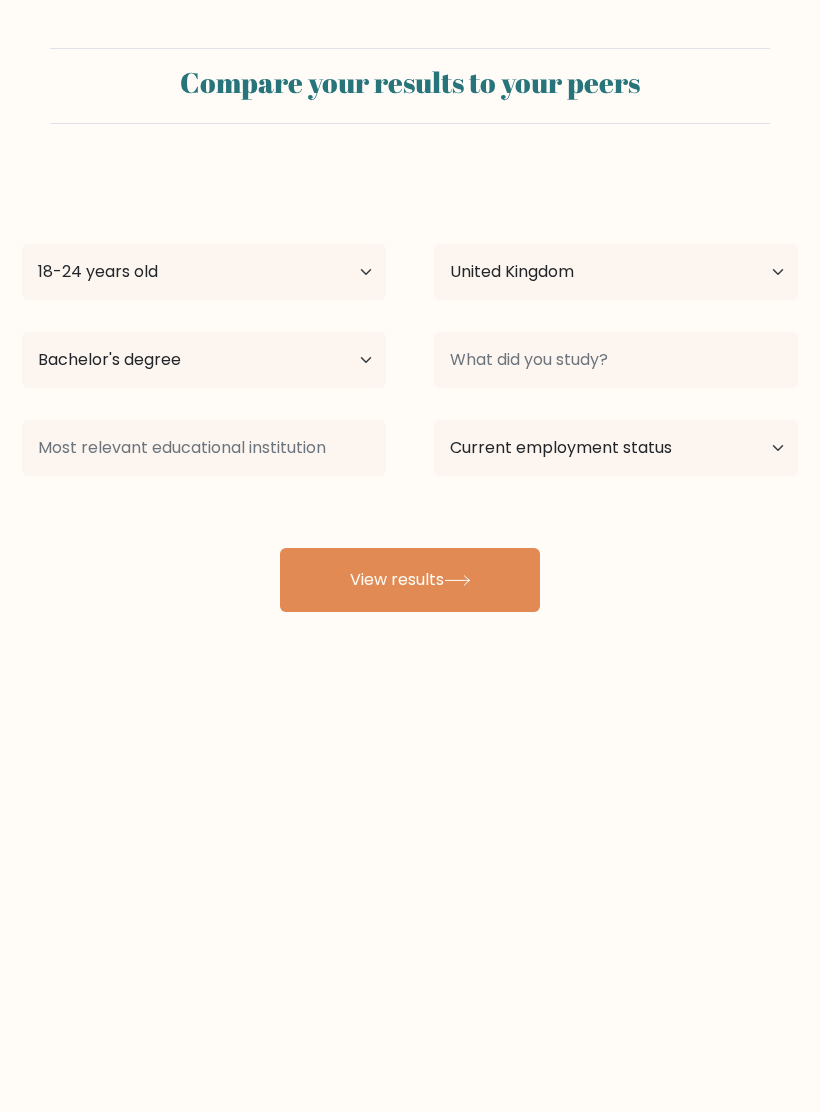 click on "View results" at bounding box center (410, 580) 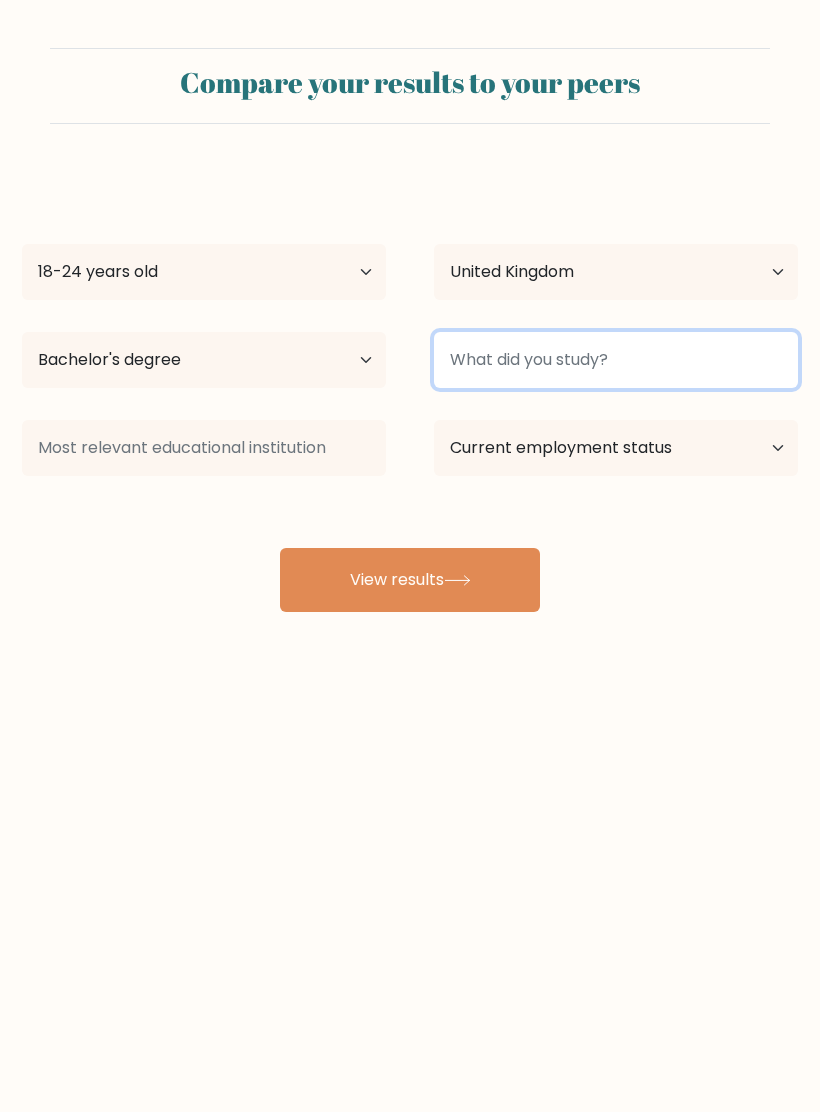 click at bounding box center (616, 360) 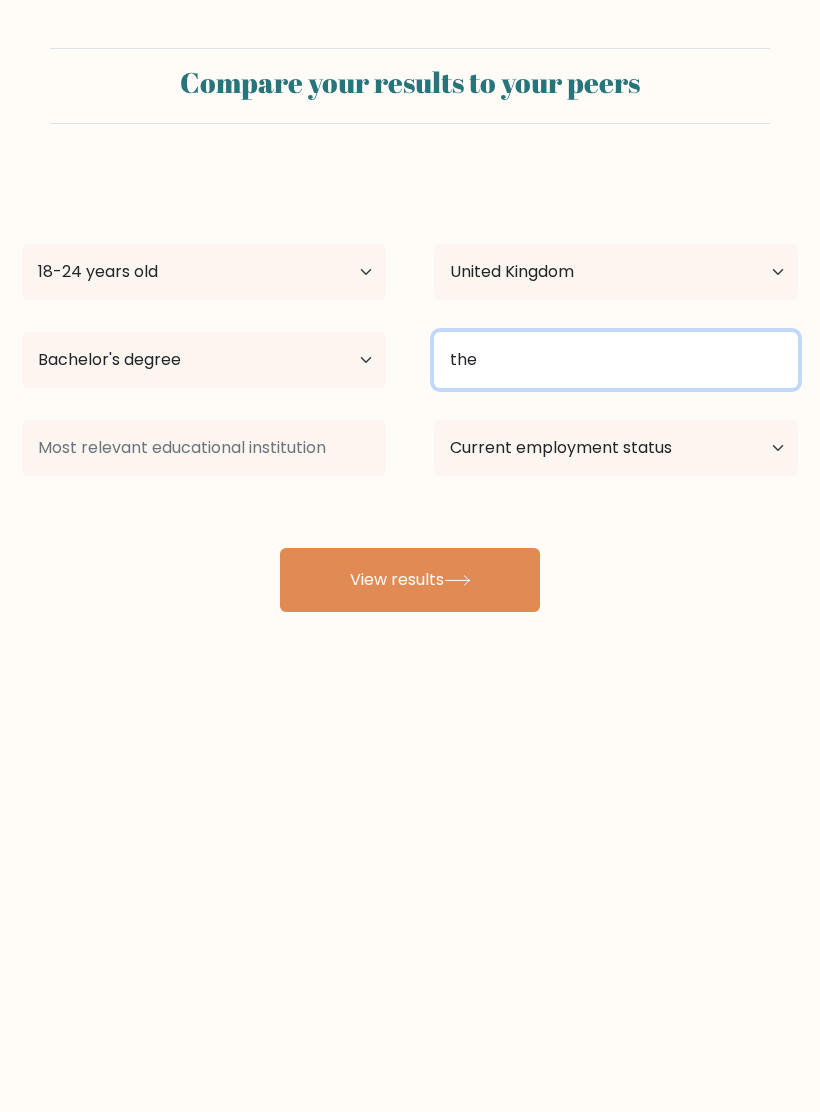 type on "the" 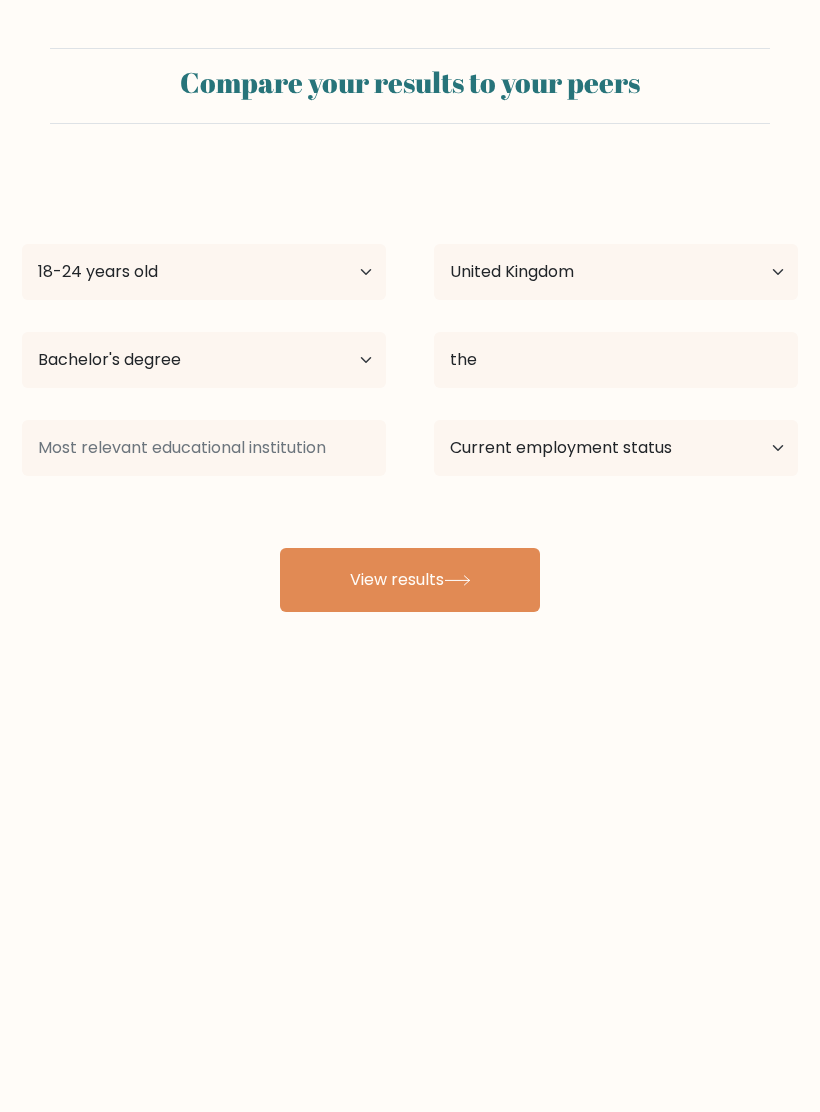 click on "View results" at bounding box center (410, 580) 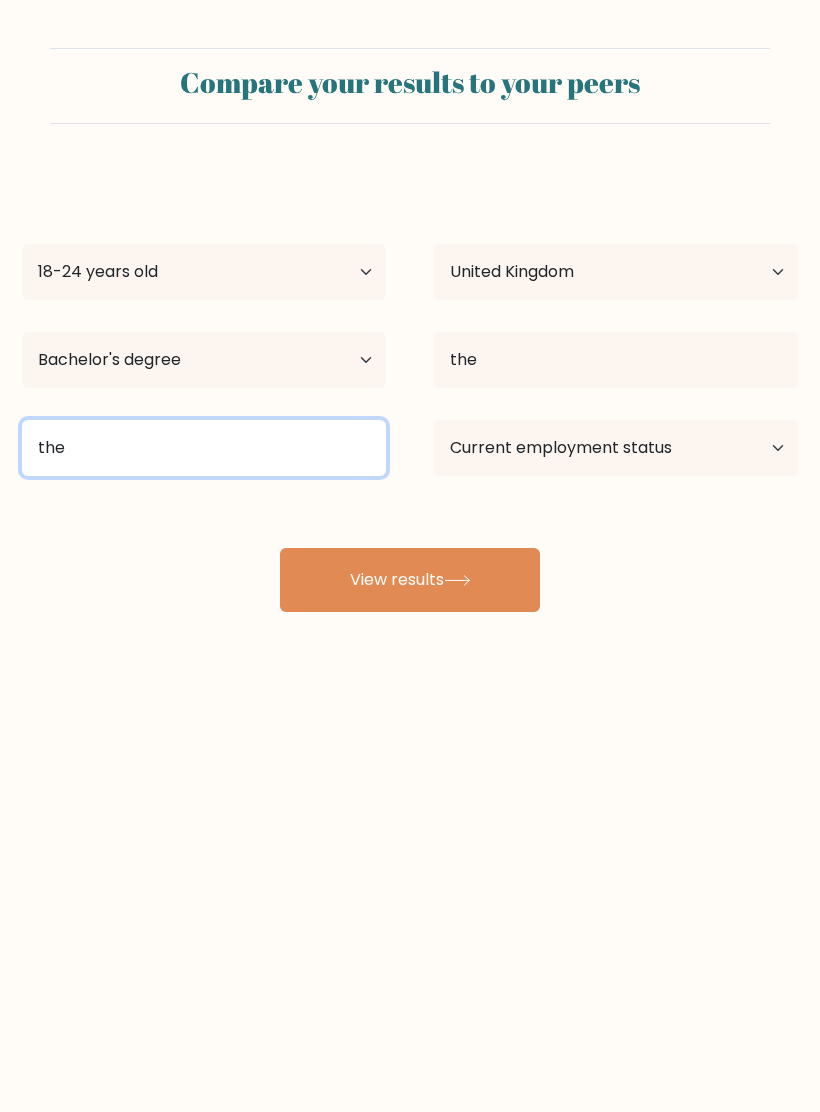 type on "the" 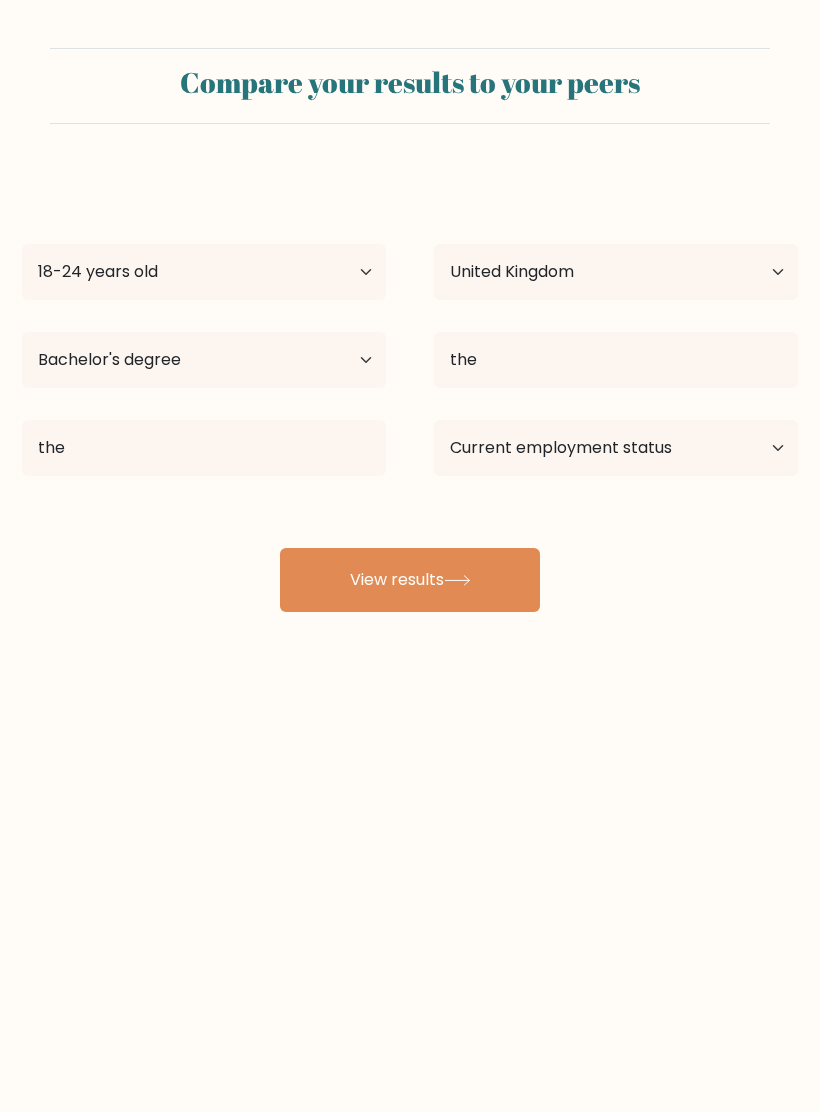 click on "View results" at bounding box center (410, 580) 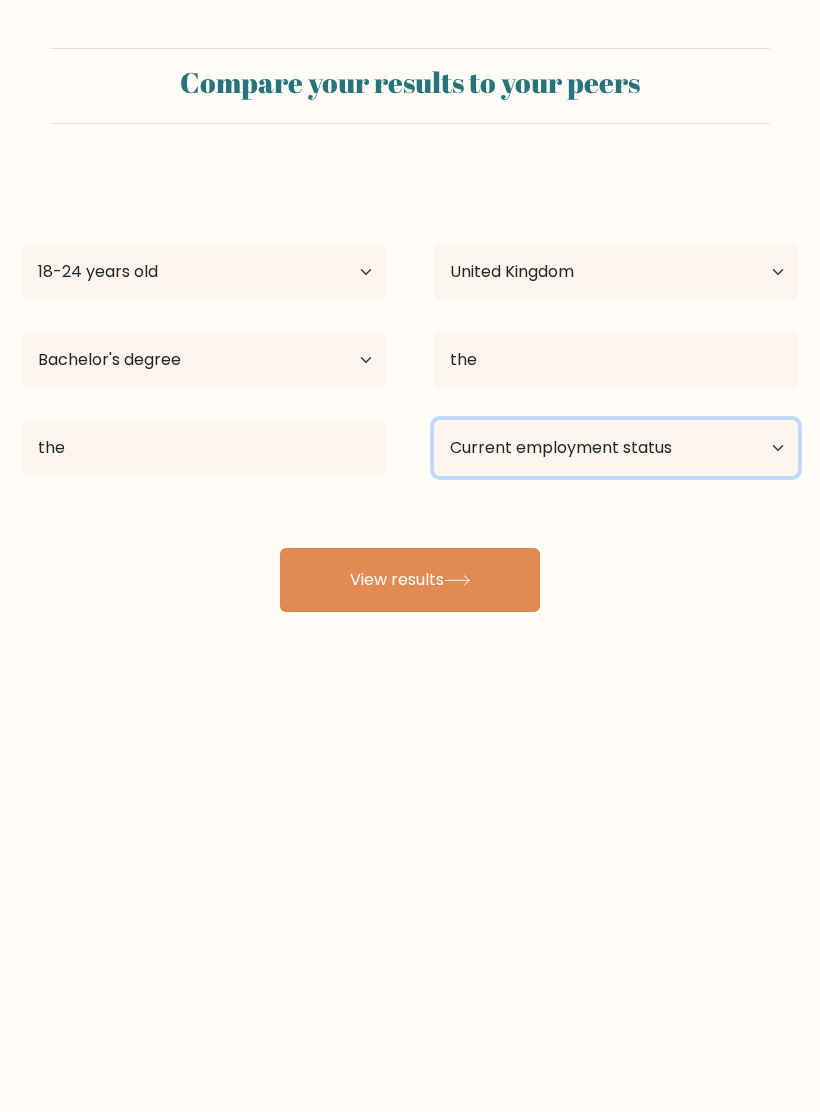 click on "Current employment status
Employed
Student
Retired
Other / prefer not to answer" at bounding box center [616, 448] 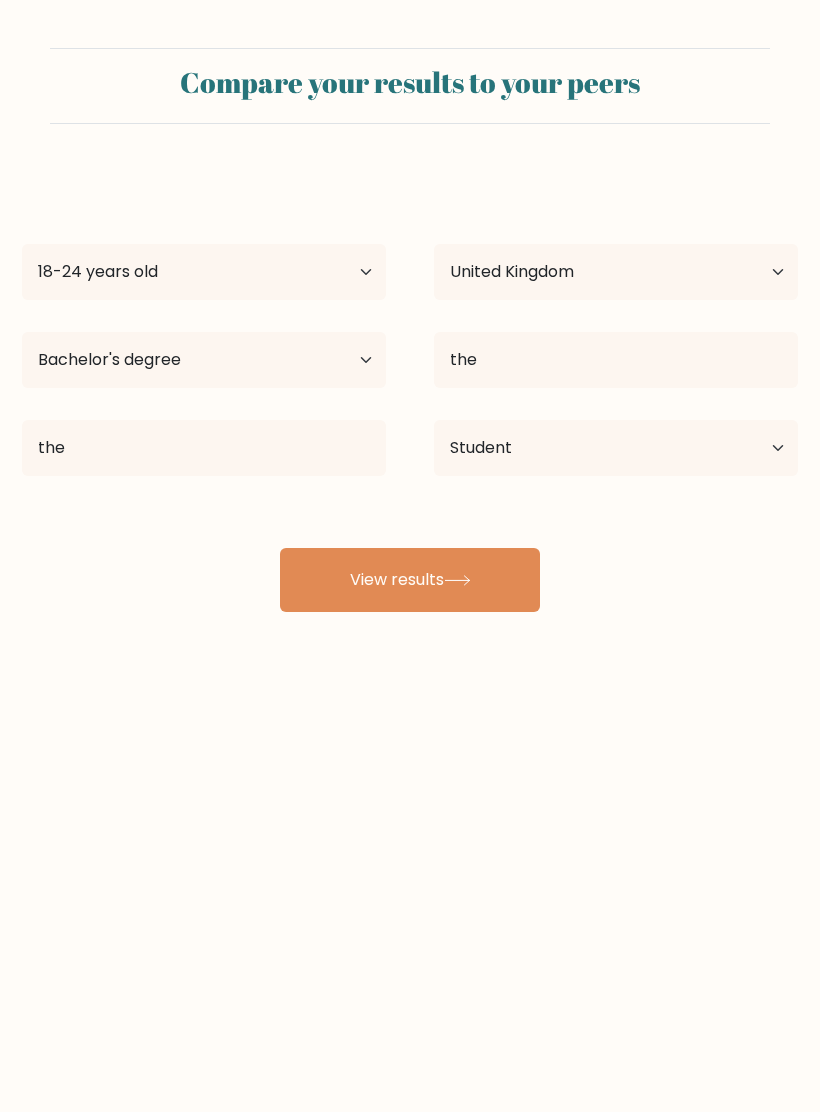 click at bounding box center [457, 580] 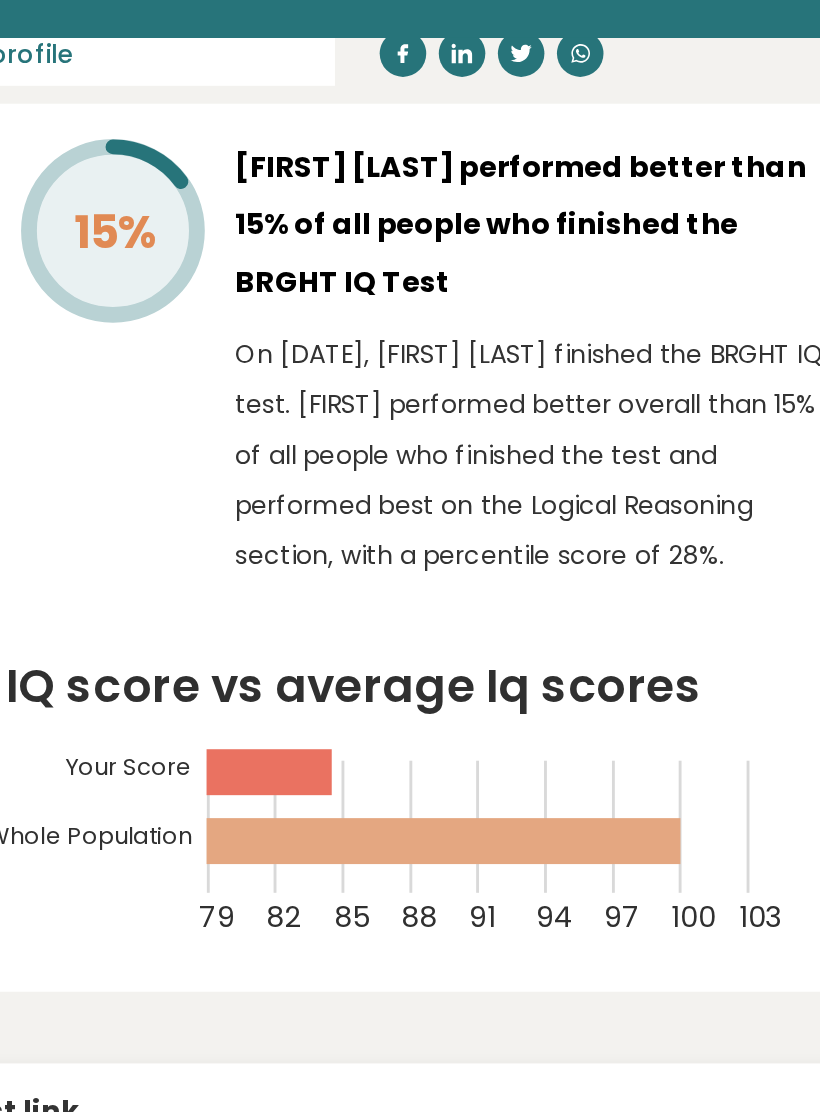 scroll, scrollTop: 0, scrollLeft: 0, axis: both 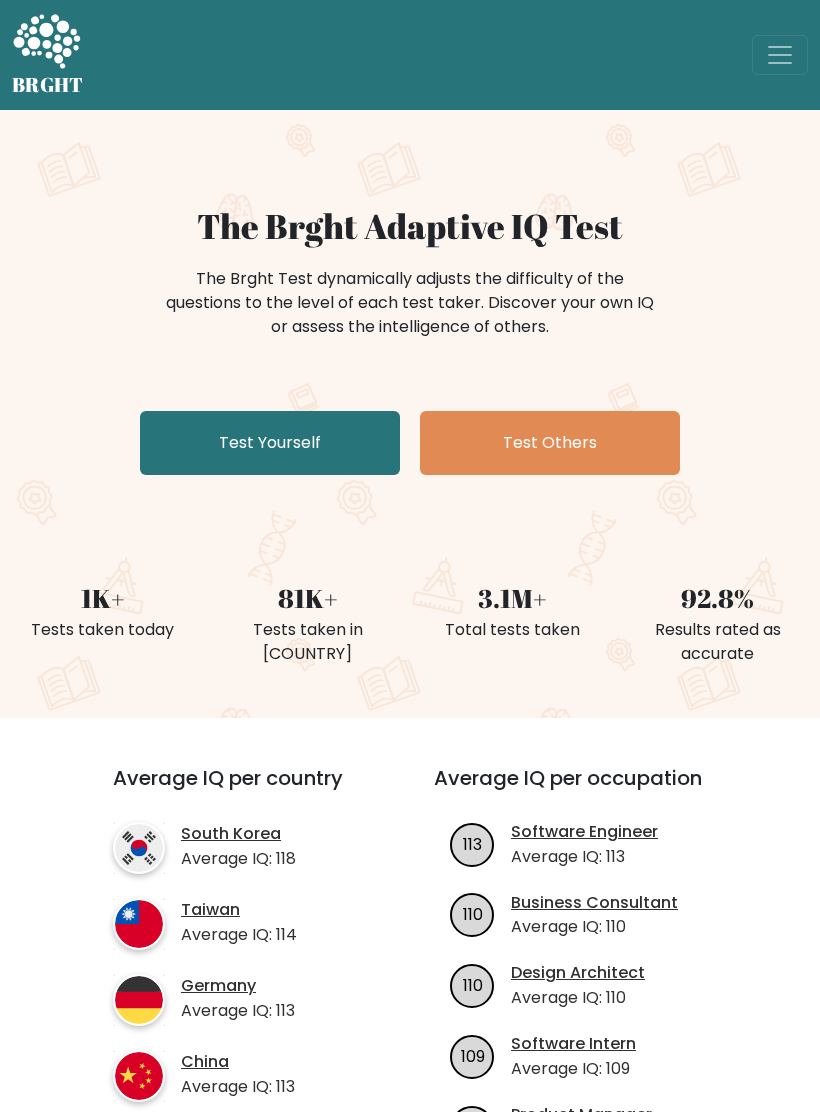 click on "Test Yourself" at bounding box center (270, 443) 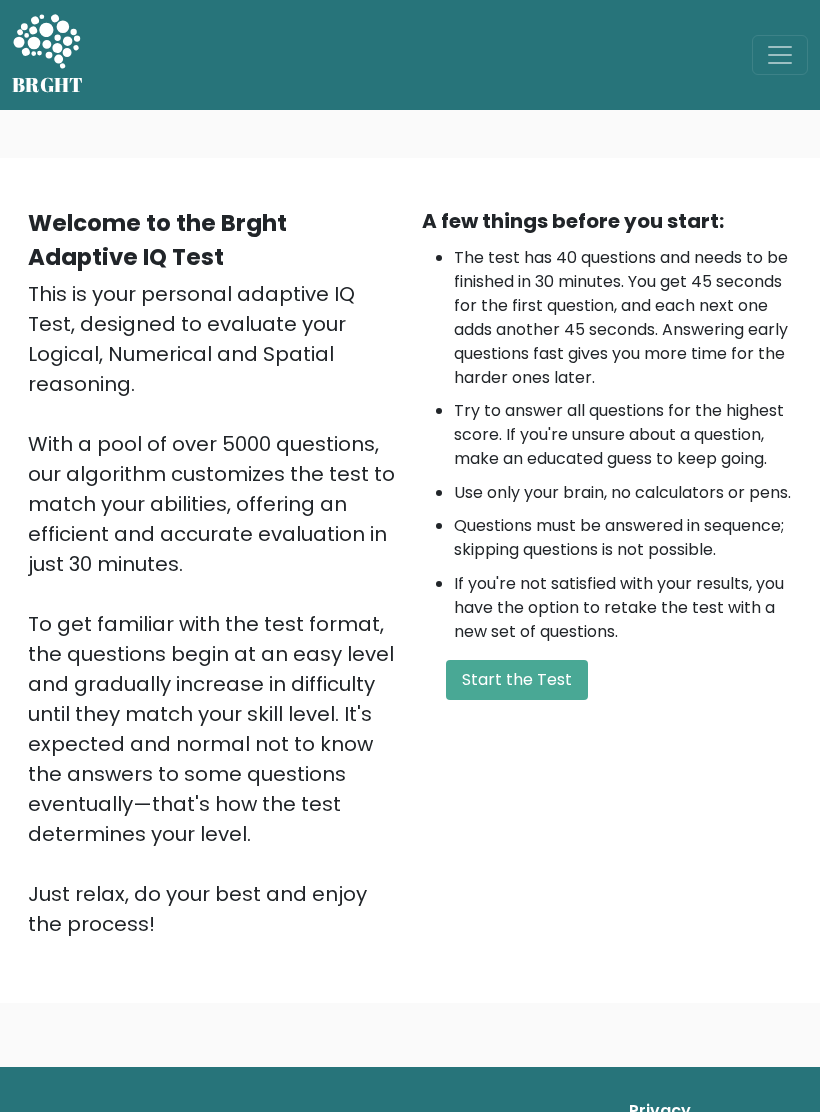 scroll, scrollTop: 0, scrollLeft: 0, axis: both 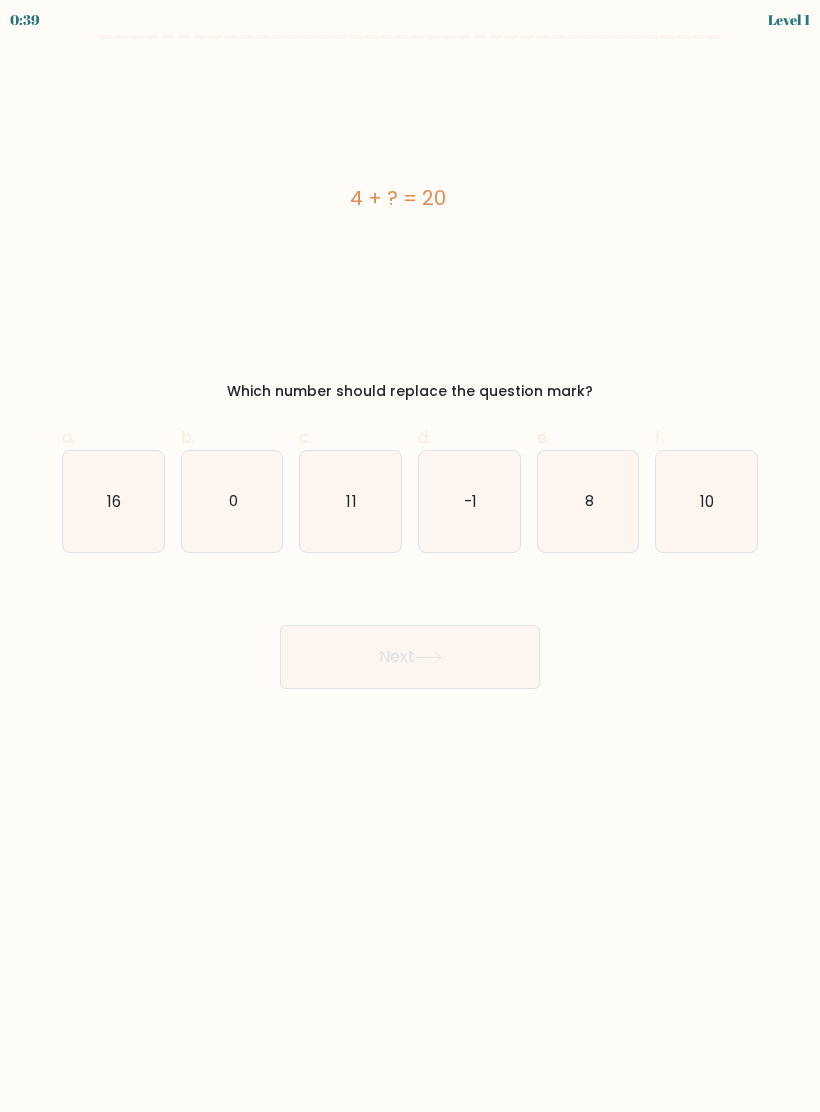 click on "16" at bounding box center [113, 501] 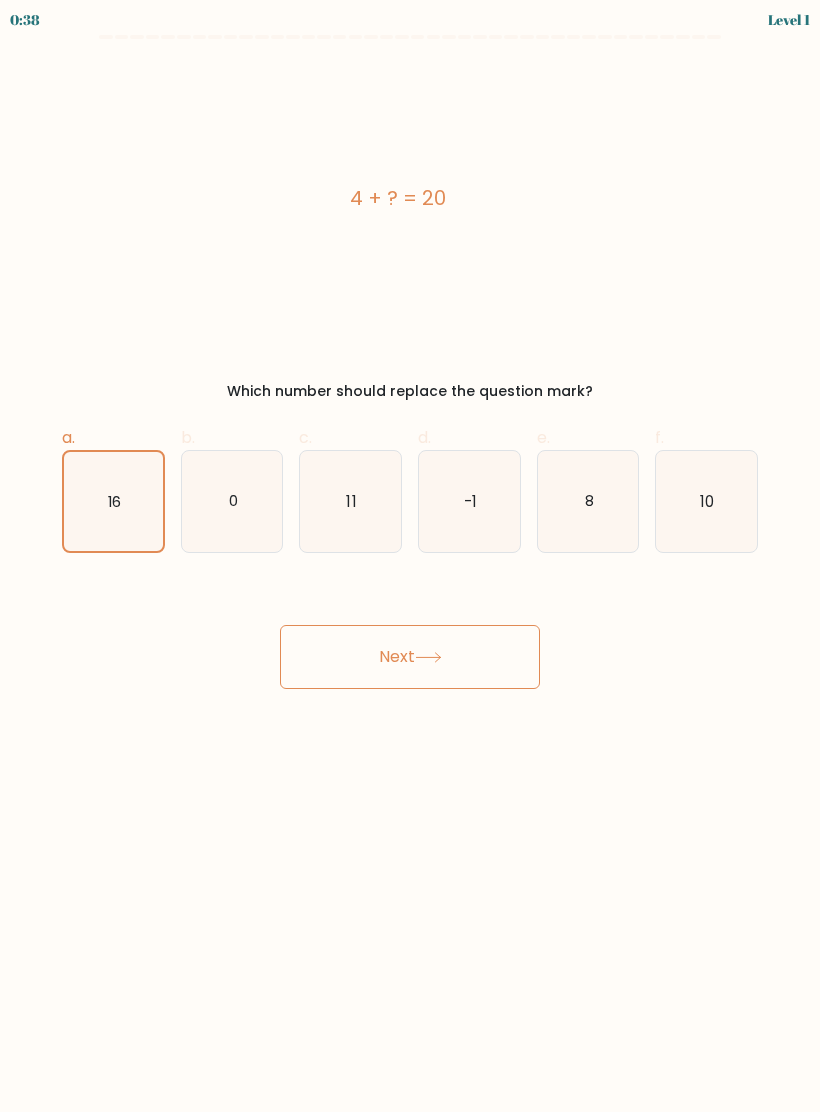 click on "Next" at bounding box center [410, 657] 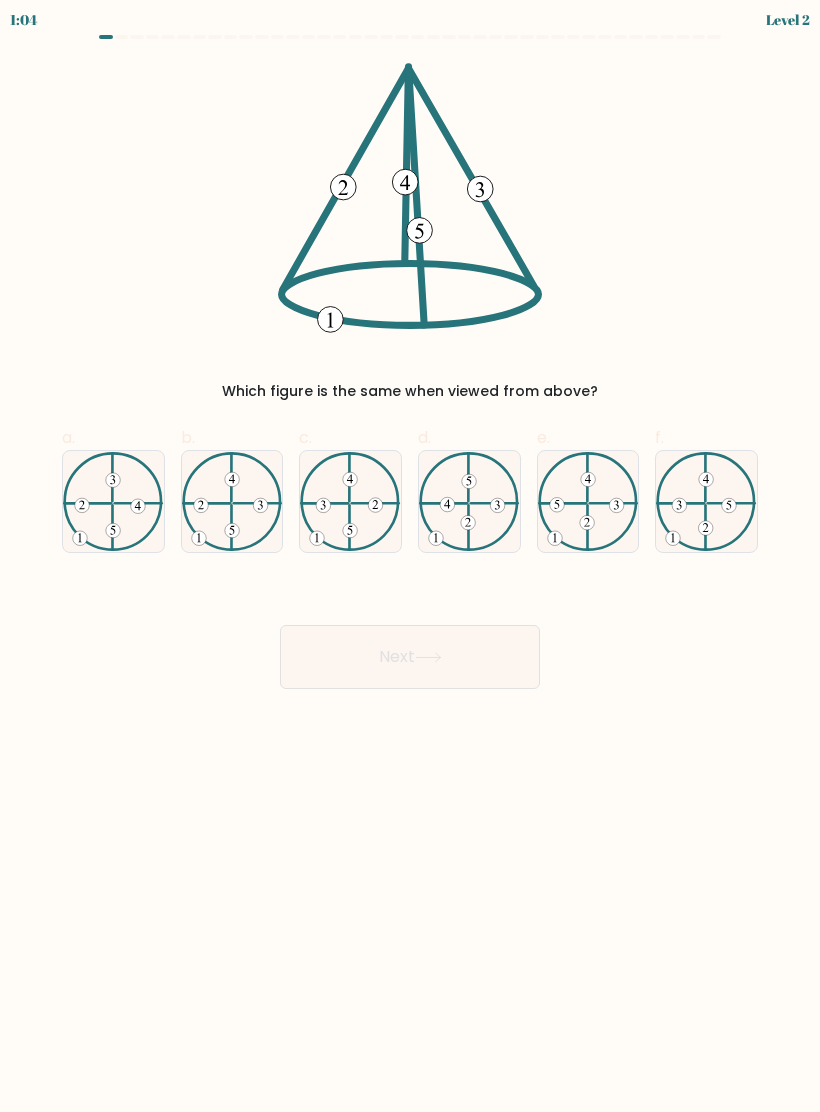 click at bounding box center [232, 502] 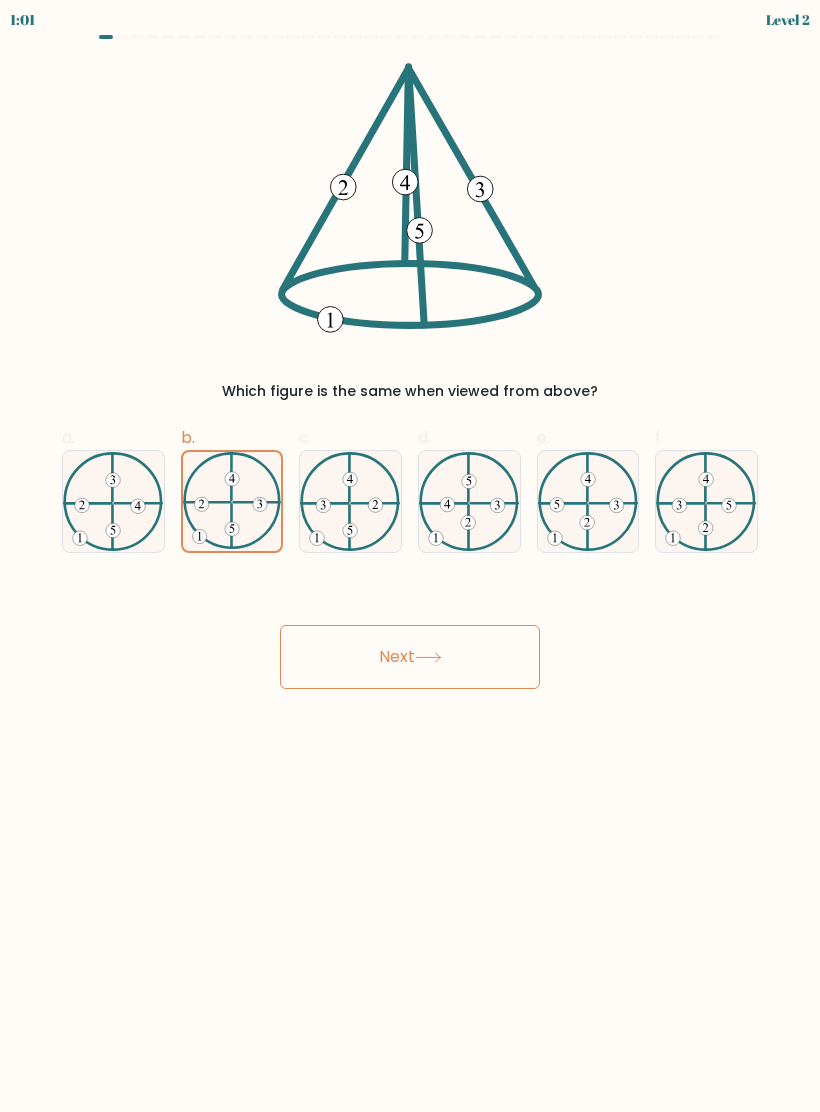 click on "Next" at bounding box center [410, 657] 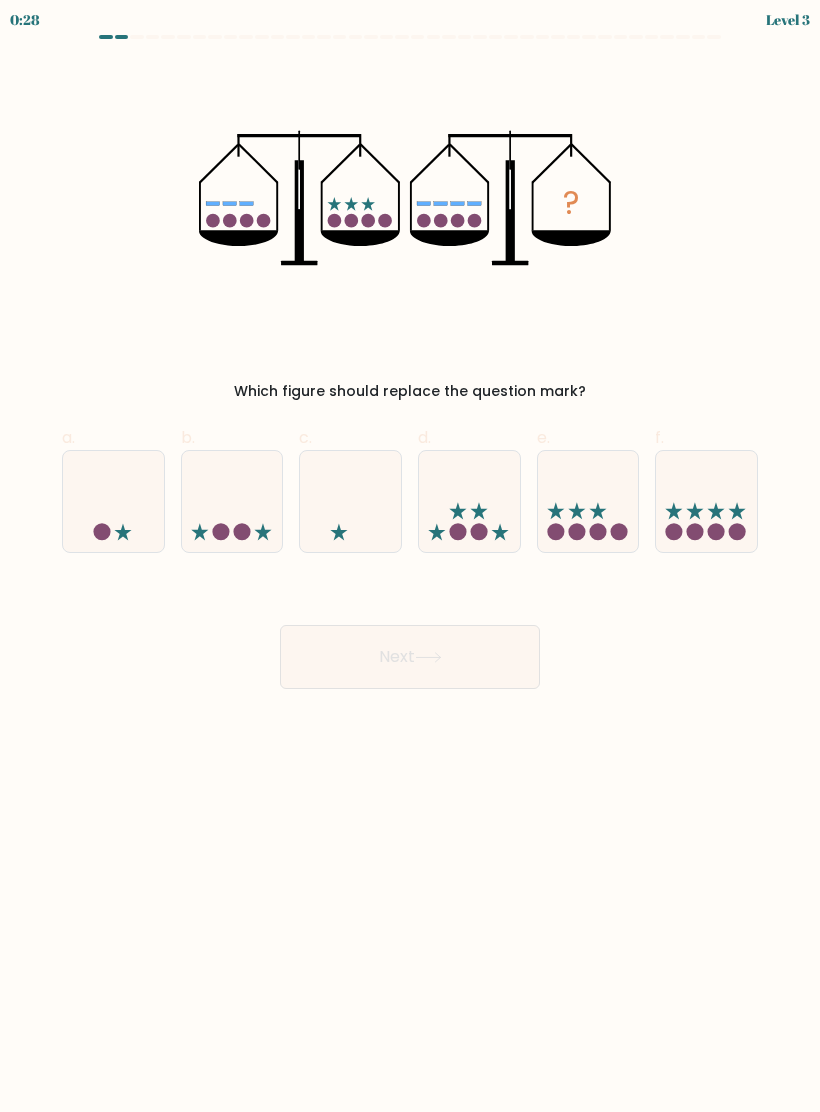 click at bounding box center [469, 501] 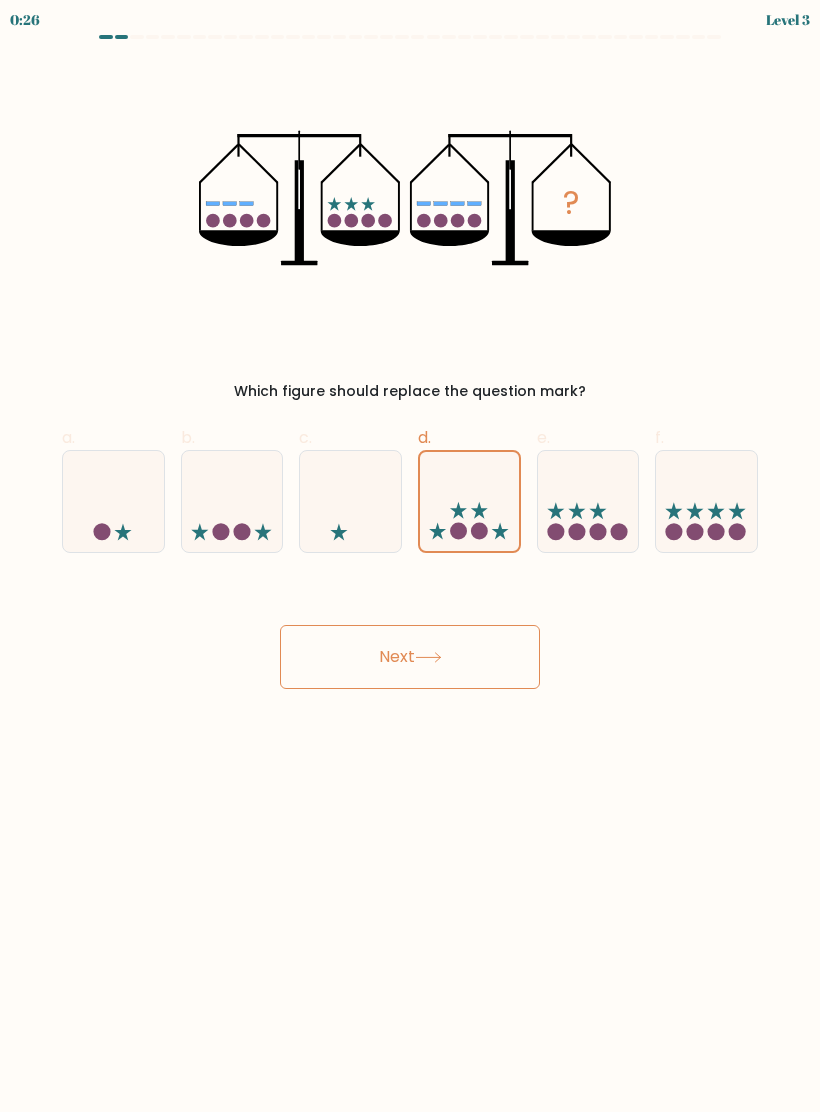 click on "Next" at bounding box center (410, 657) 